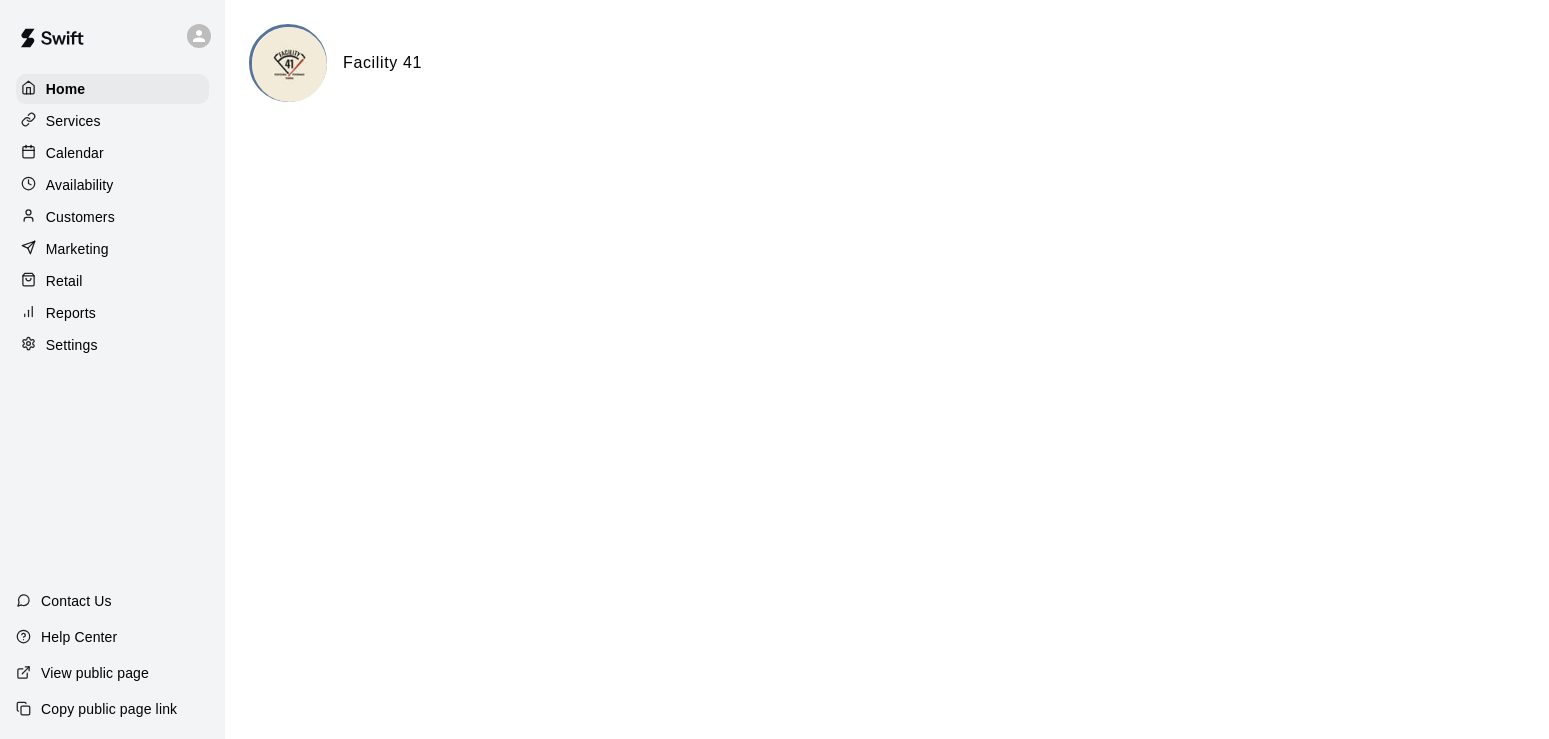 scroll, scrollTop: 0, scrollLeft: 0, axis: both 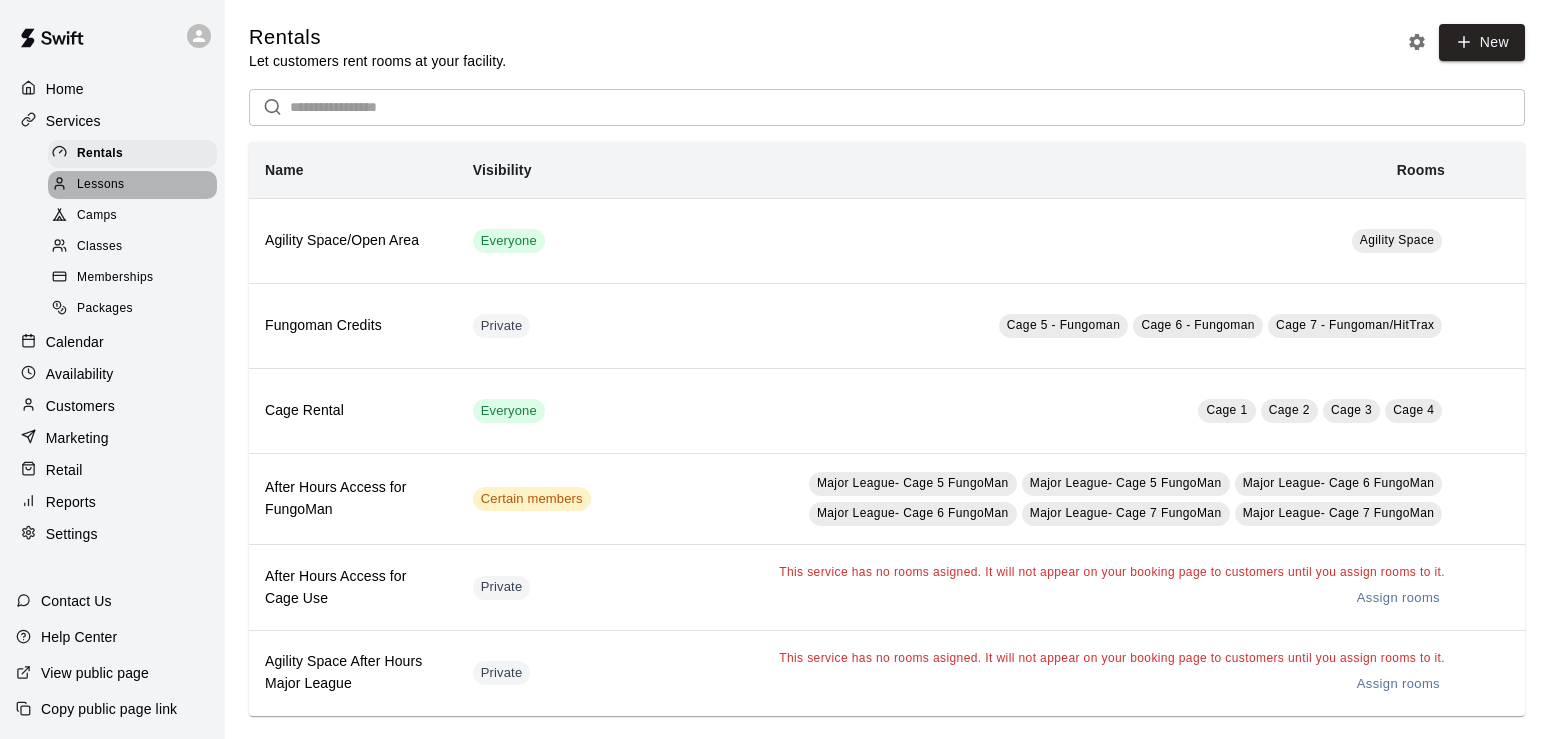 click on "Lessons" at bounding box center [101, 185] 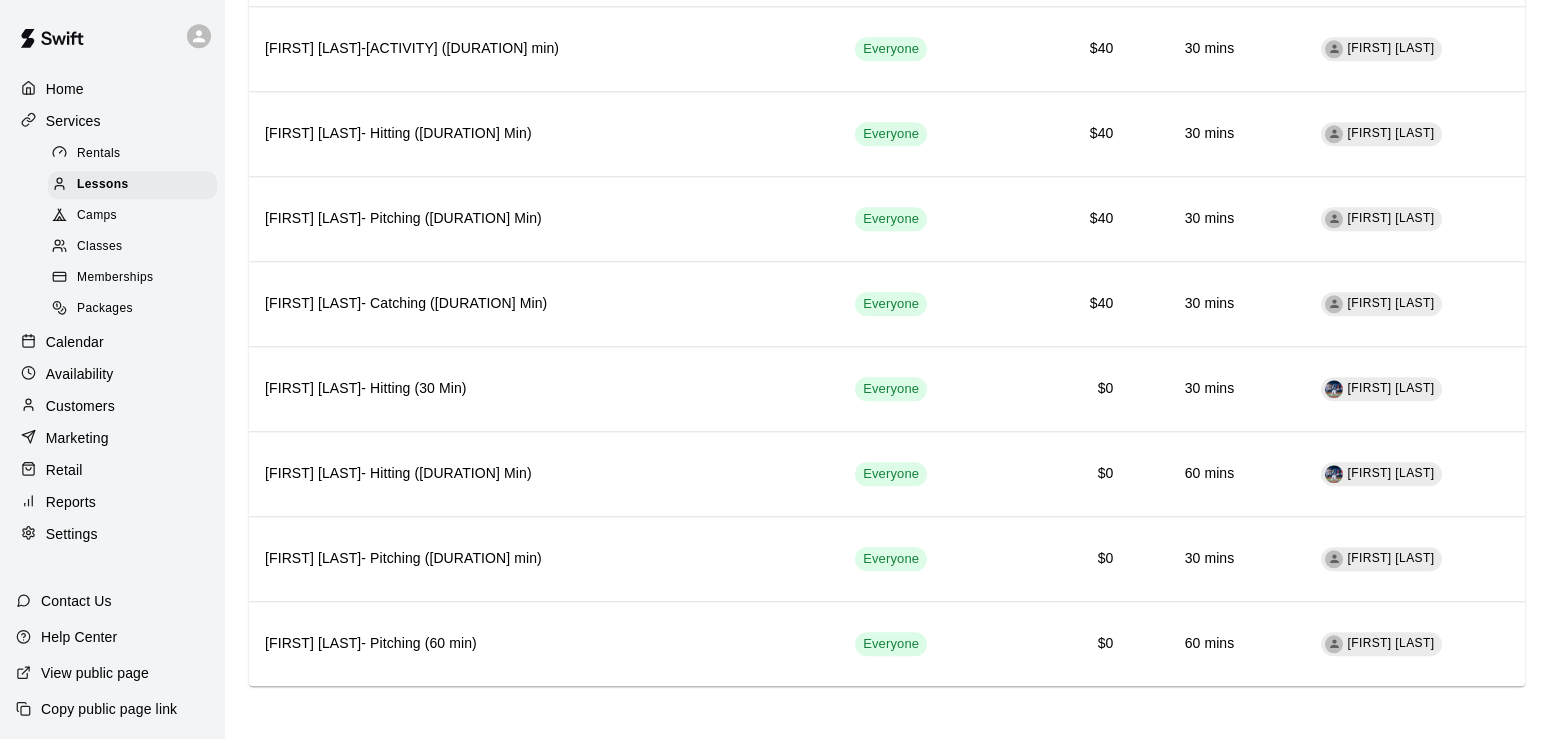scroll, scrollTop: 1728, scrollLeft: 0, axis: vertical 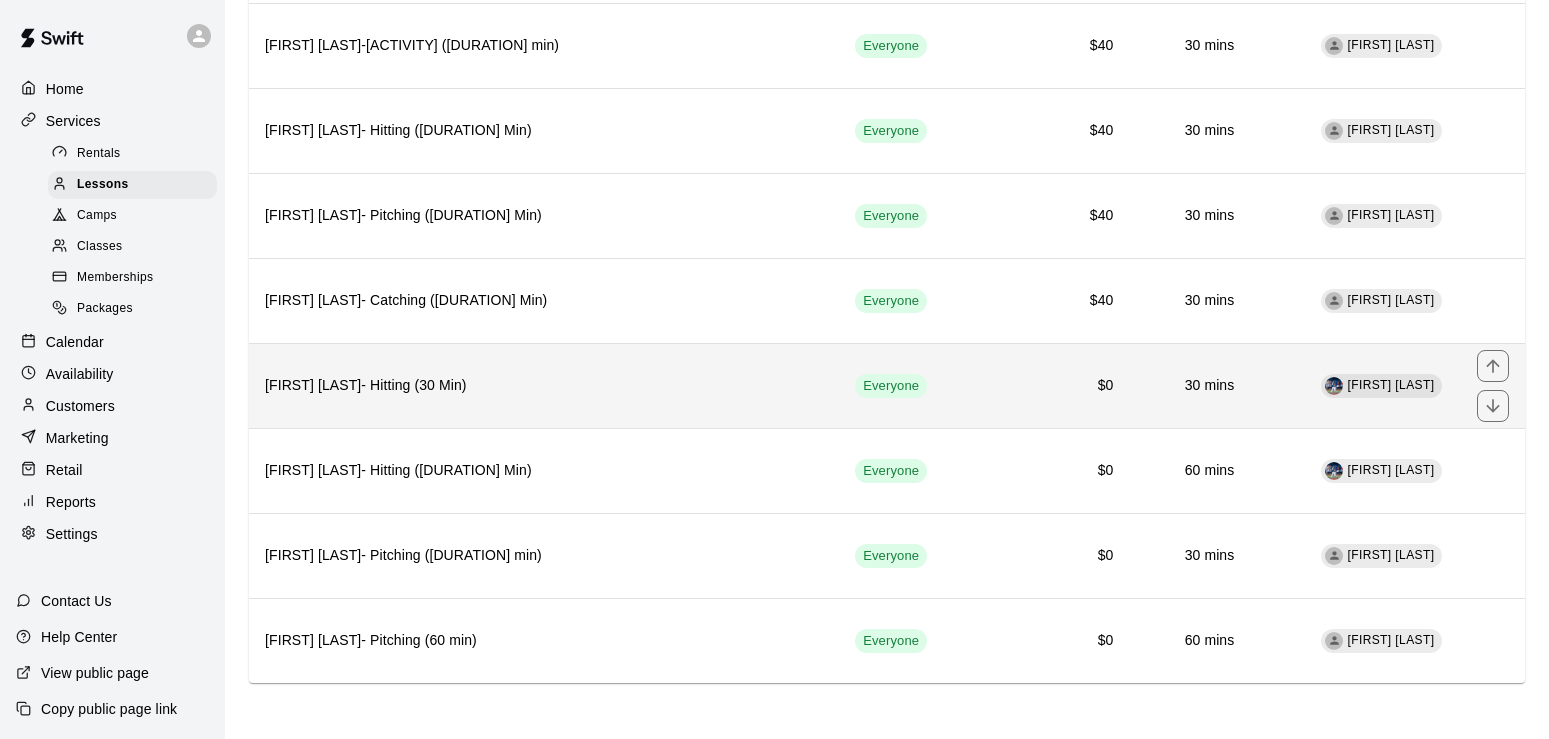 click on "[FIRST] [LAST]- Hitting (30 Min)" at bounding box center (544, 385) 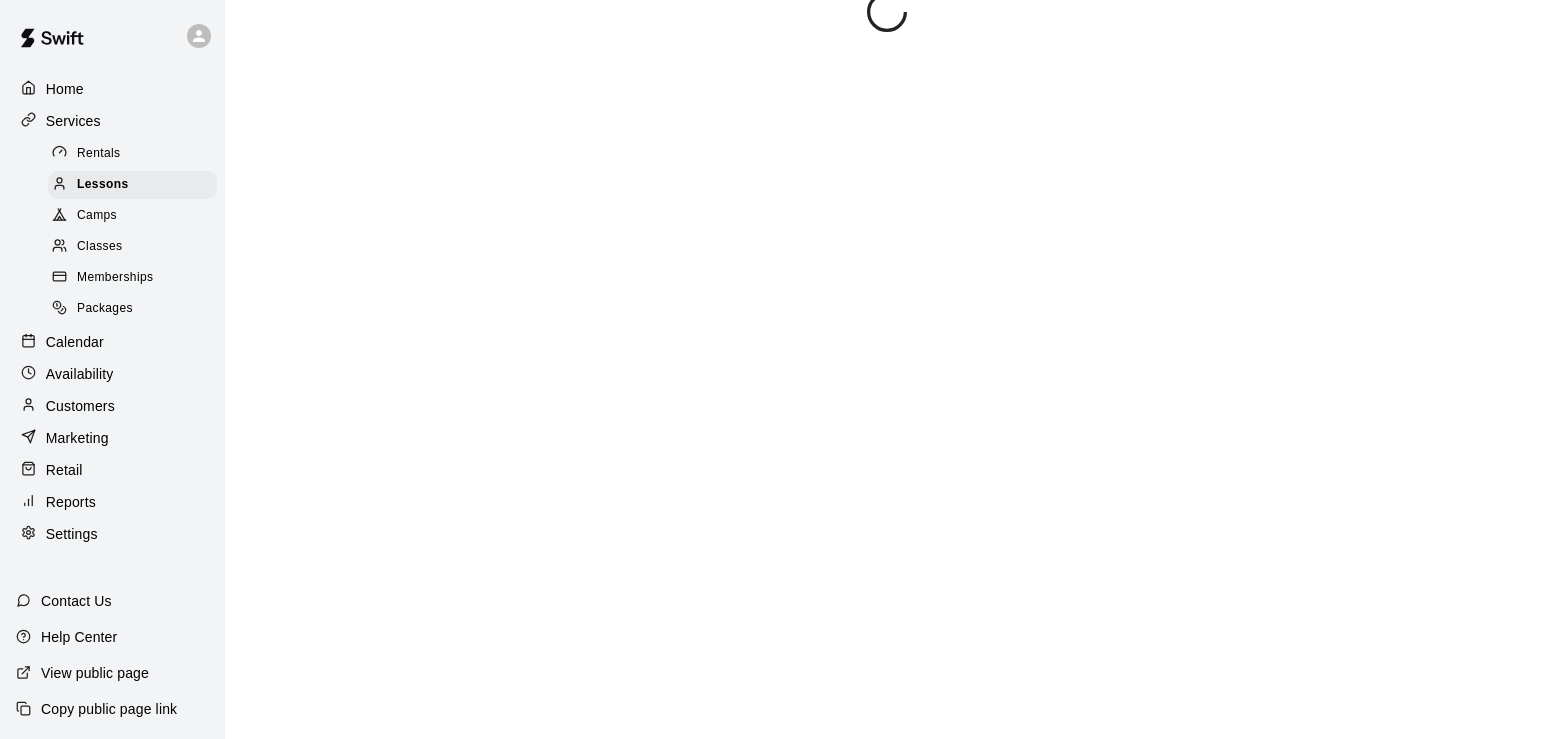 scroll, scrollTop: 0, scrollLeft: 0, axis: both 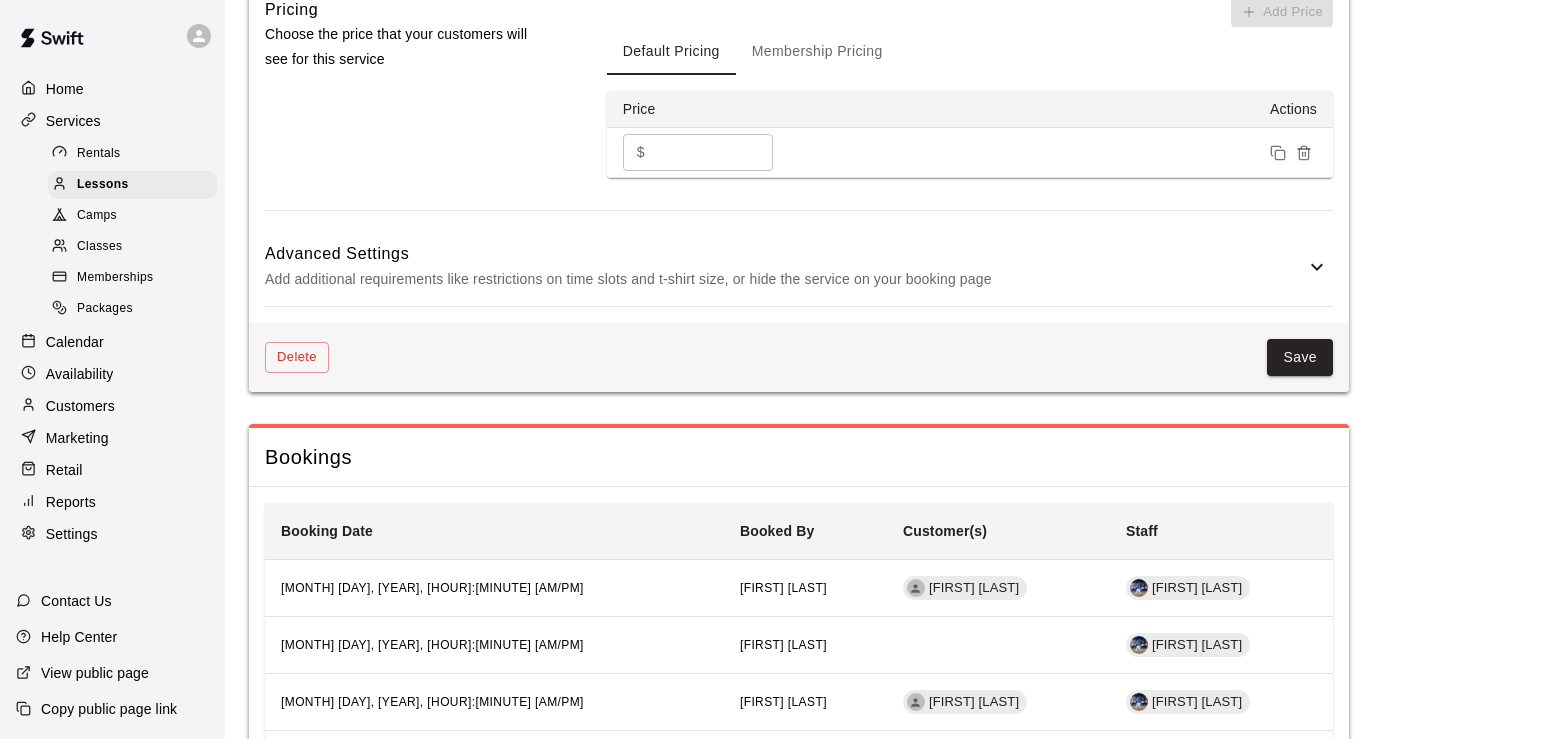 click 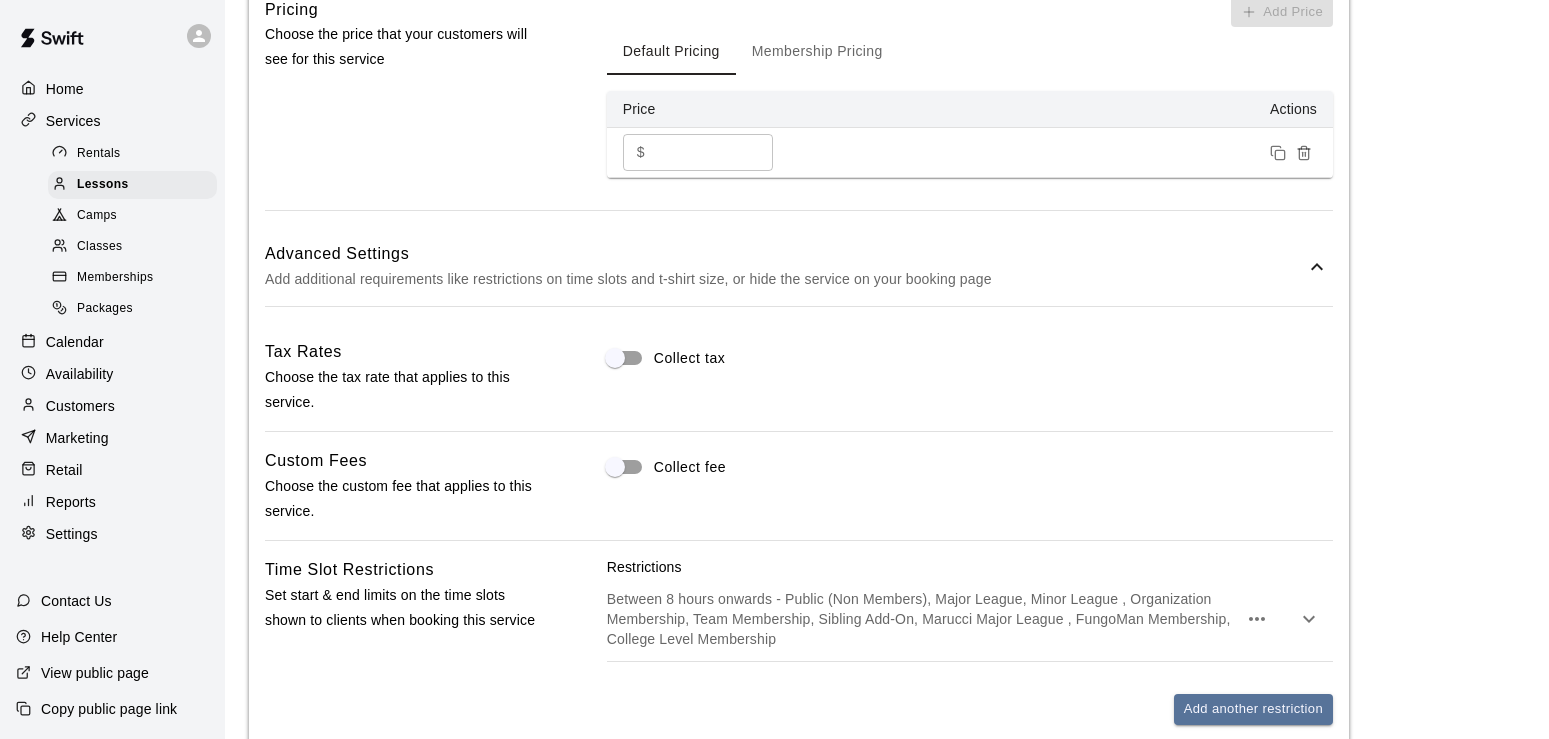 scroll, scrollTop: 2537, scrollLeft: 0, axis: vertical 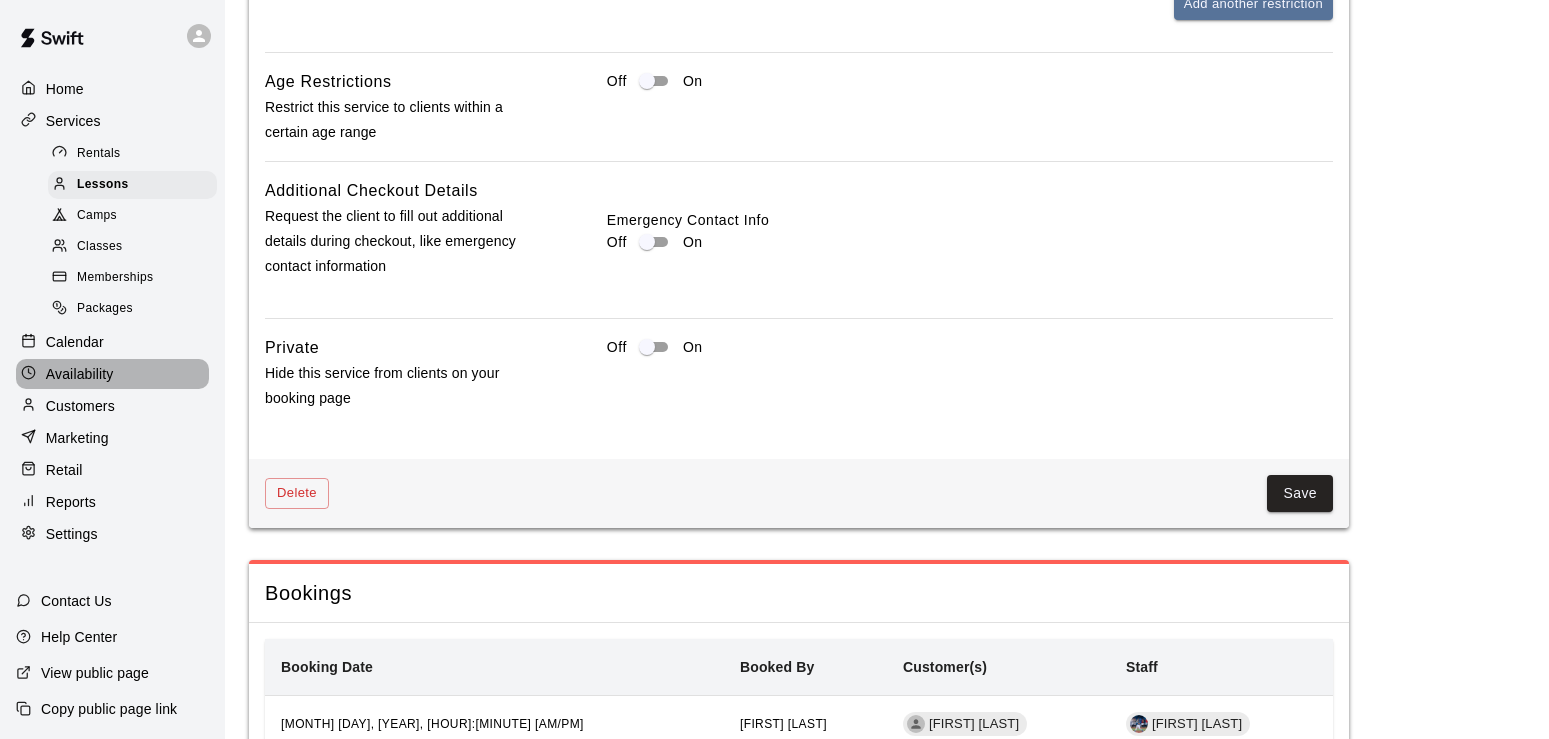 click on "Availability" at bounding box center [80, 374] 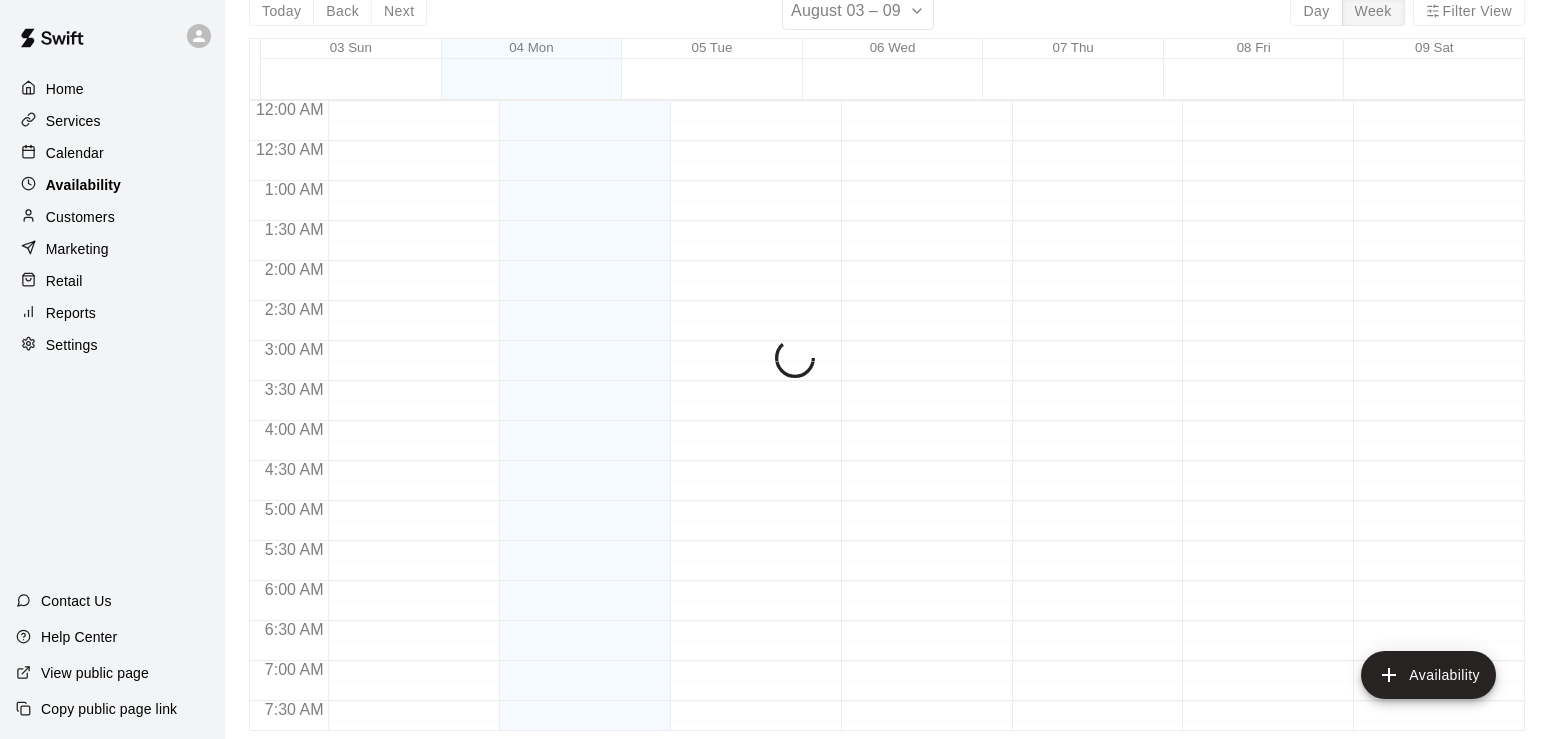 scroll, scrollTop: 0, scrollLeft: 0, axis: both 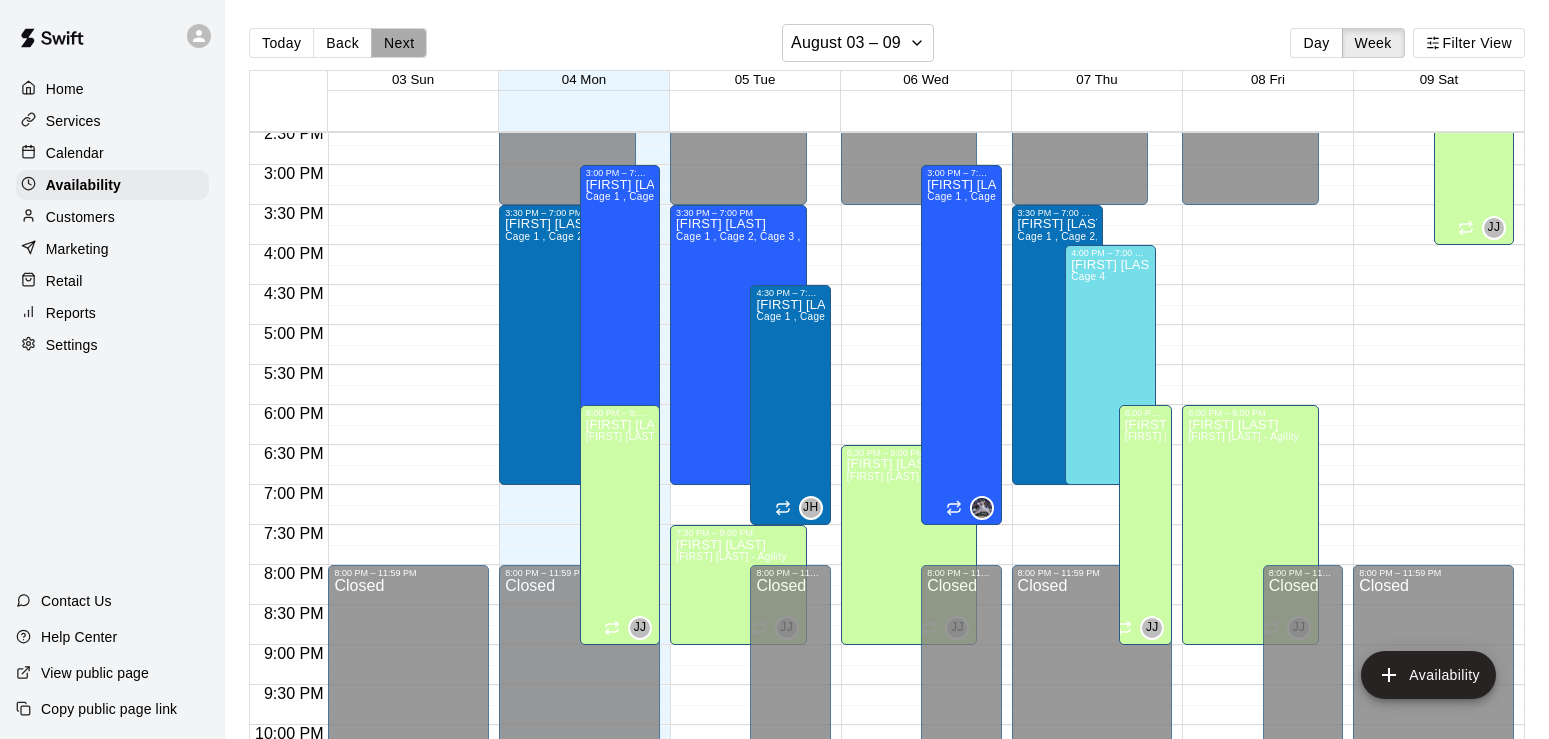 click on "Next" at bounding box center [399, 43] 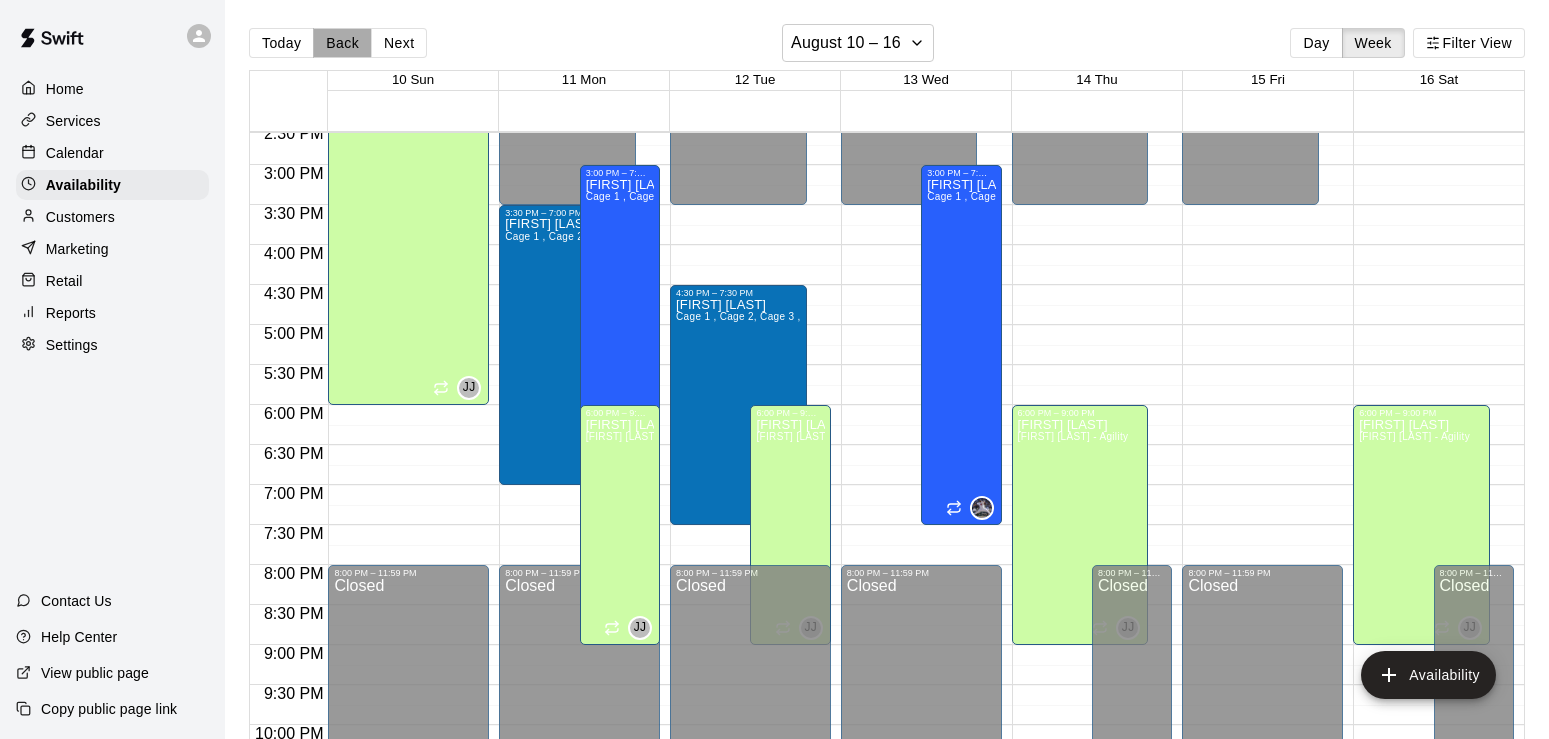 click on "Back" at bounding box center (342, 43) 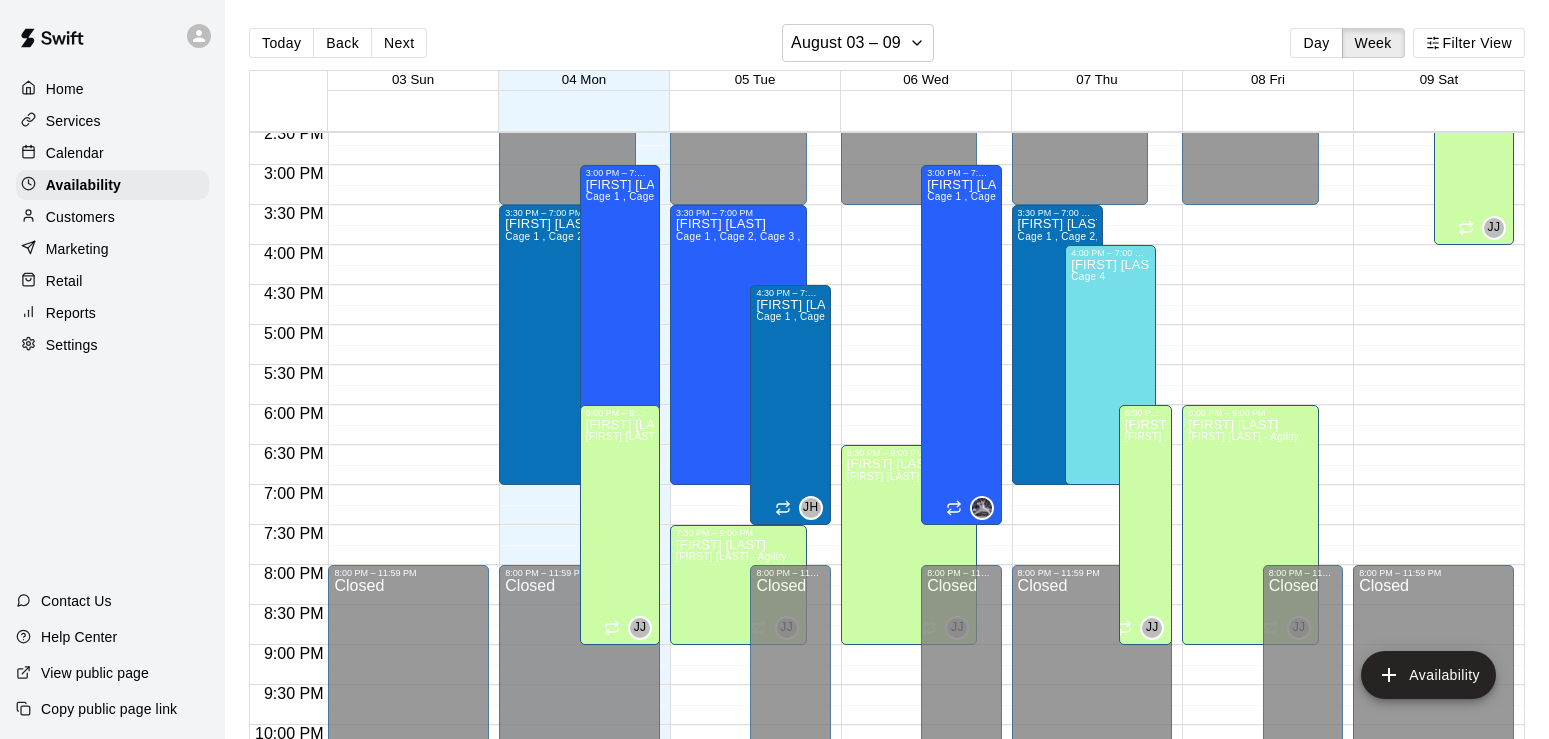 click on "Calendar" at bounding box center [75, 153] 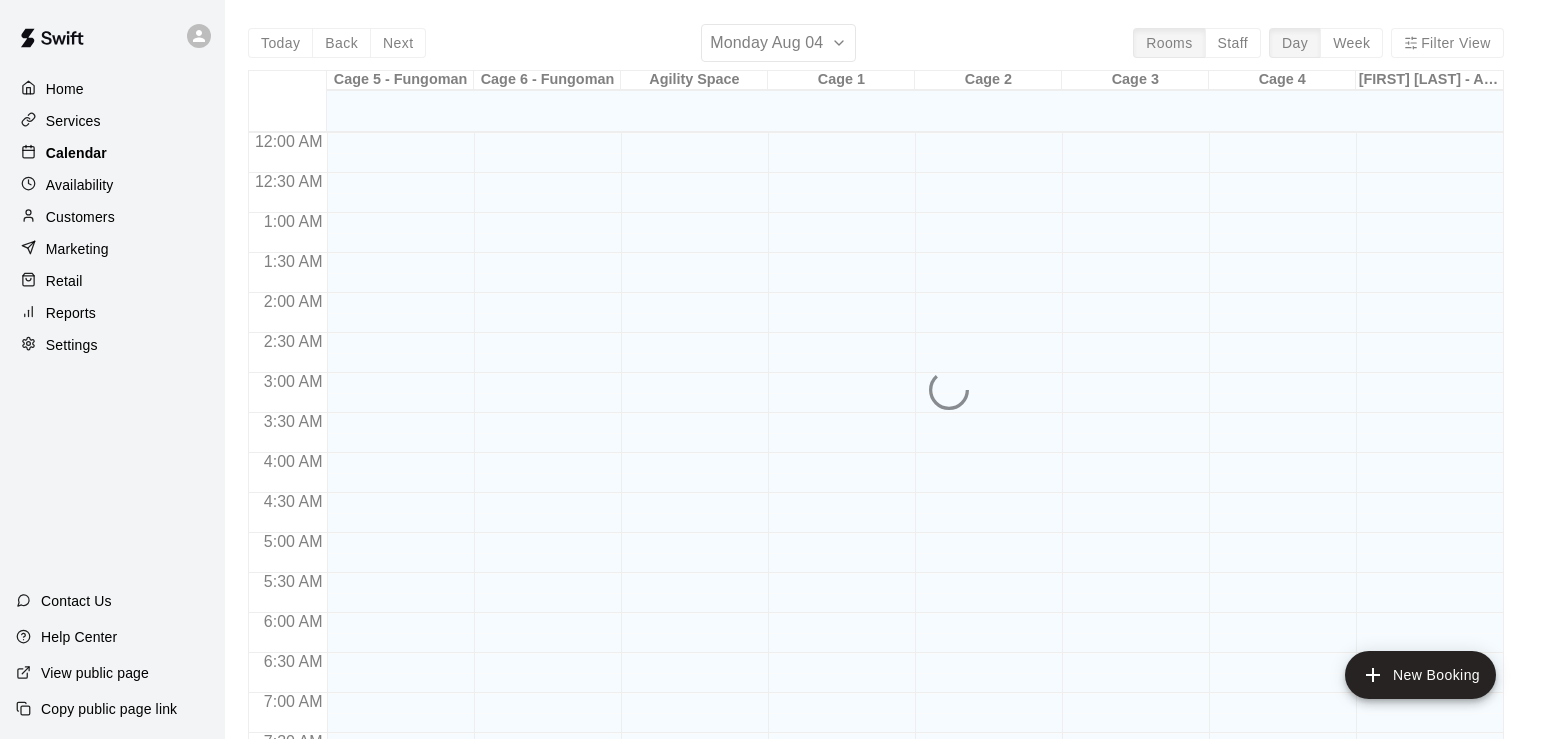 scroll, scrollTop: 648, scrollLeft: 0, axis: vertical 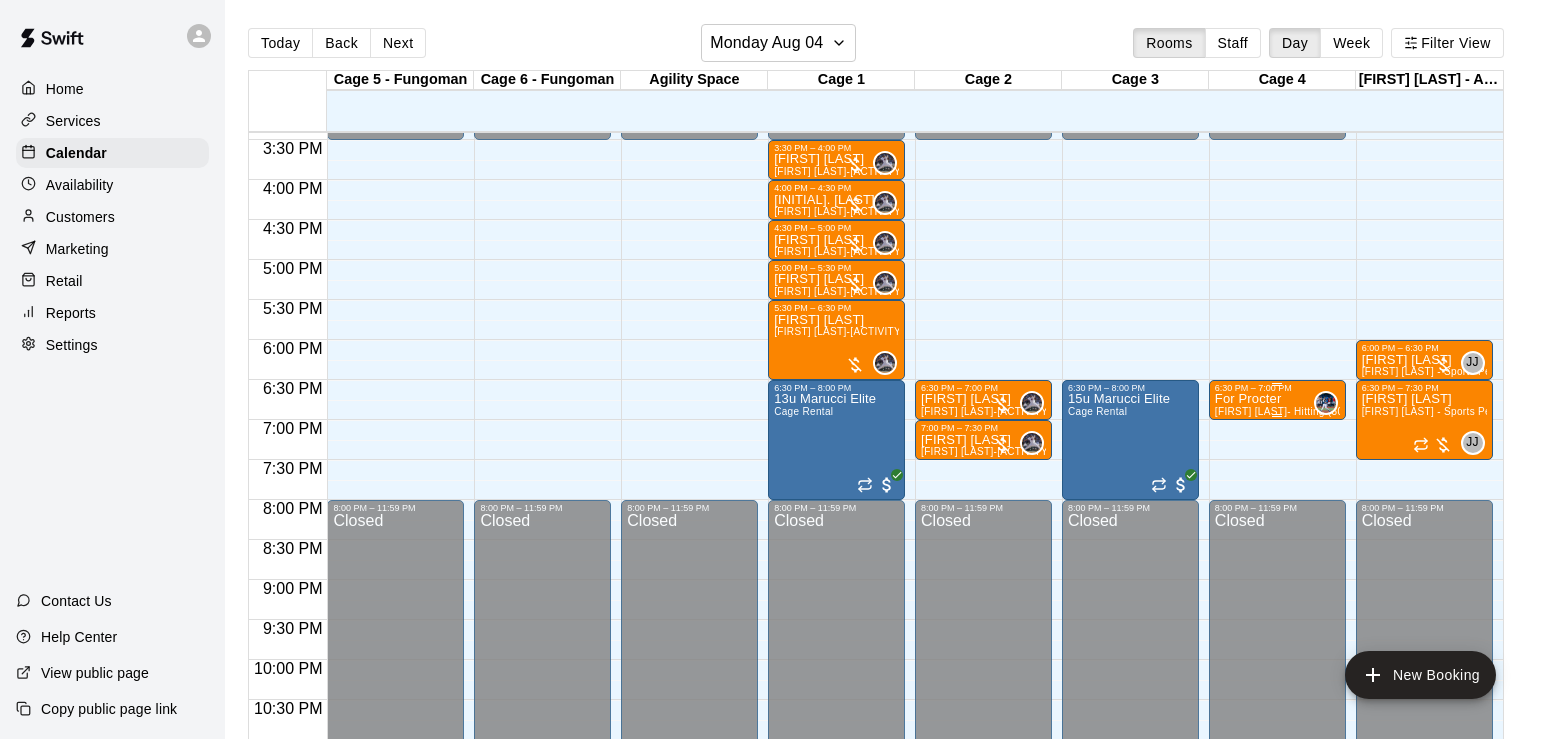 click on "For Procter" at bounding box center [1277, 399] 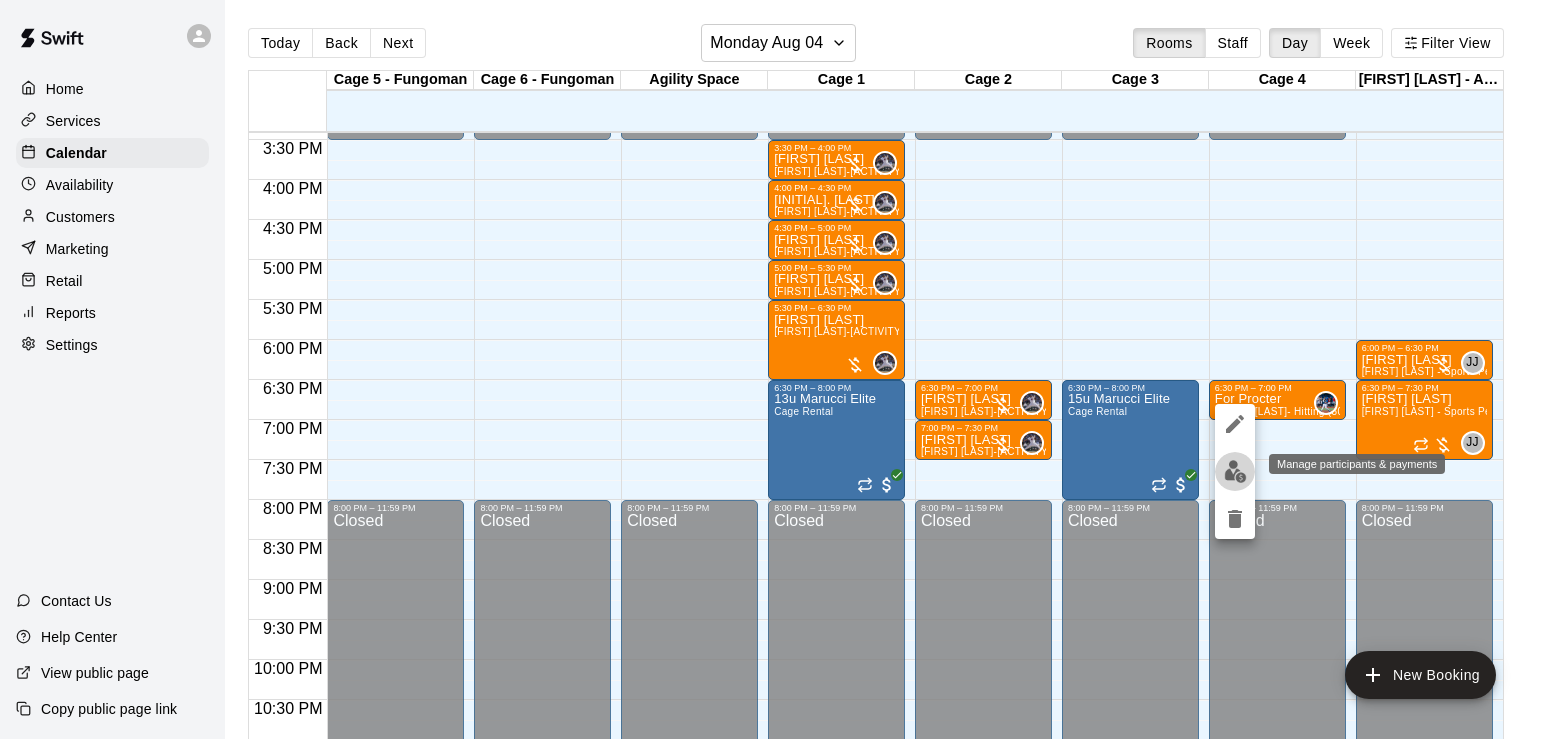 click at bounding box center (1235, 471) 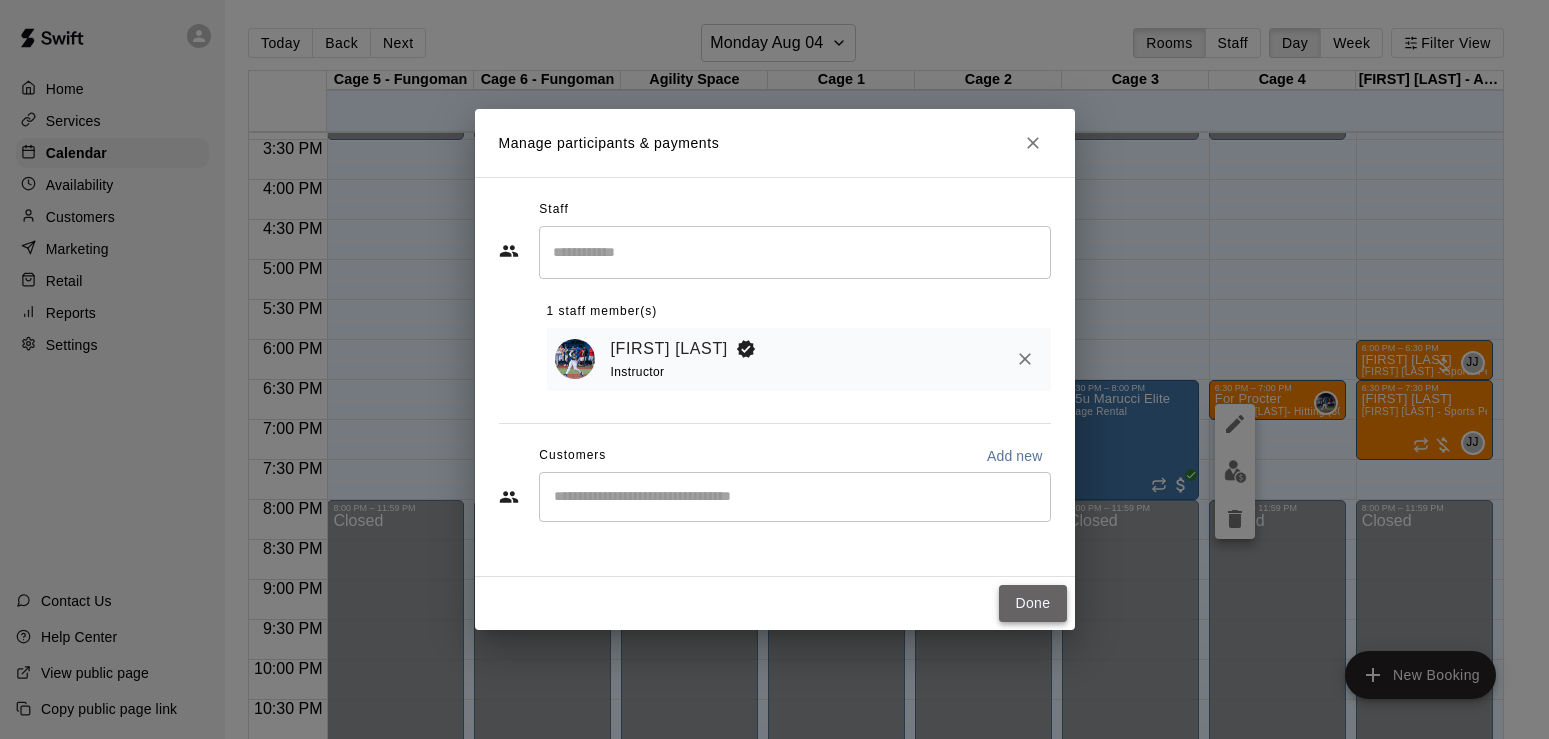 click on "Done" at bounding box center [1032, 603] 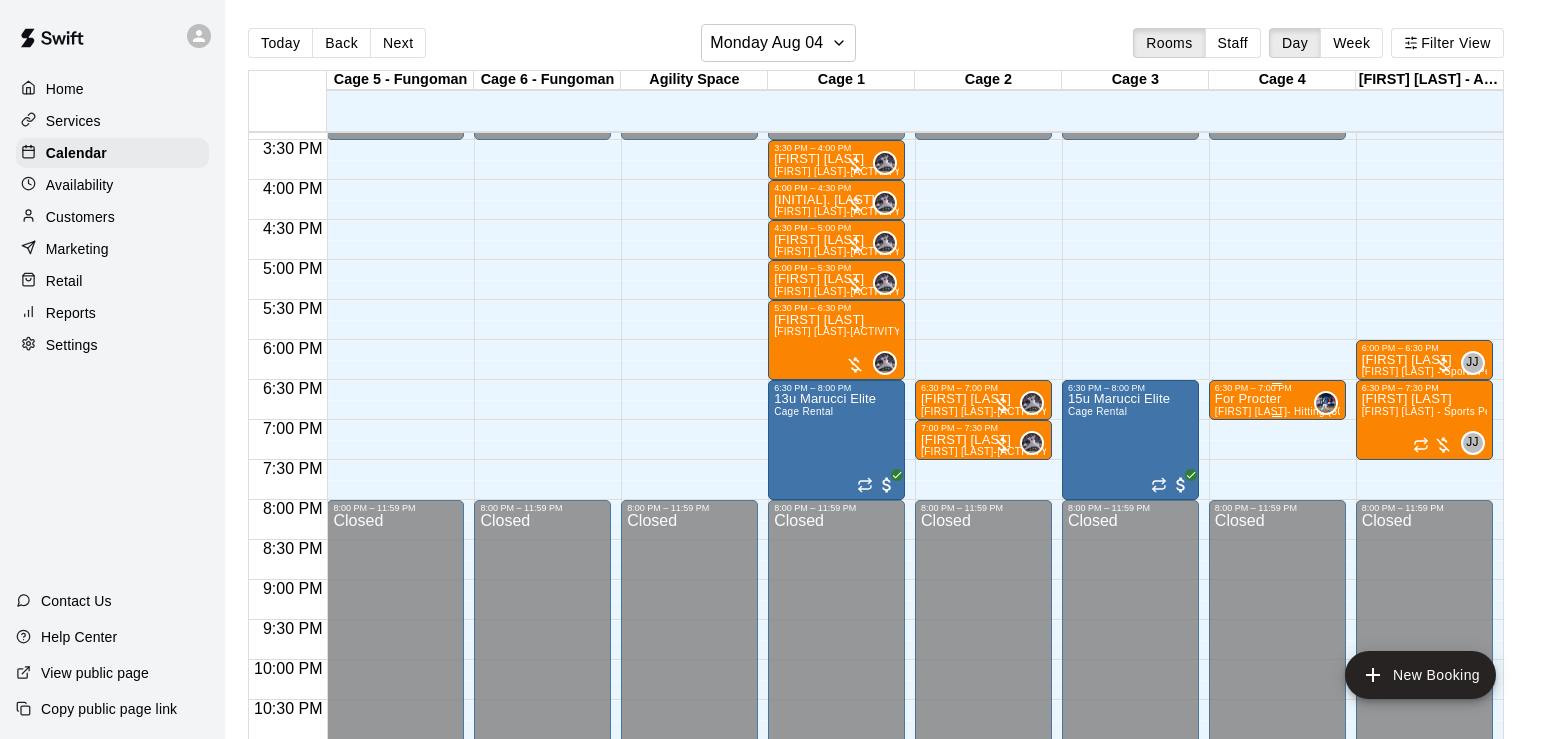 click on "For Procter" at bounding box center [1277, 399] 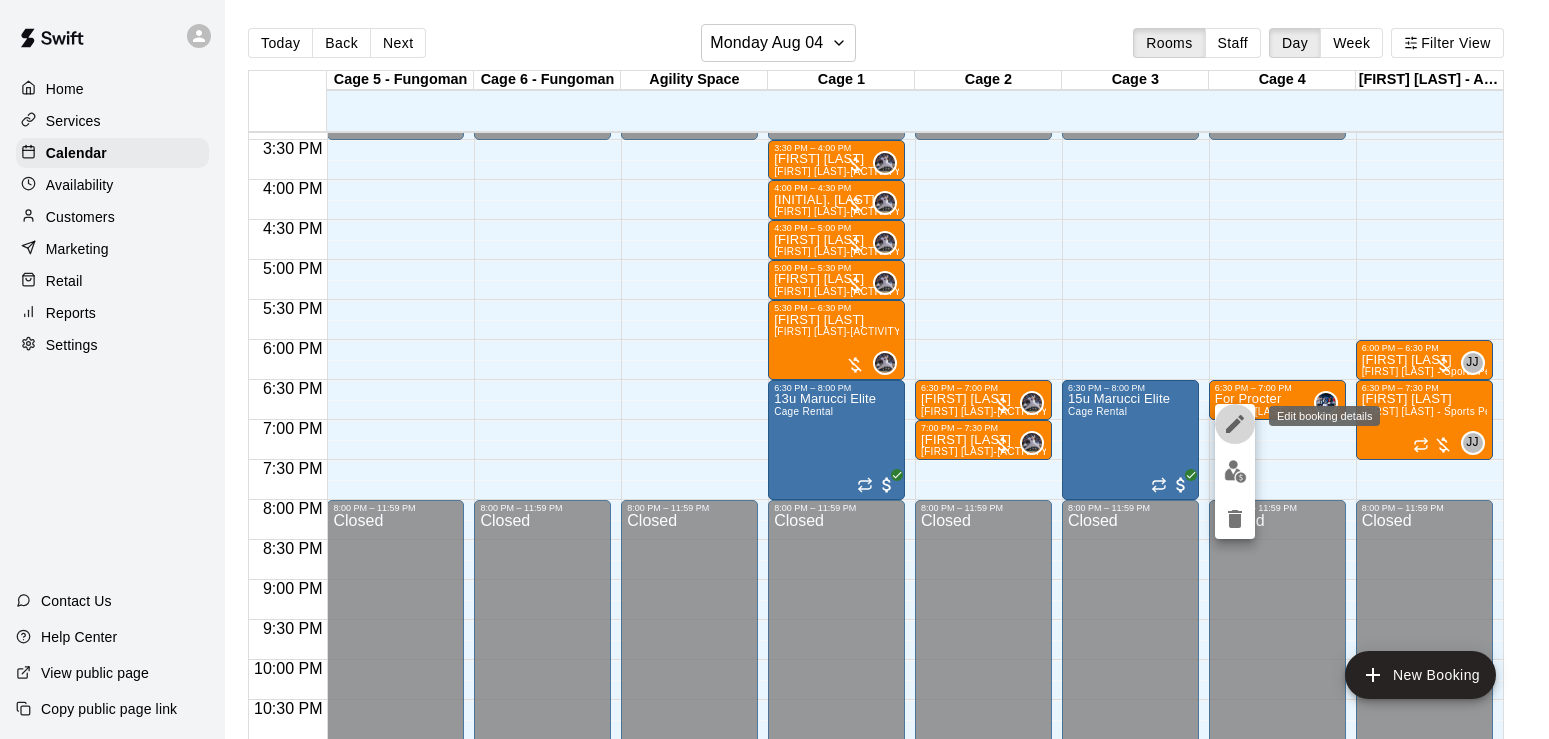 click at bounding box center (1235, 424) 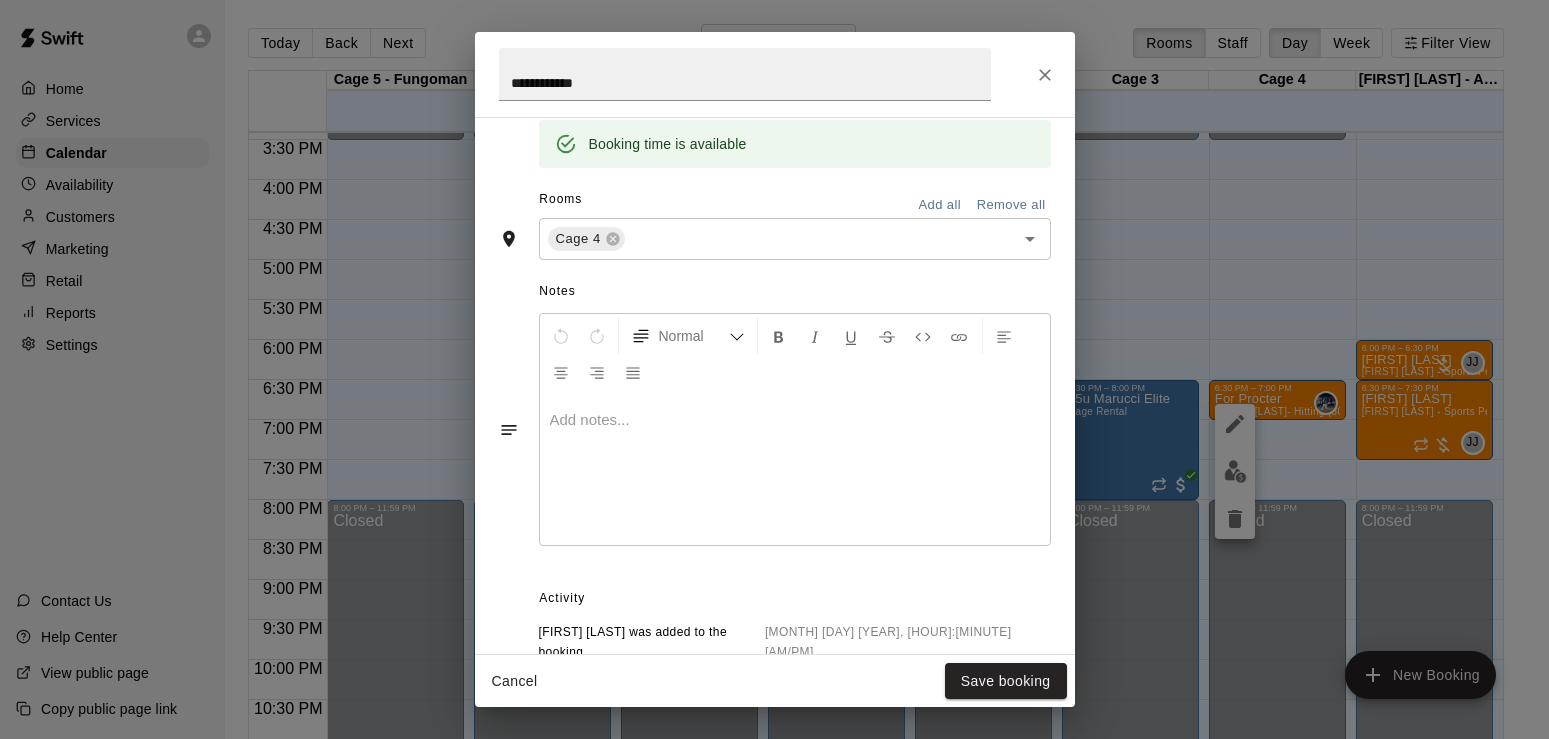 scroll, scrollTop: 493, scrollLeft: 0, axis: vertical 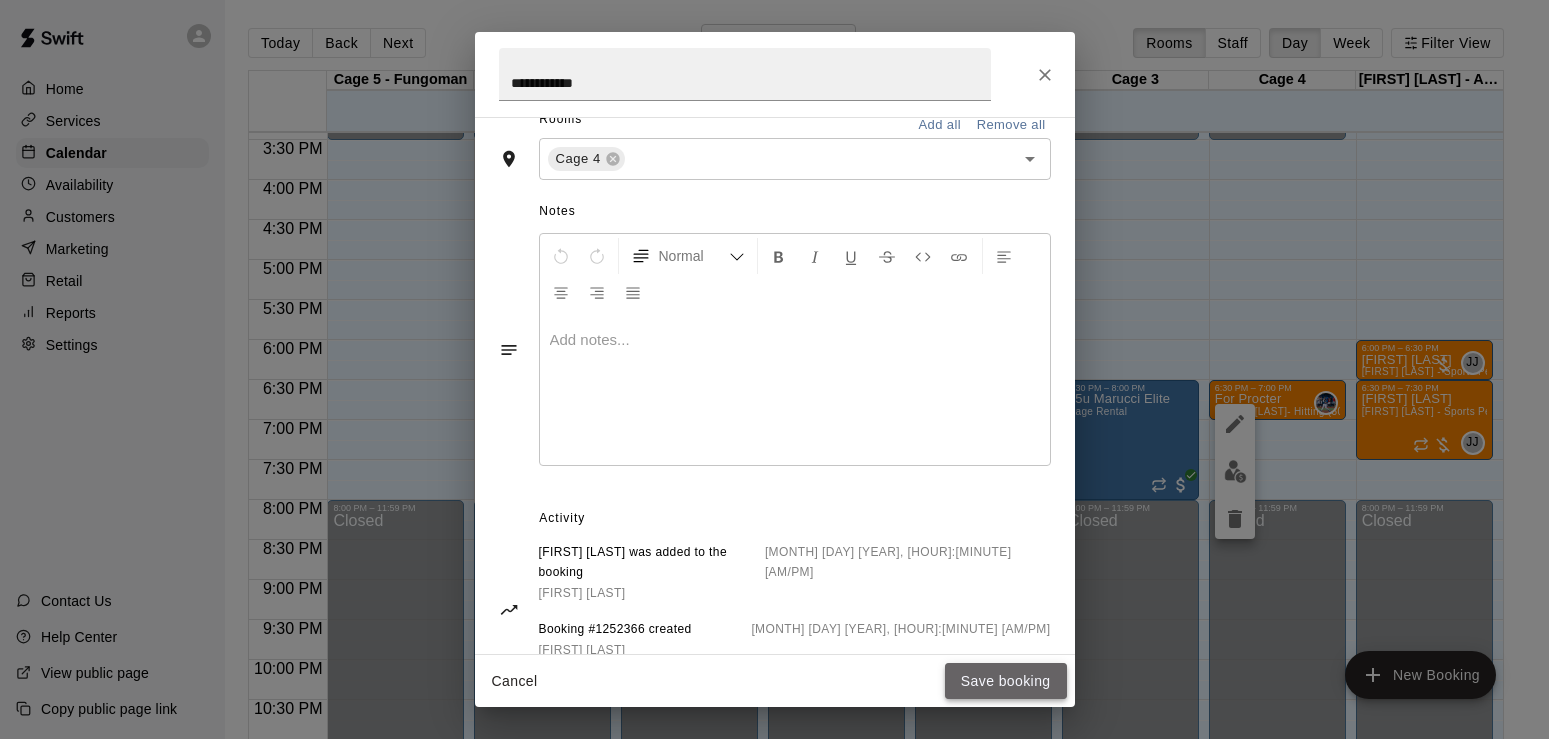 click on "Save booking" at bounding box center (1006, 681) 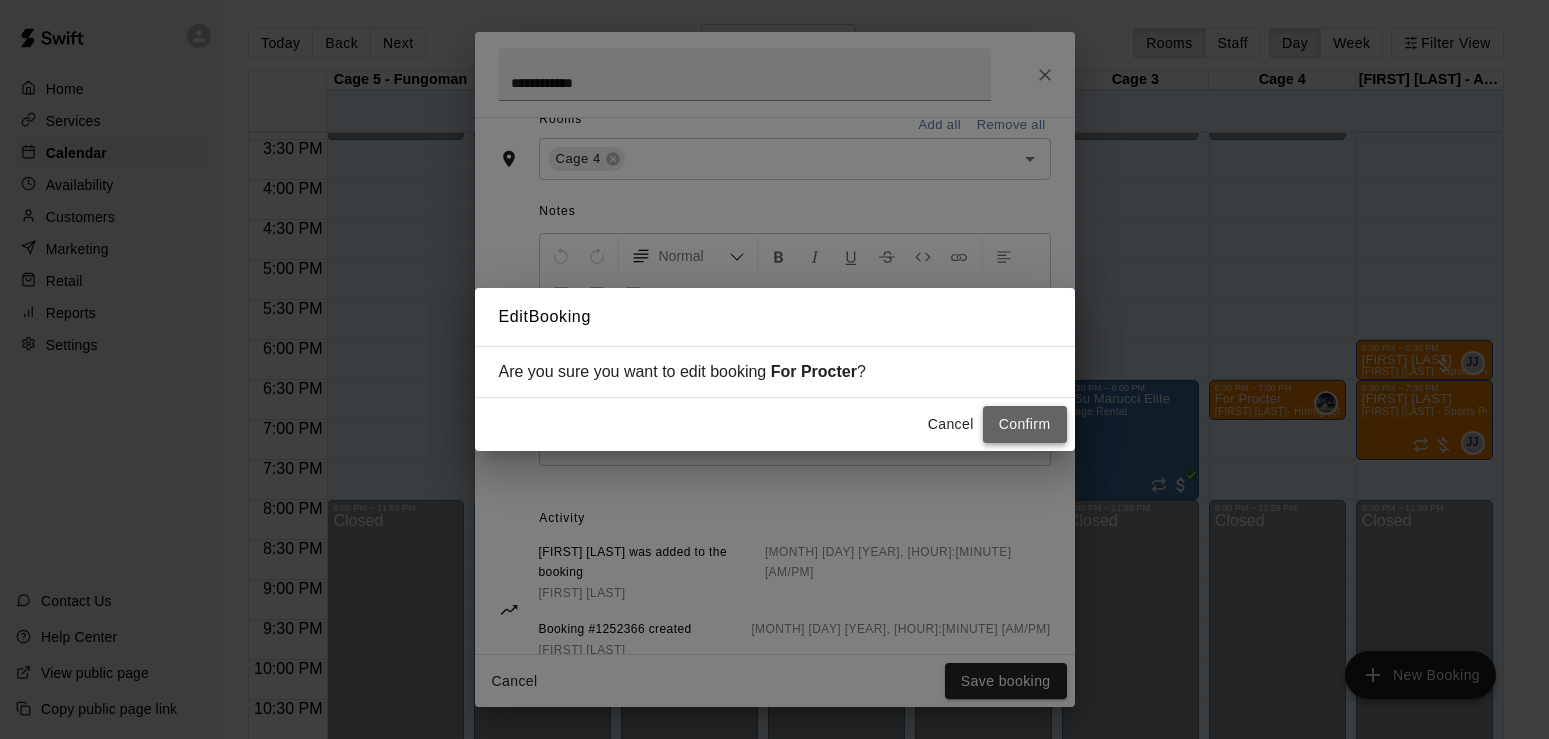 click on "Confirm" at bounding box center (1025, 424) 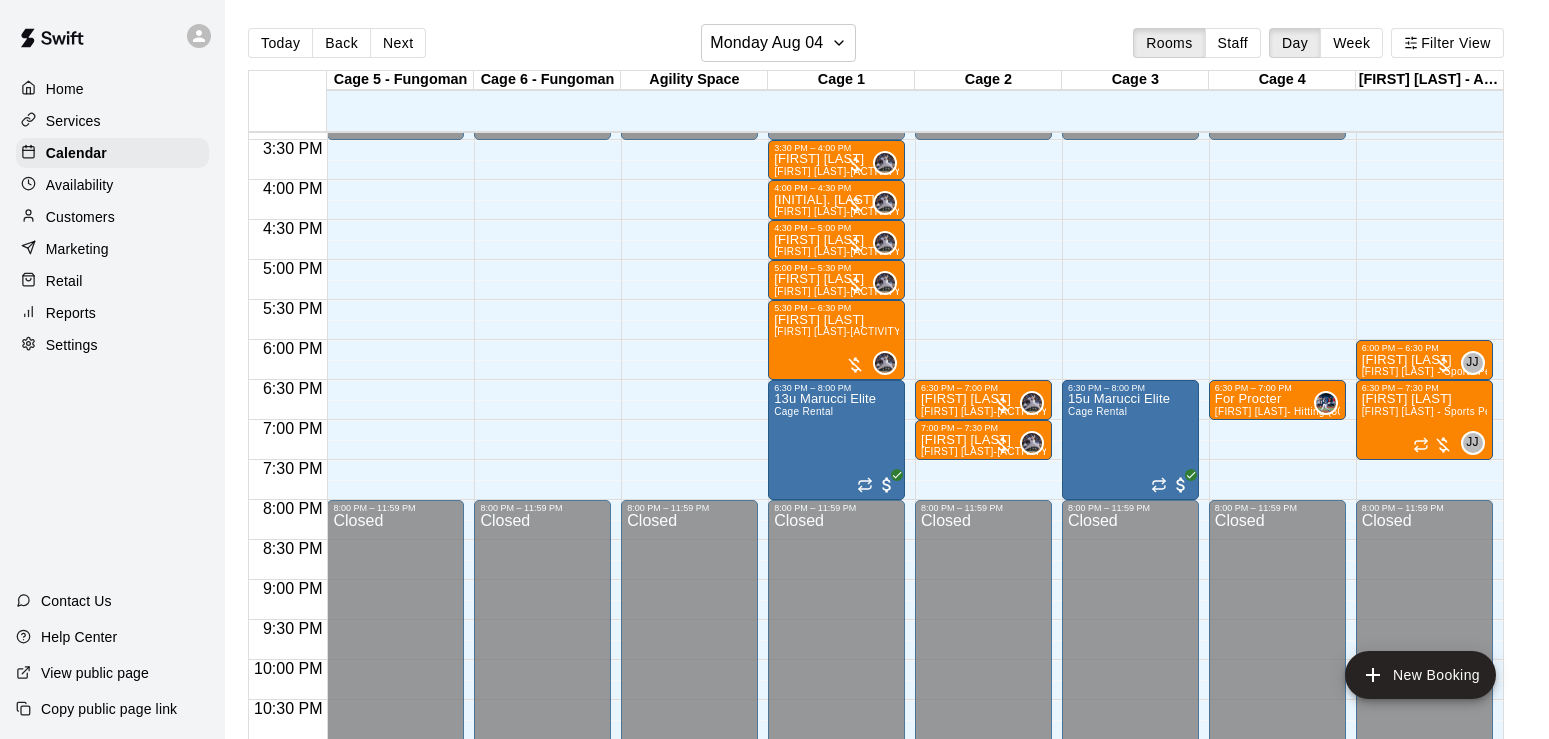 click on "Availability" at bounding box center [80, 185] 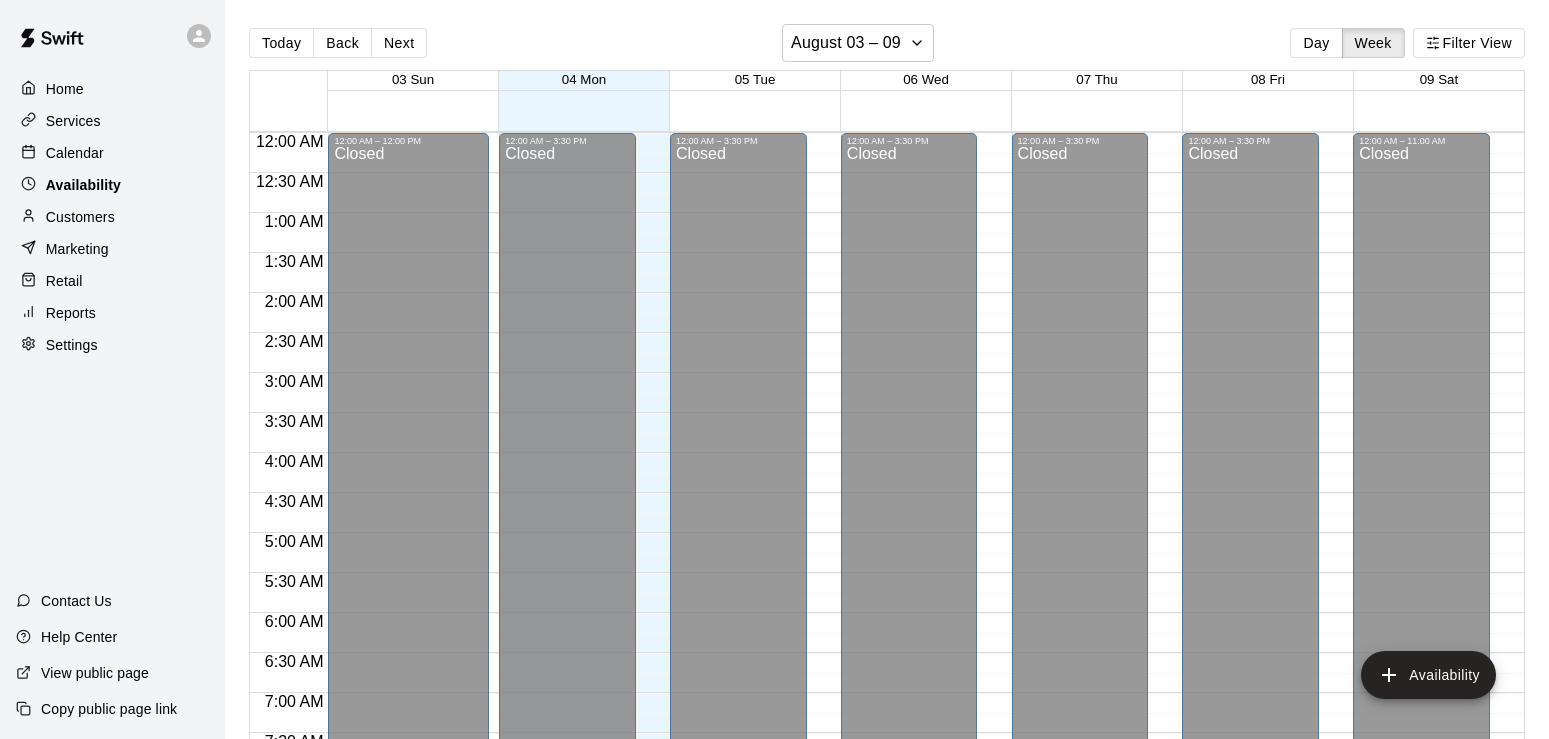 scroll, scrollTop: 652, scrollLeft: 0, axis: vertical 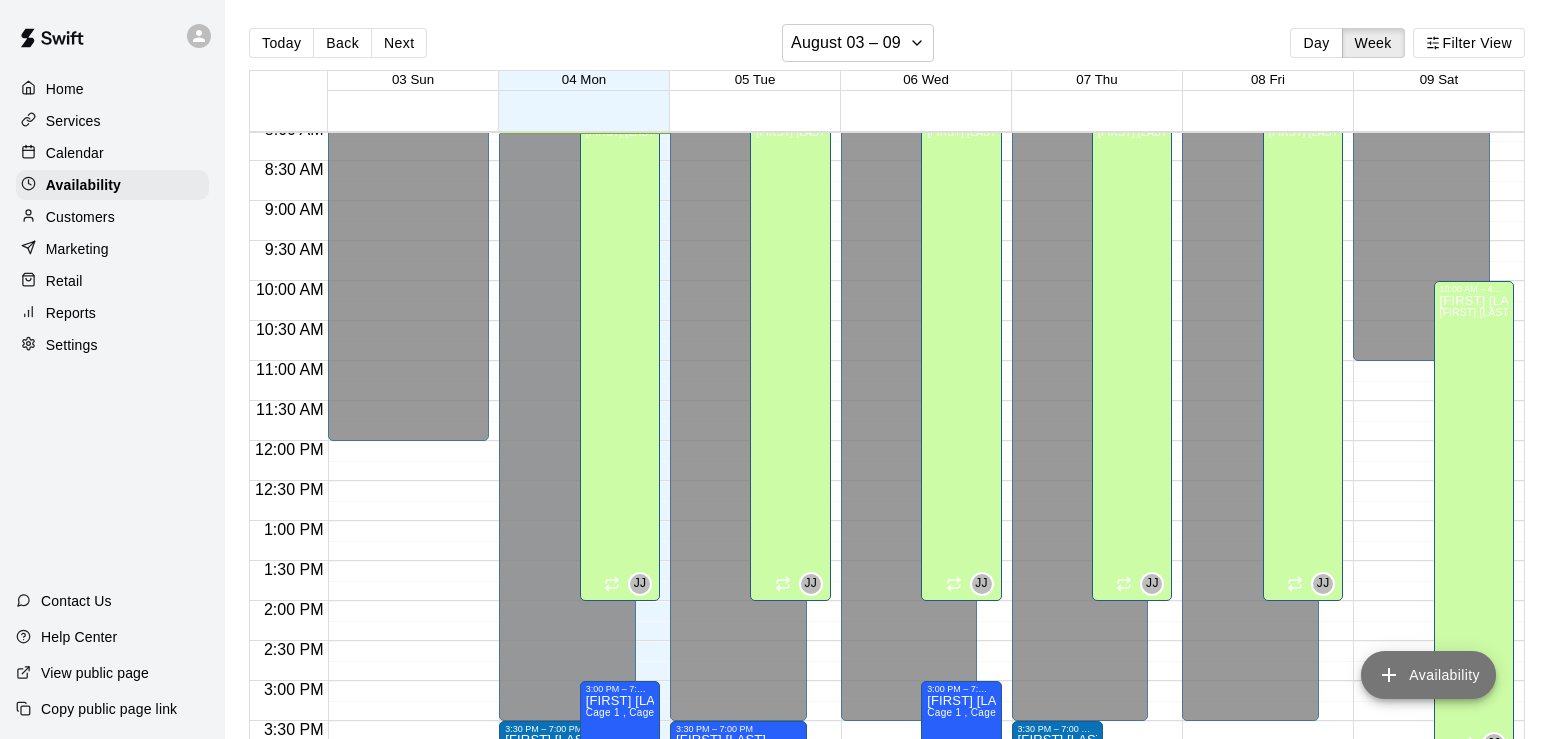 click 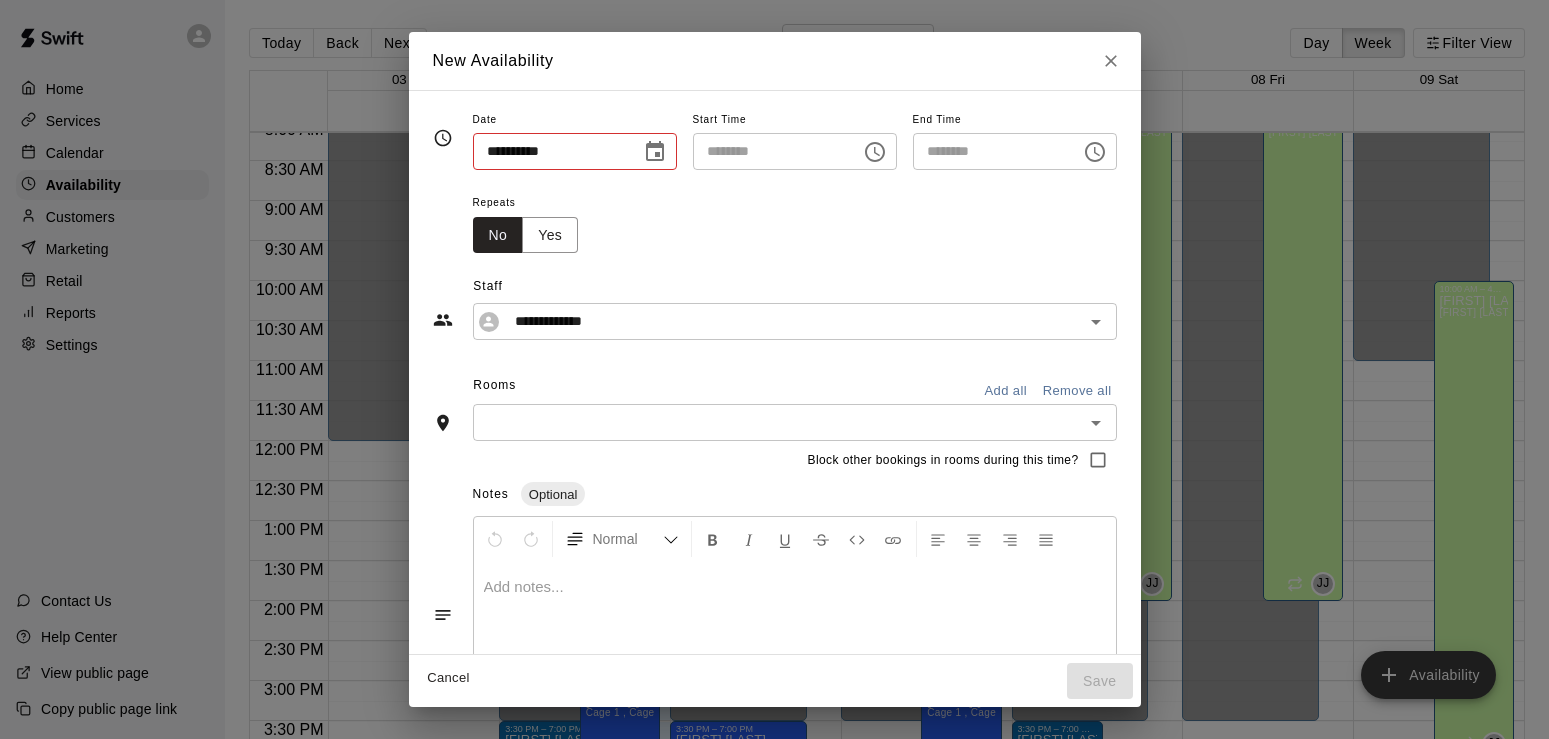 type on "**********" 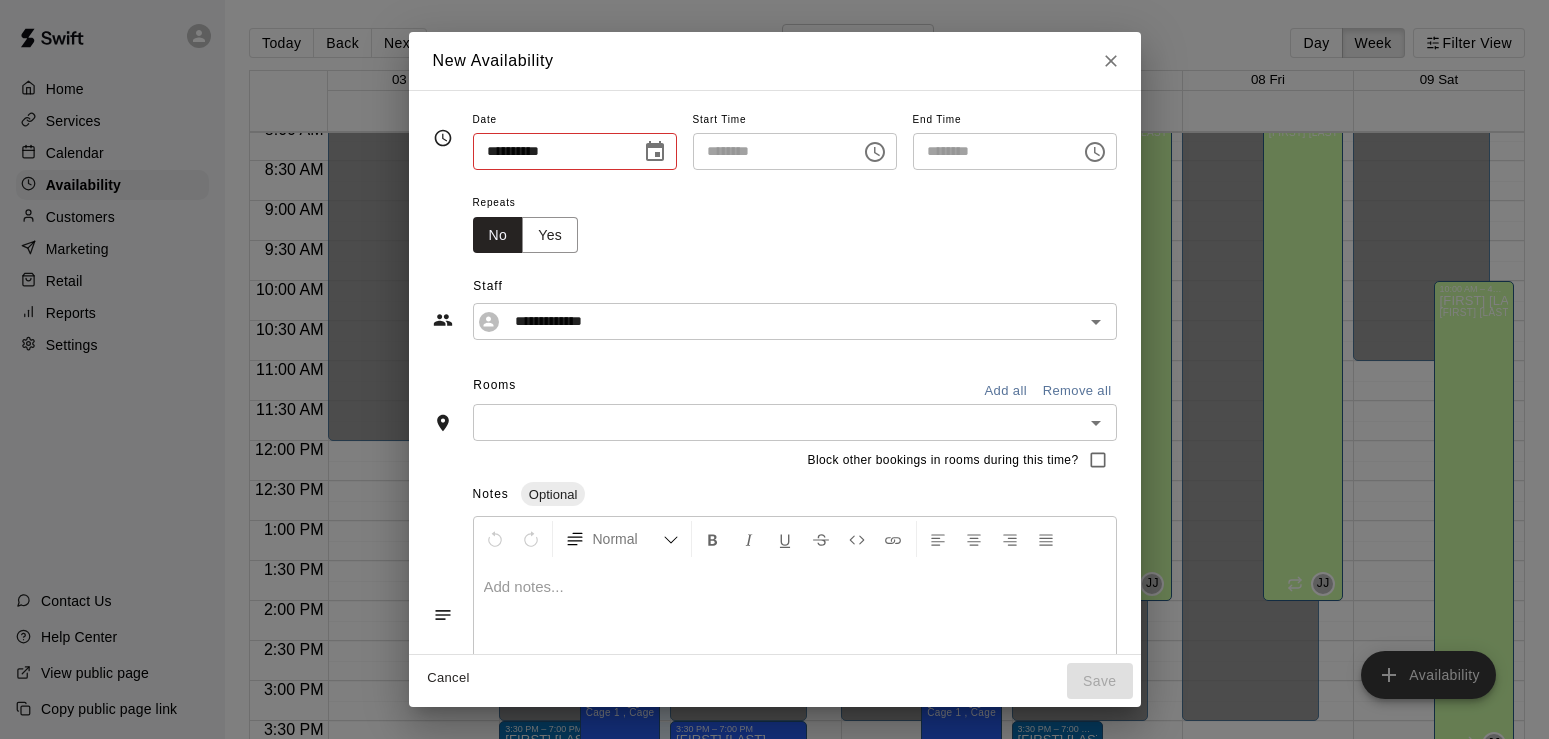 type on "********" 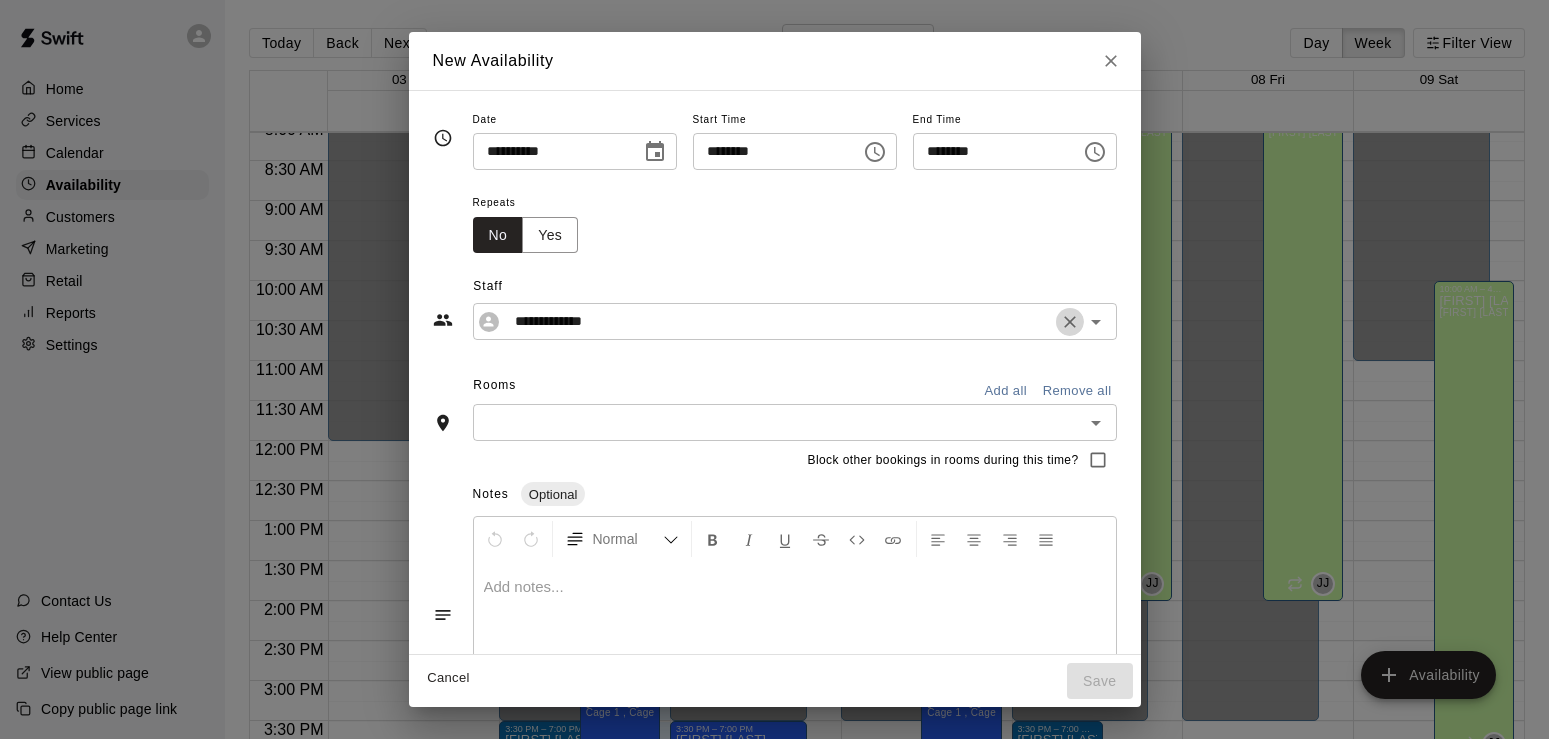 click 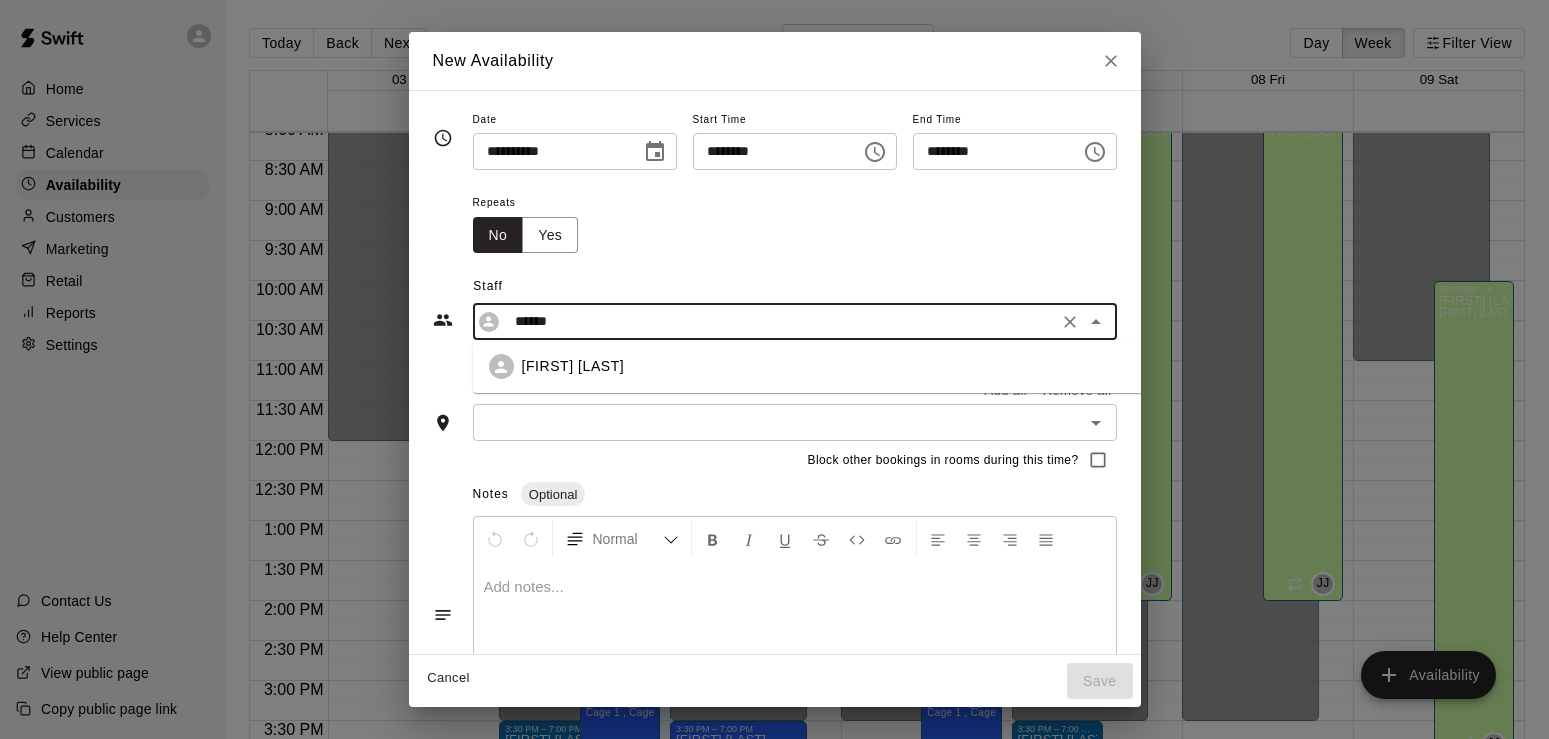 click on "[FIRST] [LAST]" at bounding box center (573, 366) 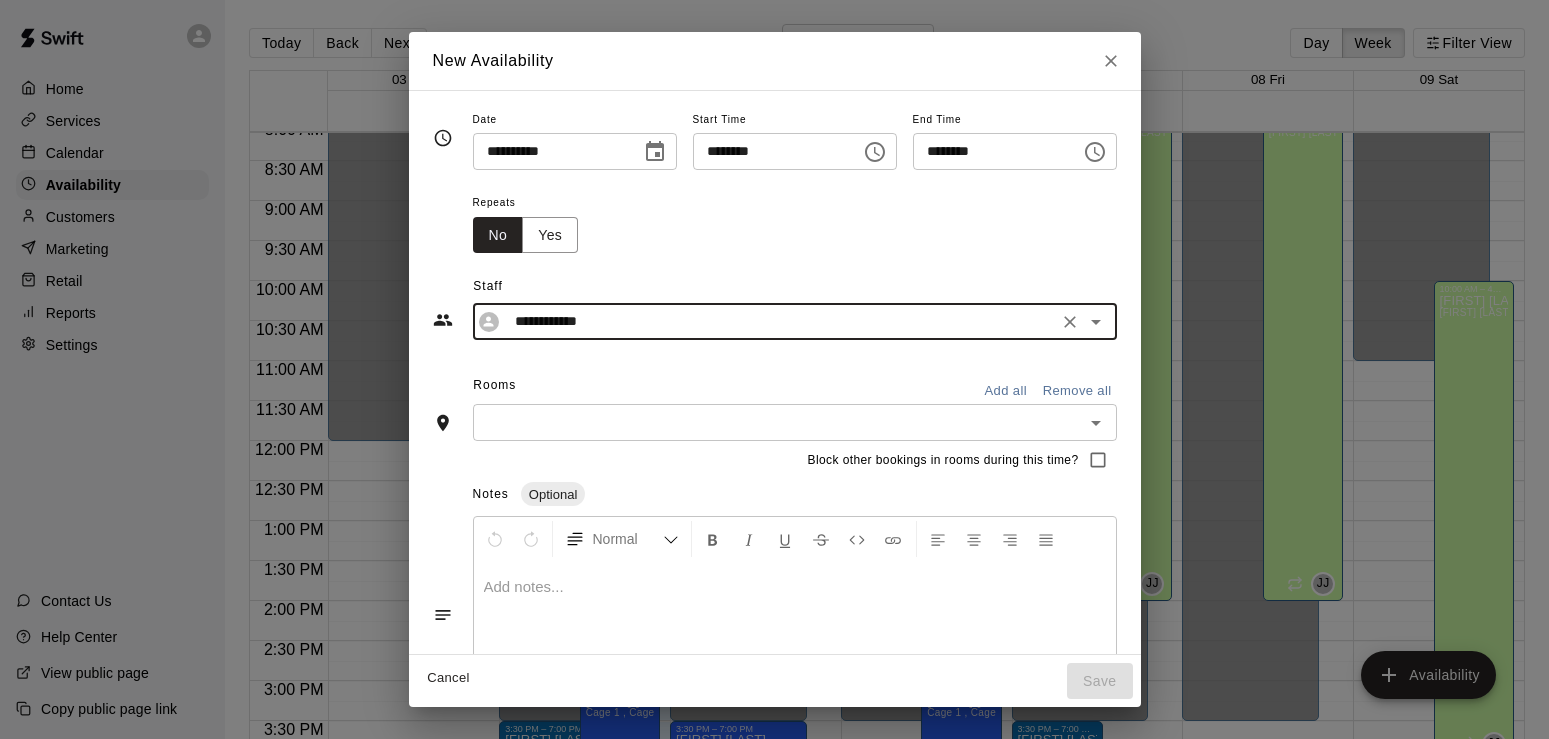 type on "**********" 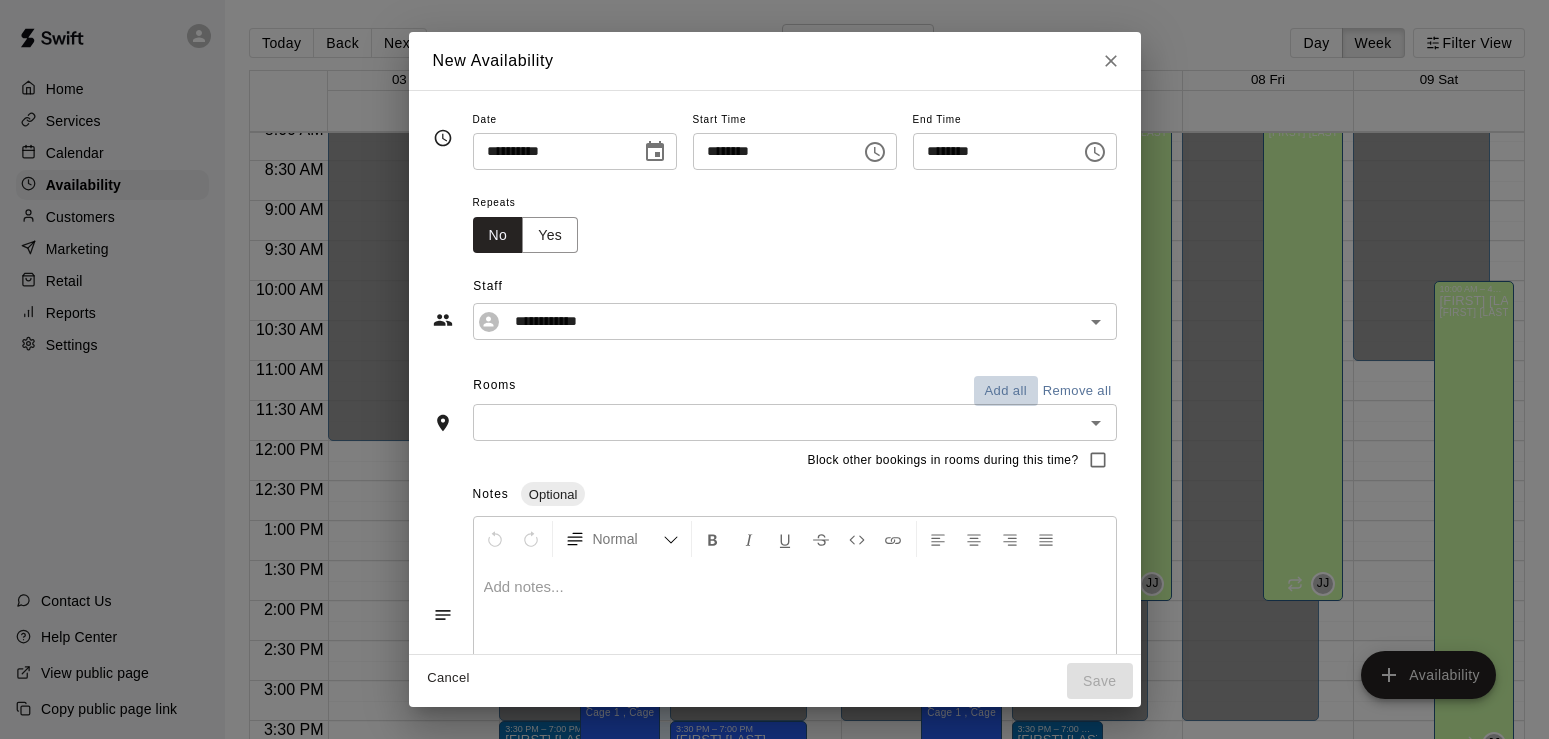 click on "Add all" at bounding box center (1006, 391) 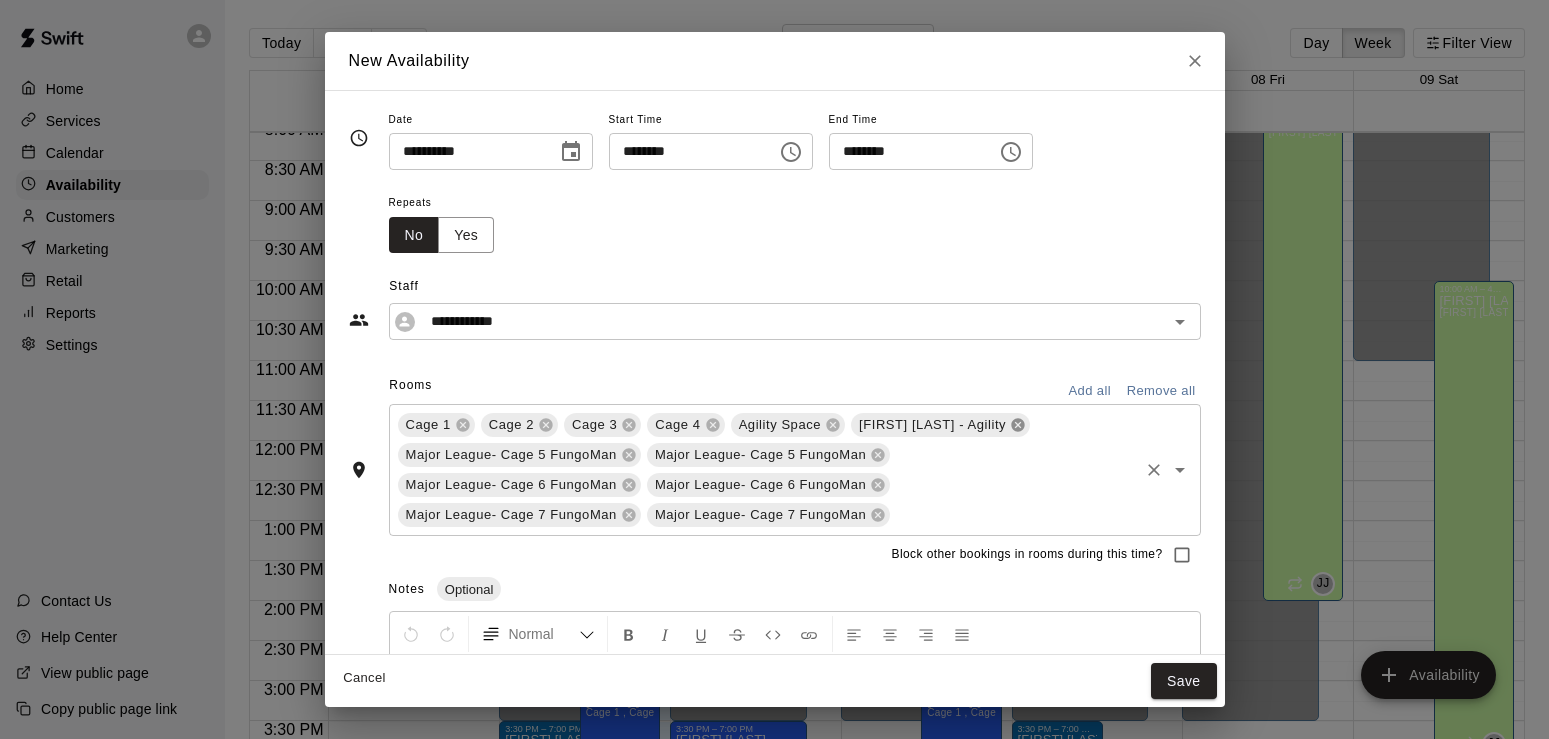 click 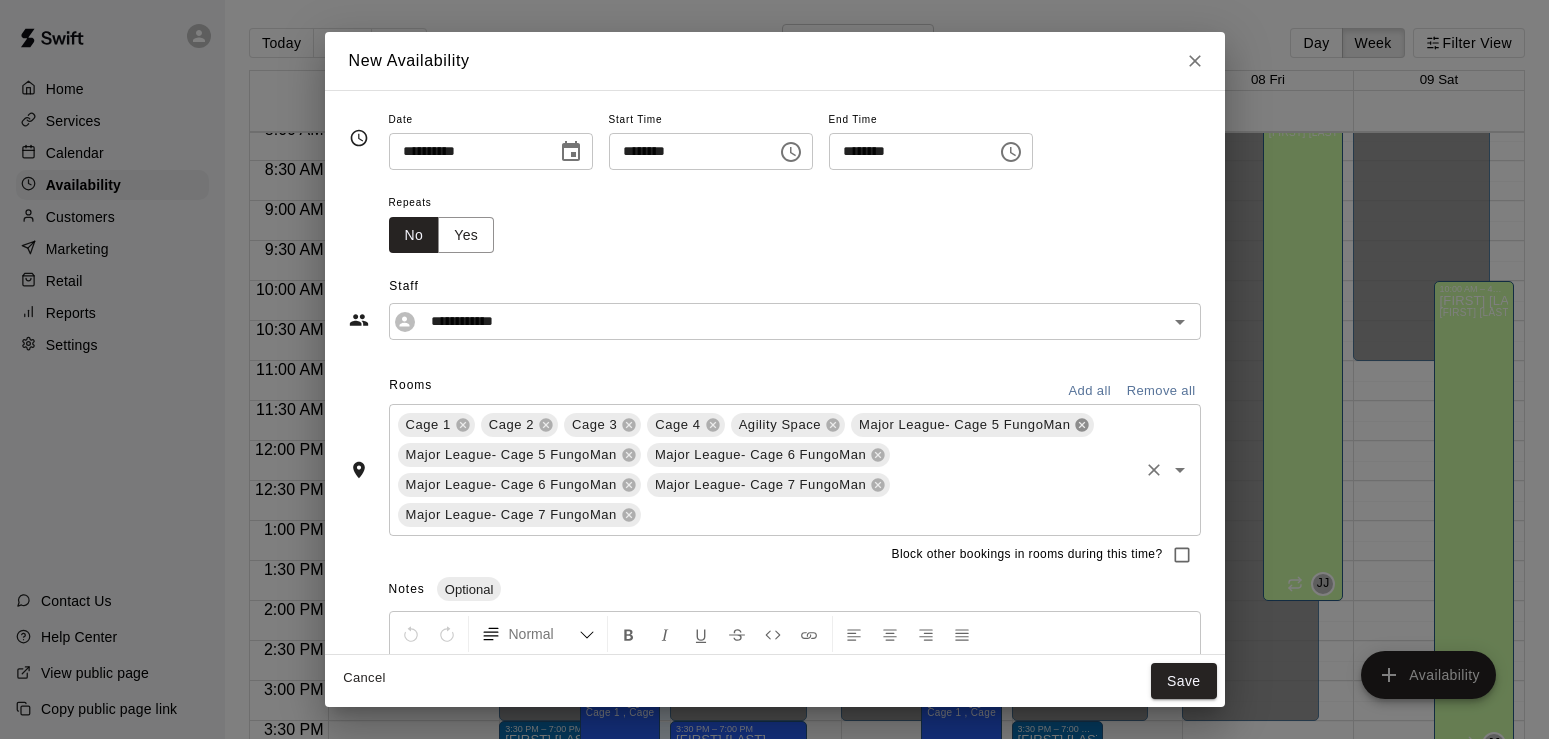 click 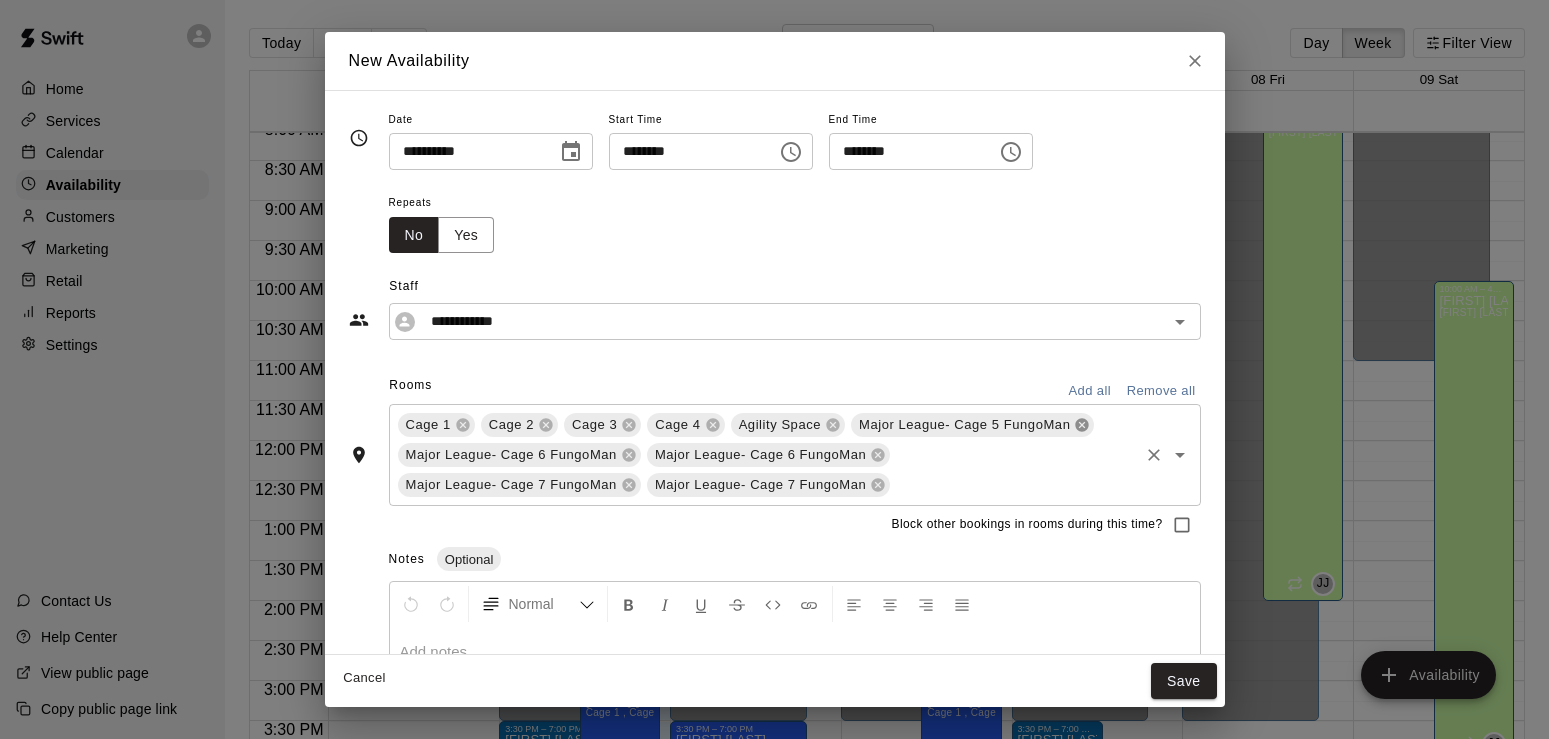 click 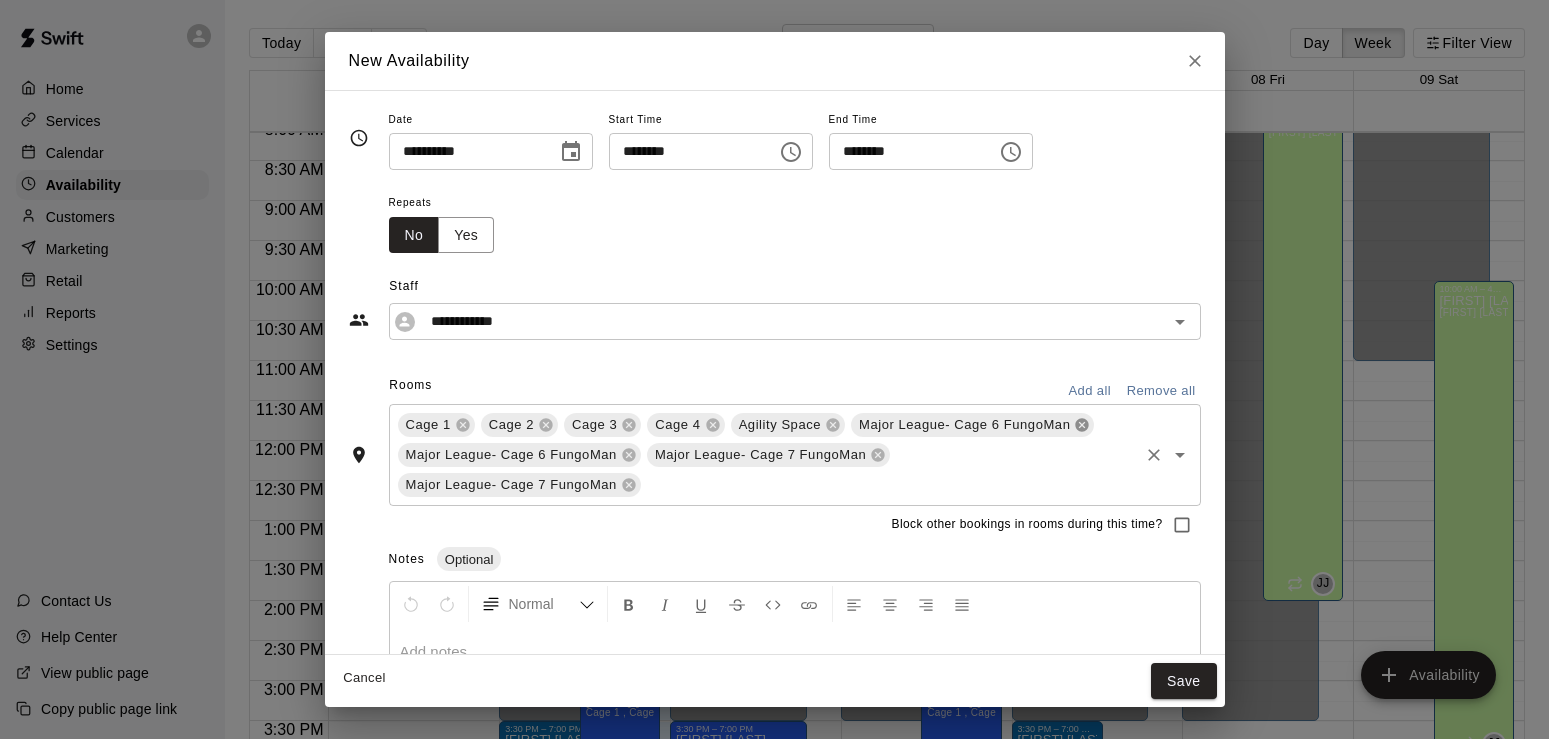click 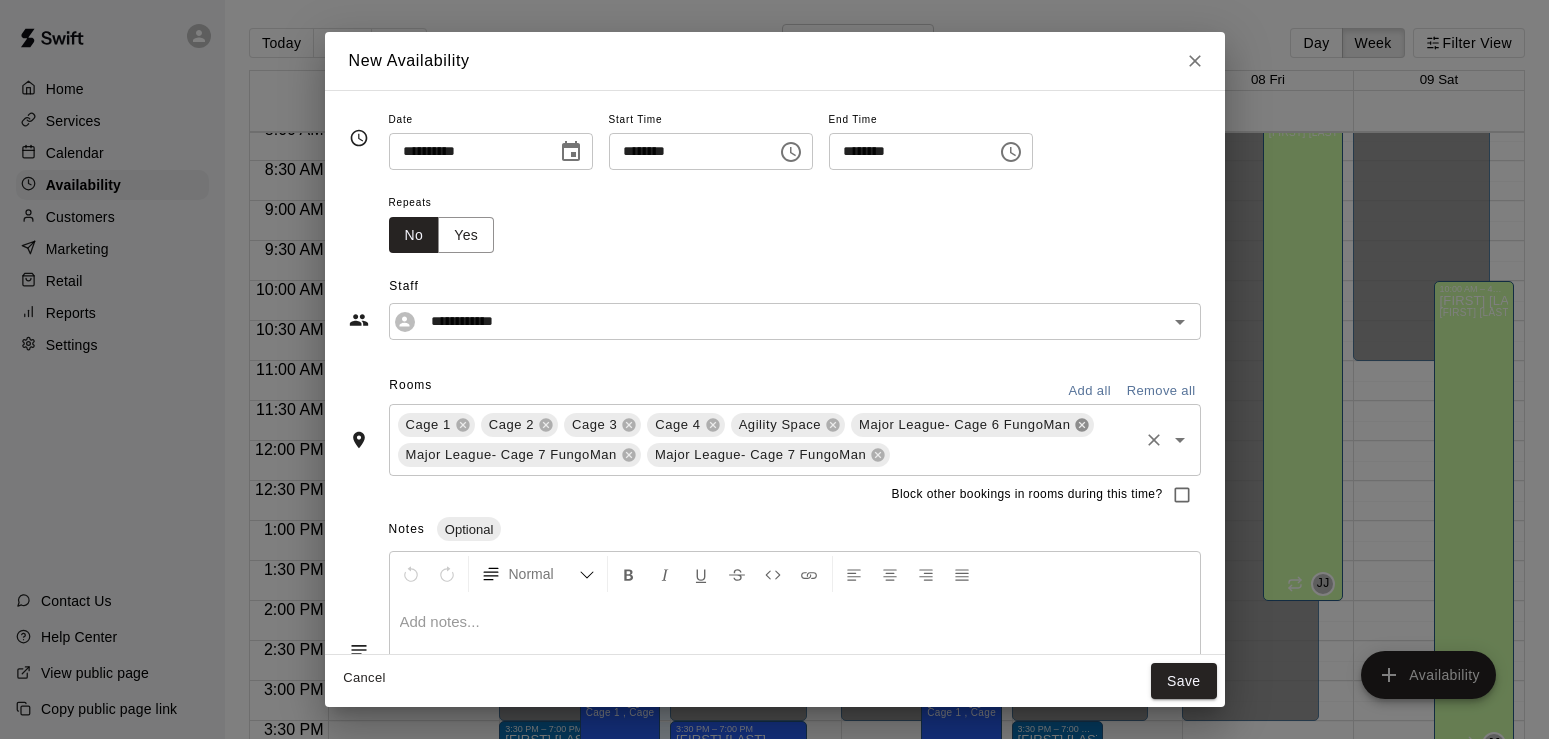 click 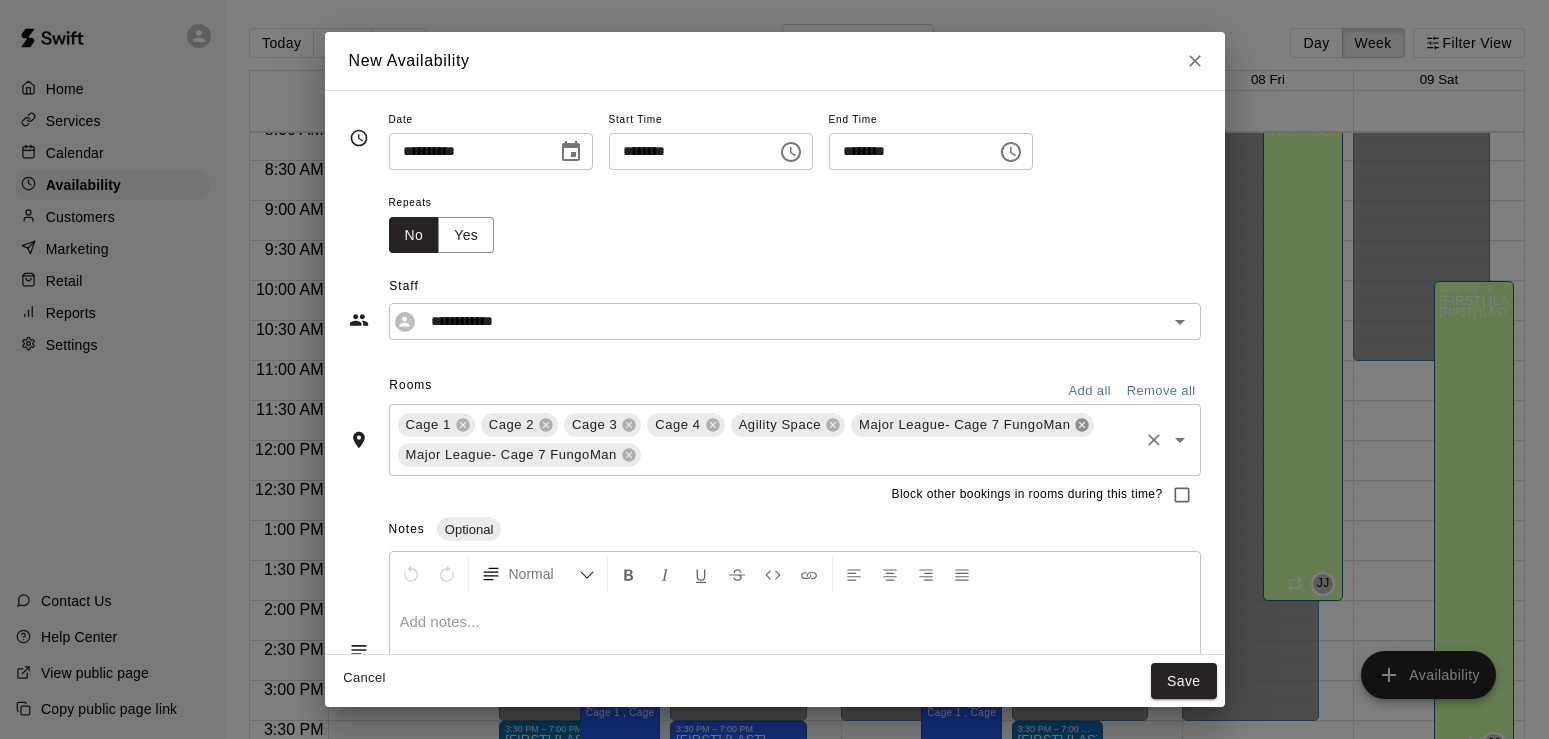 click 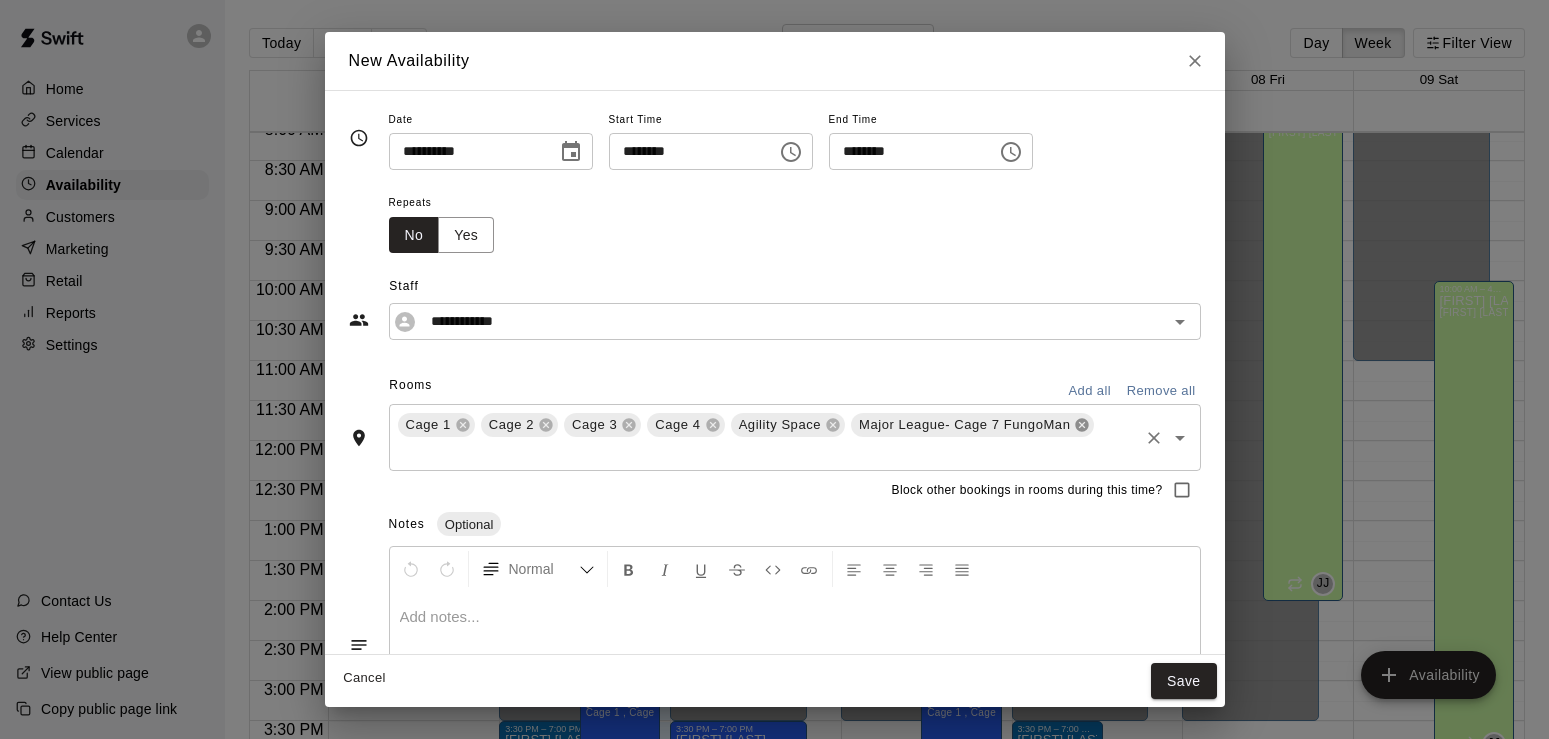click 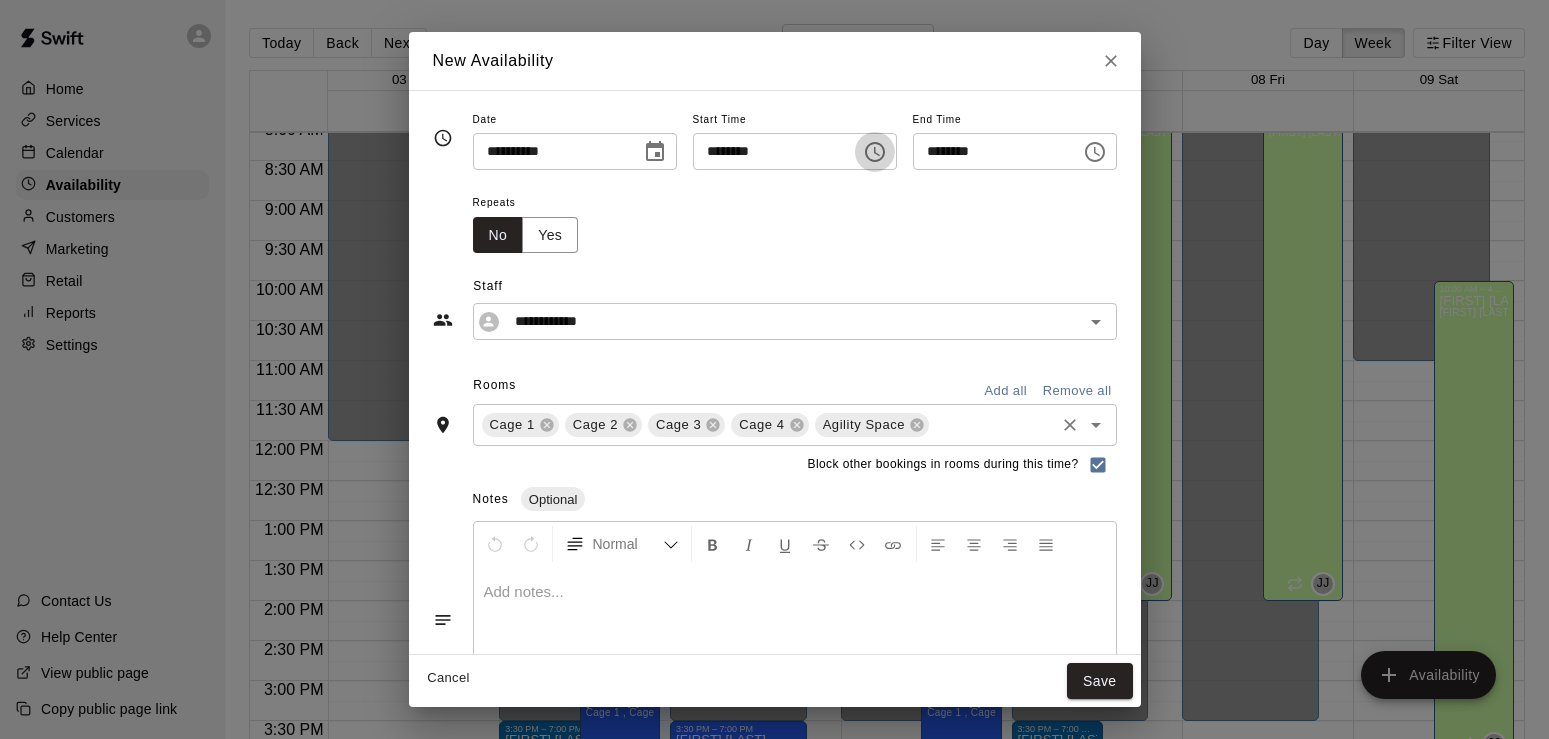 click 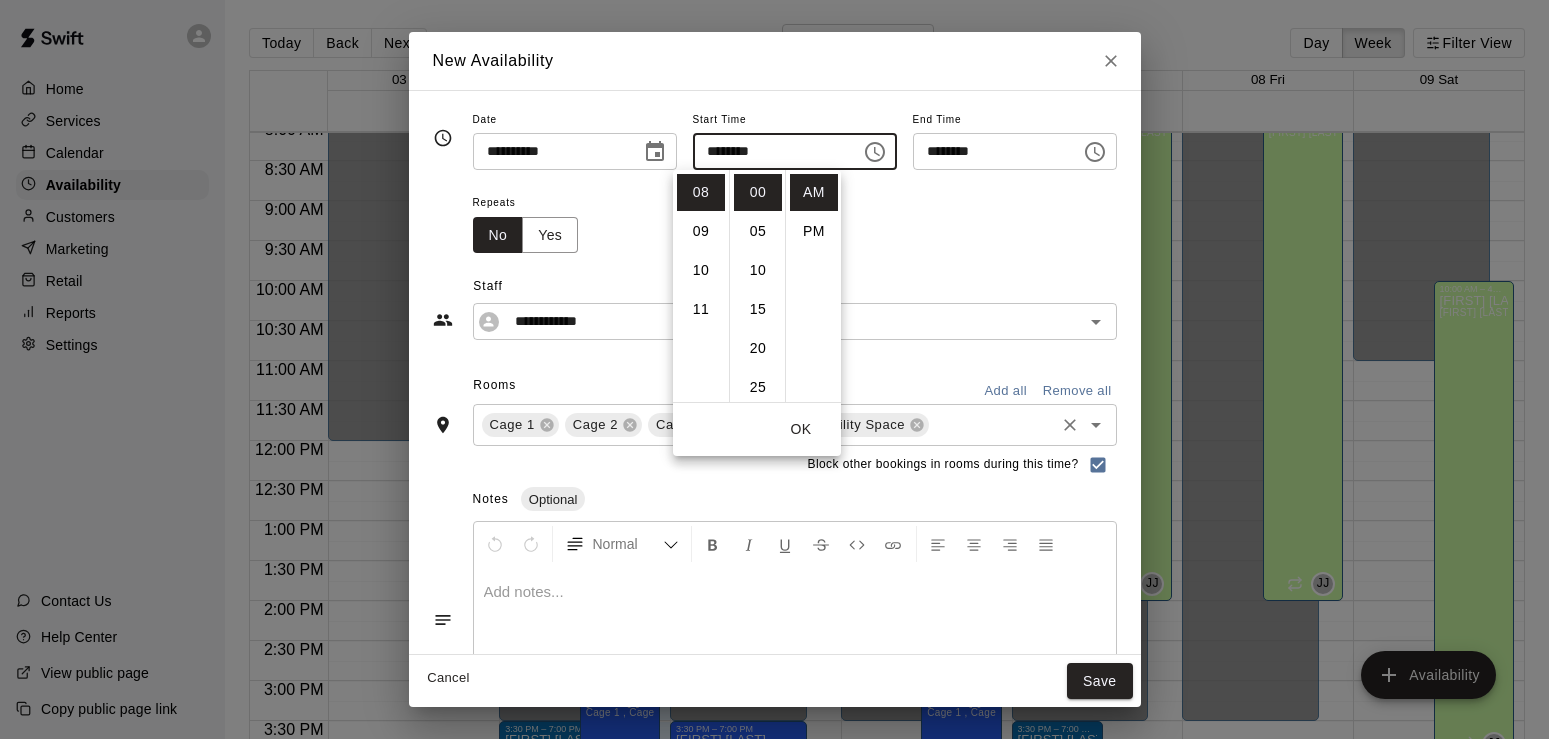scroll, scrollTop: 312, scrollLeft: 0, axis: vertical 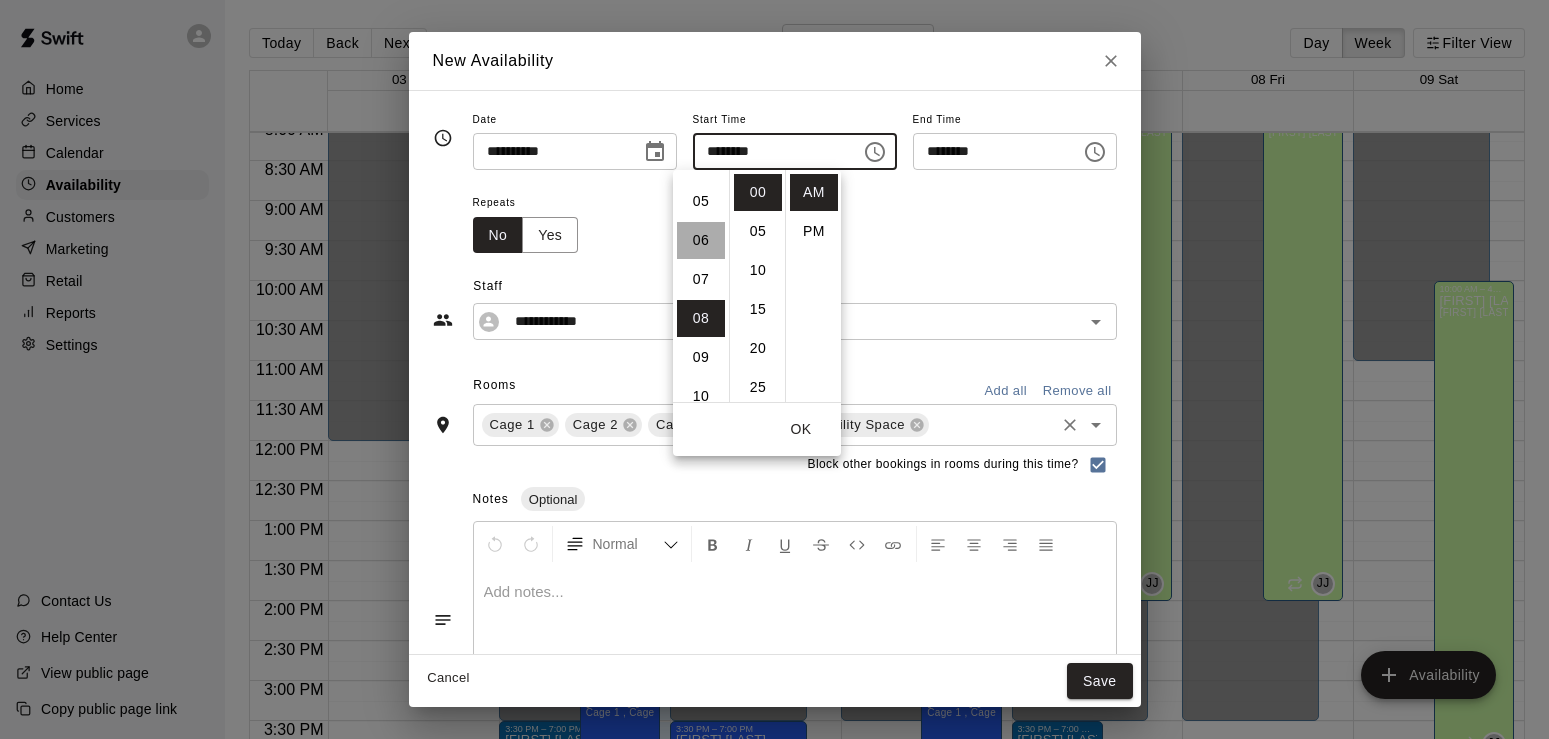 click on "06" at bounding box center [701, 240] 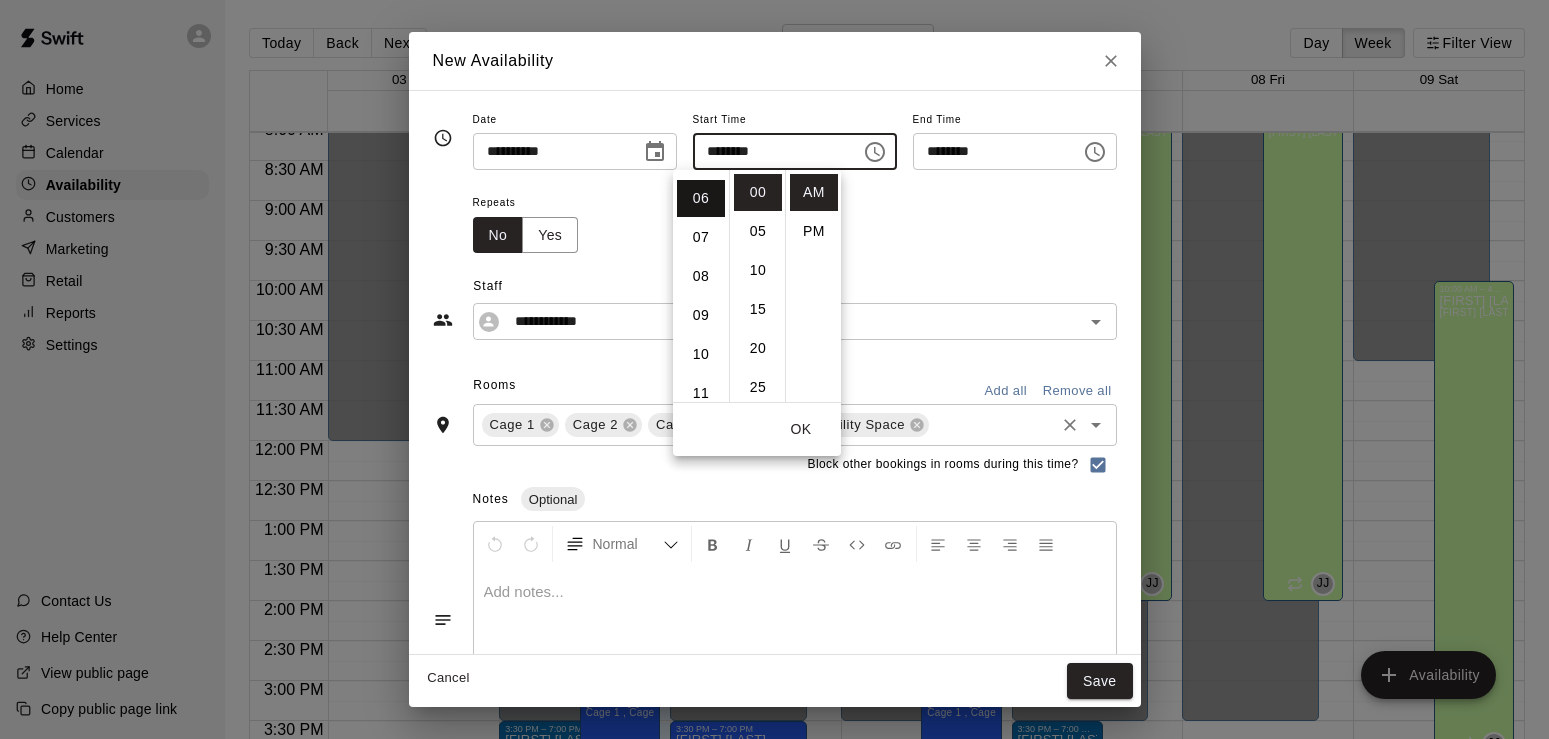 scroll, scrollTop: 233, scrollLeft: 0, axis: vertical 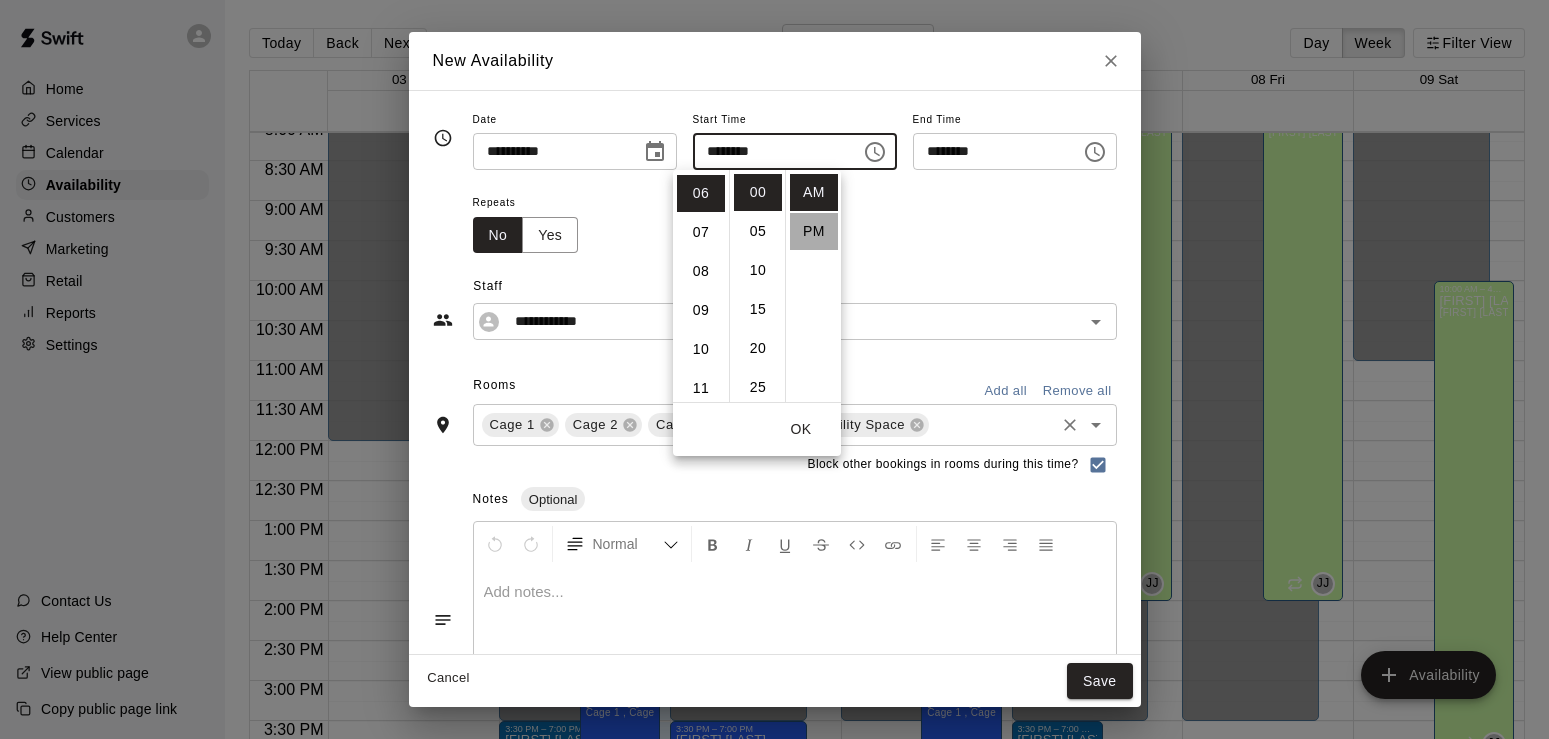 click on "PM" at bounding box center (814, 231) 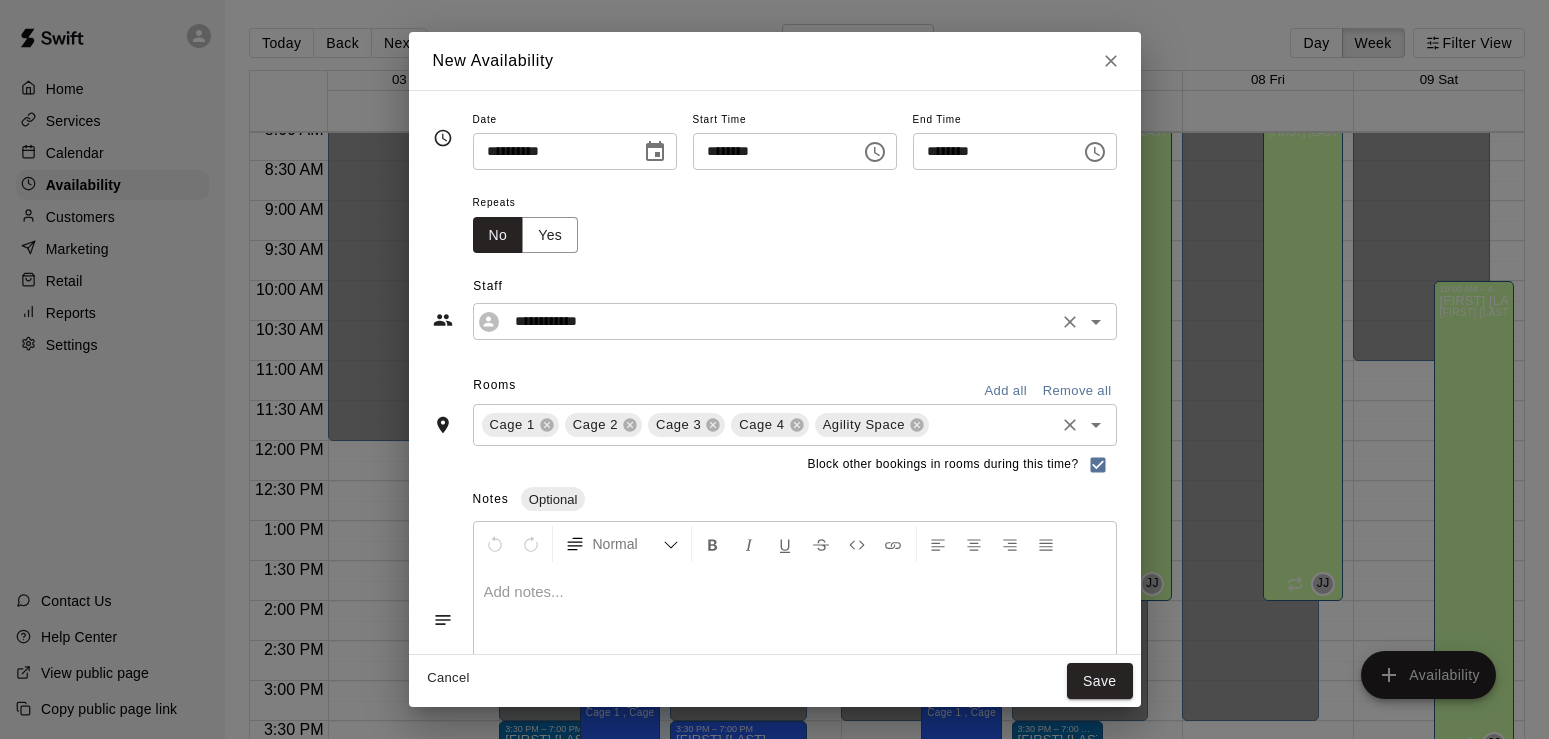 scroll, scrollTop: 0, scrollLeft: 0, axis: both 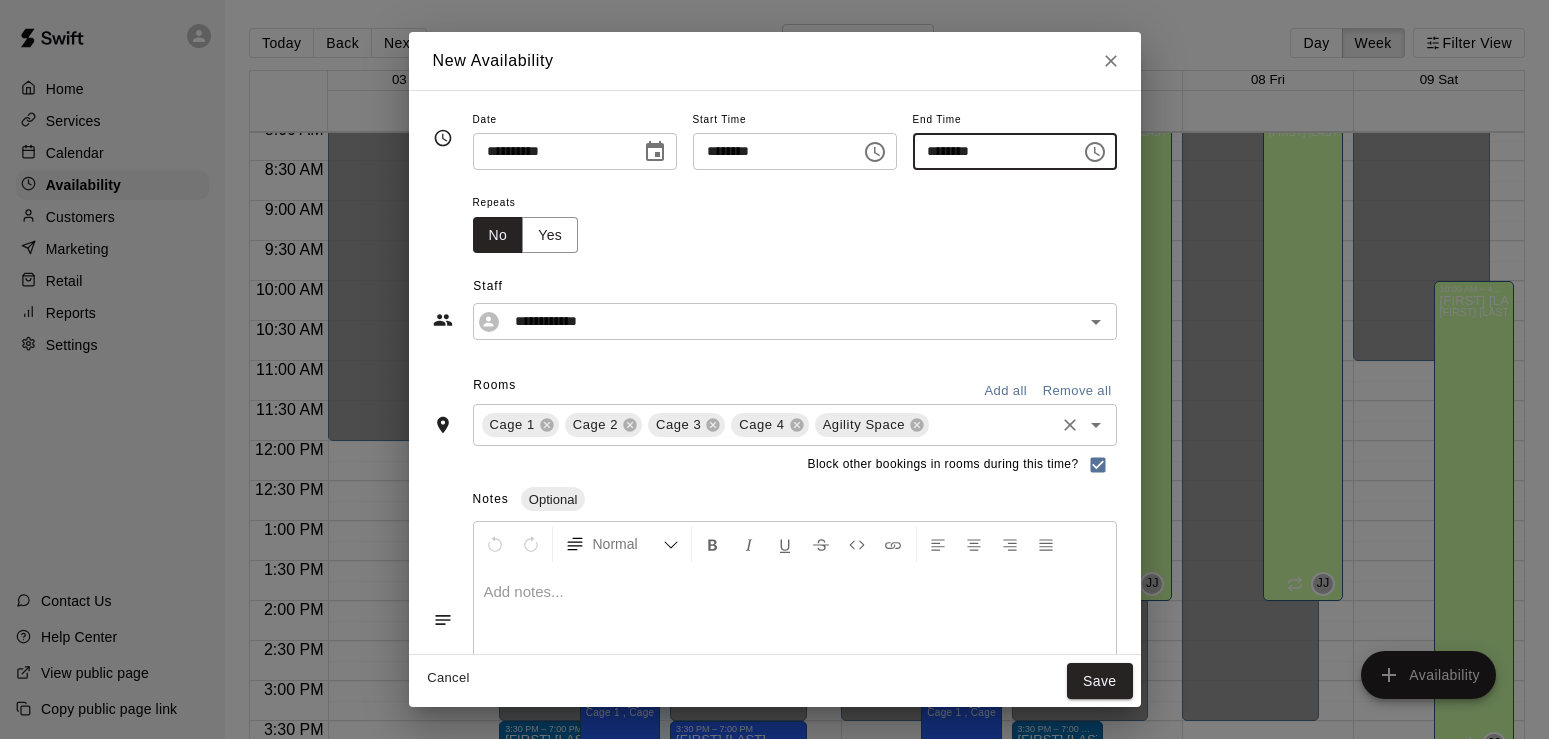 click on "********" at bounding box center (990, 151) 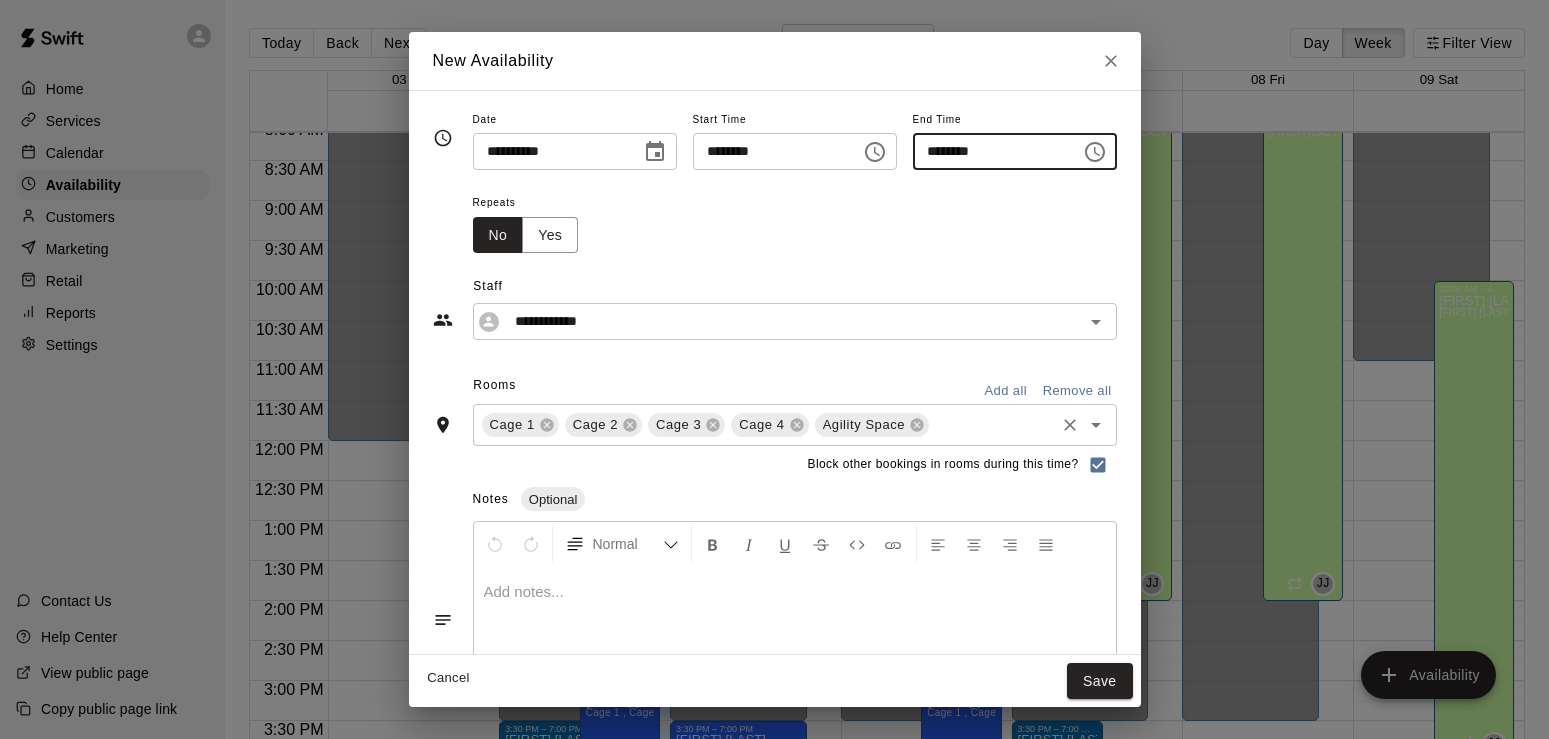 type on "********" 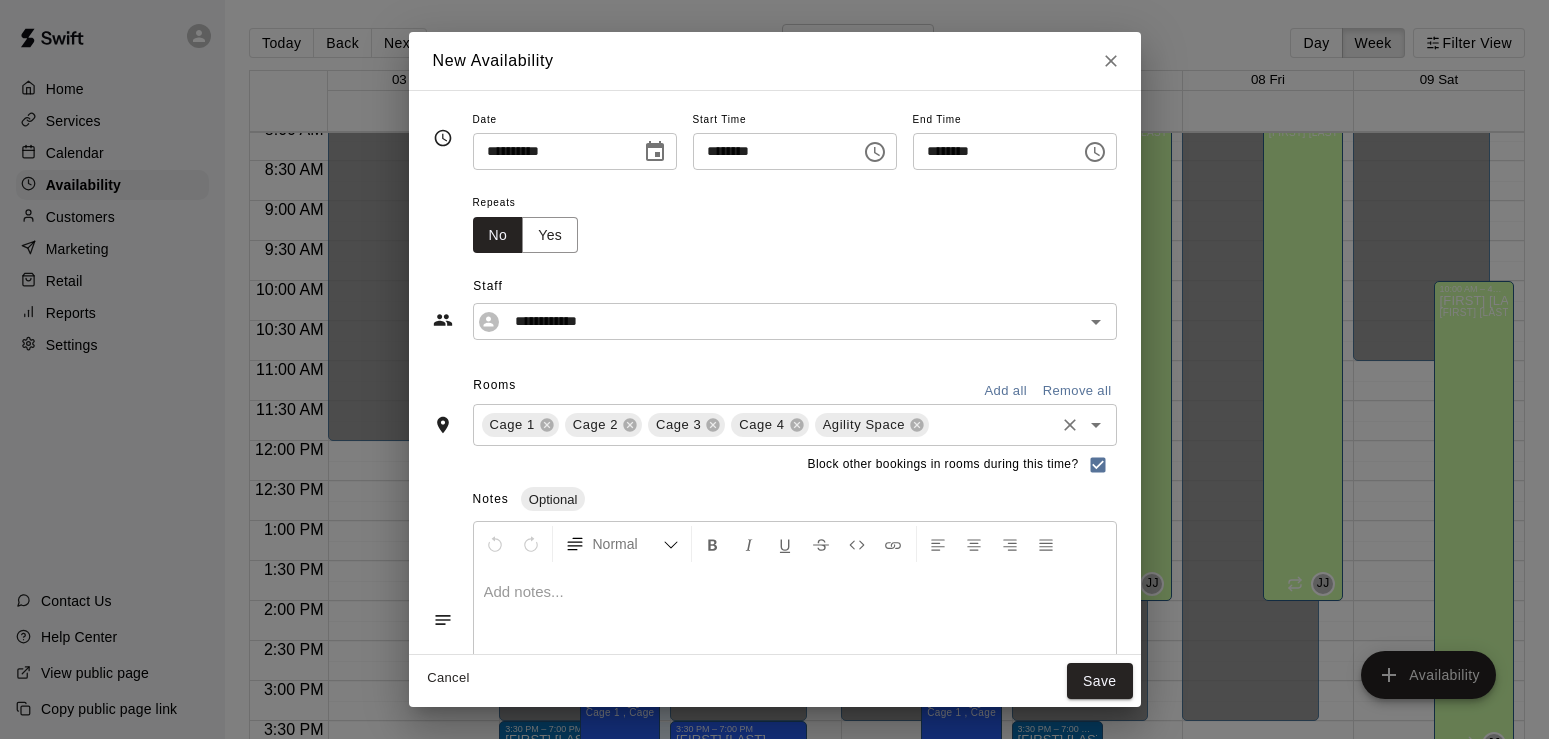 click on "Repeats No Yes" at bounding box center [795, 221] 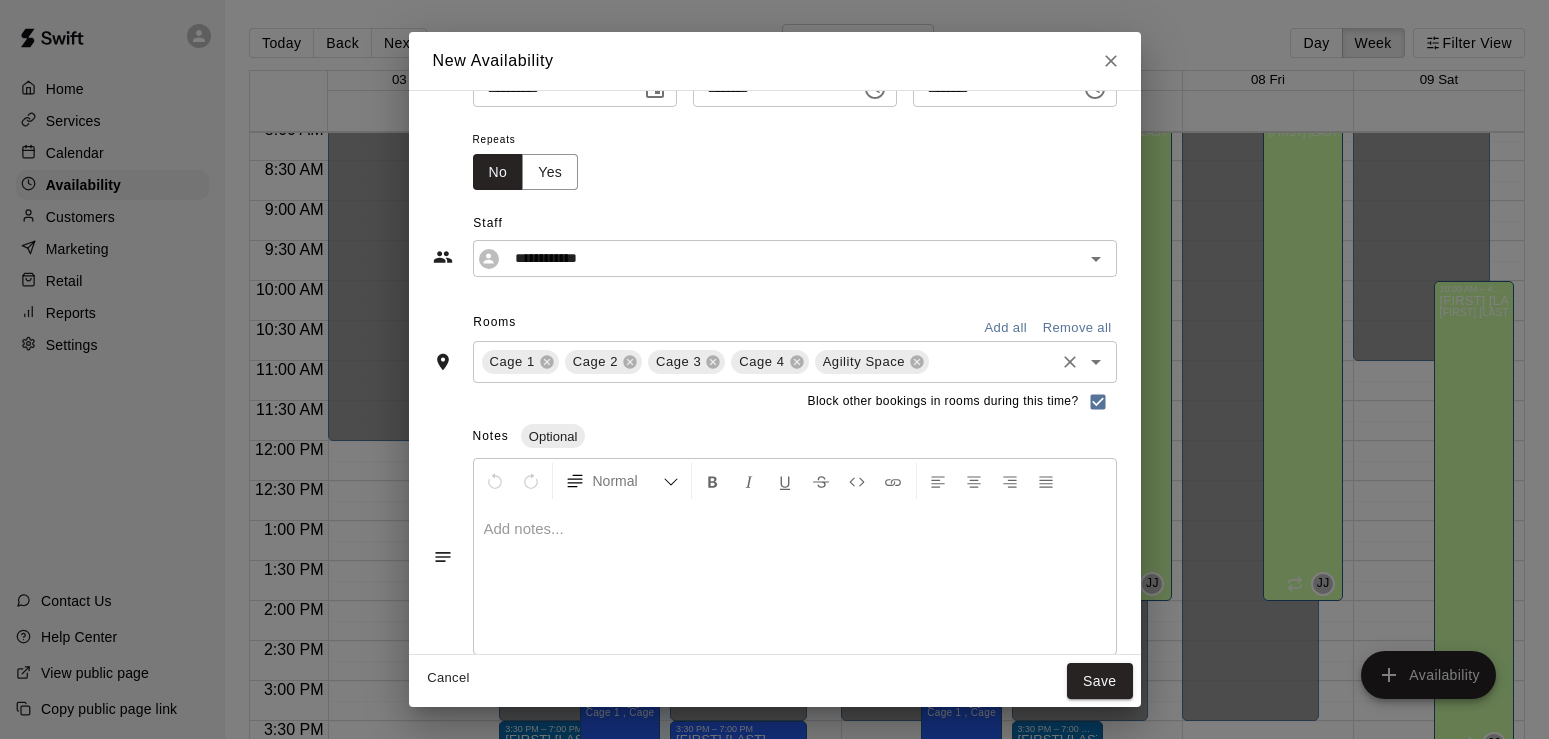 scroll, scrollTop: 85, scrollLeft: 0, axis: vertical 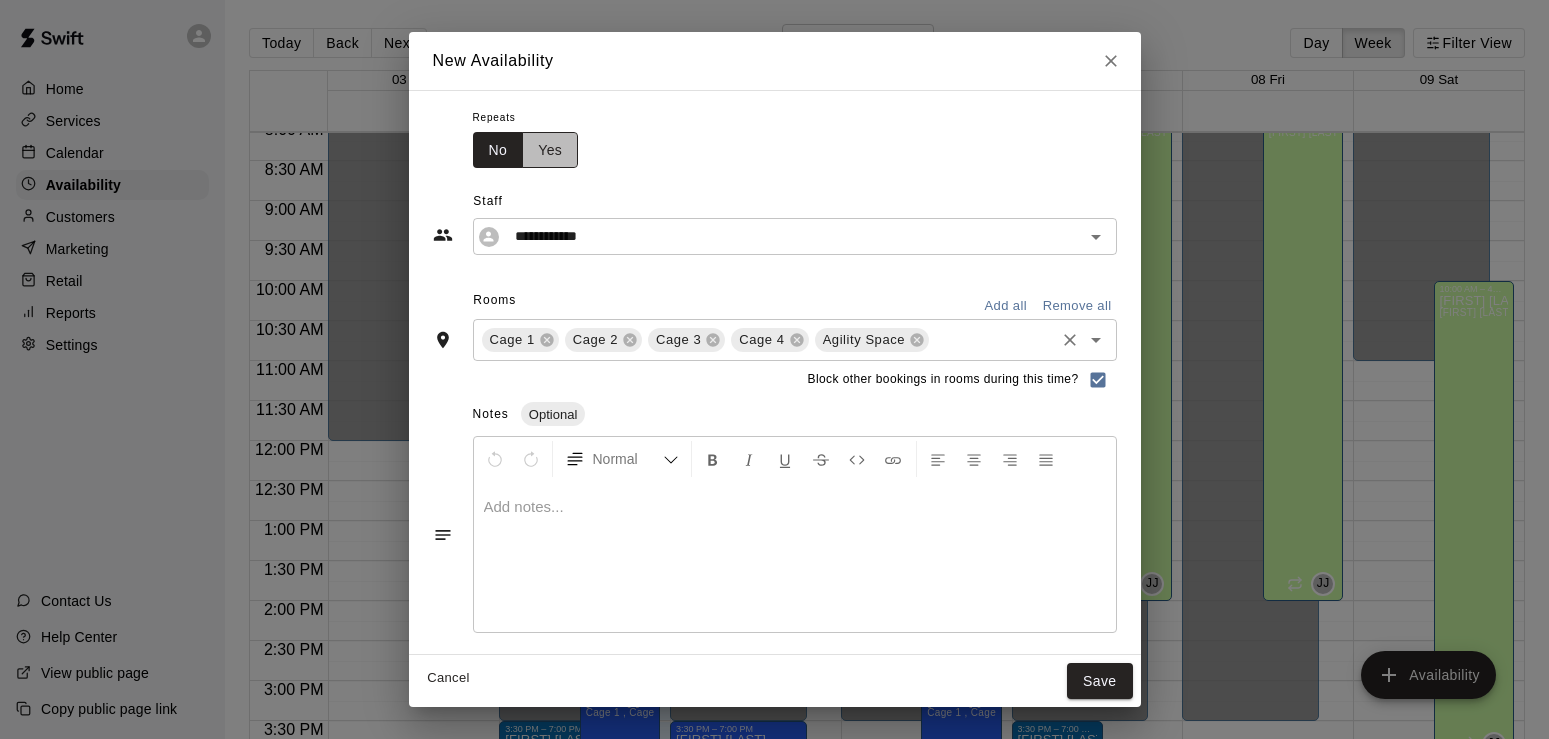 click on "Yes" at bounding box center (550, 150) 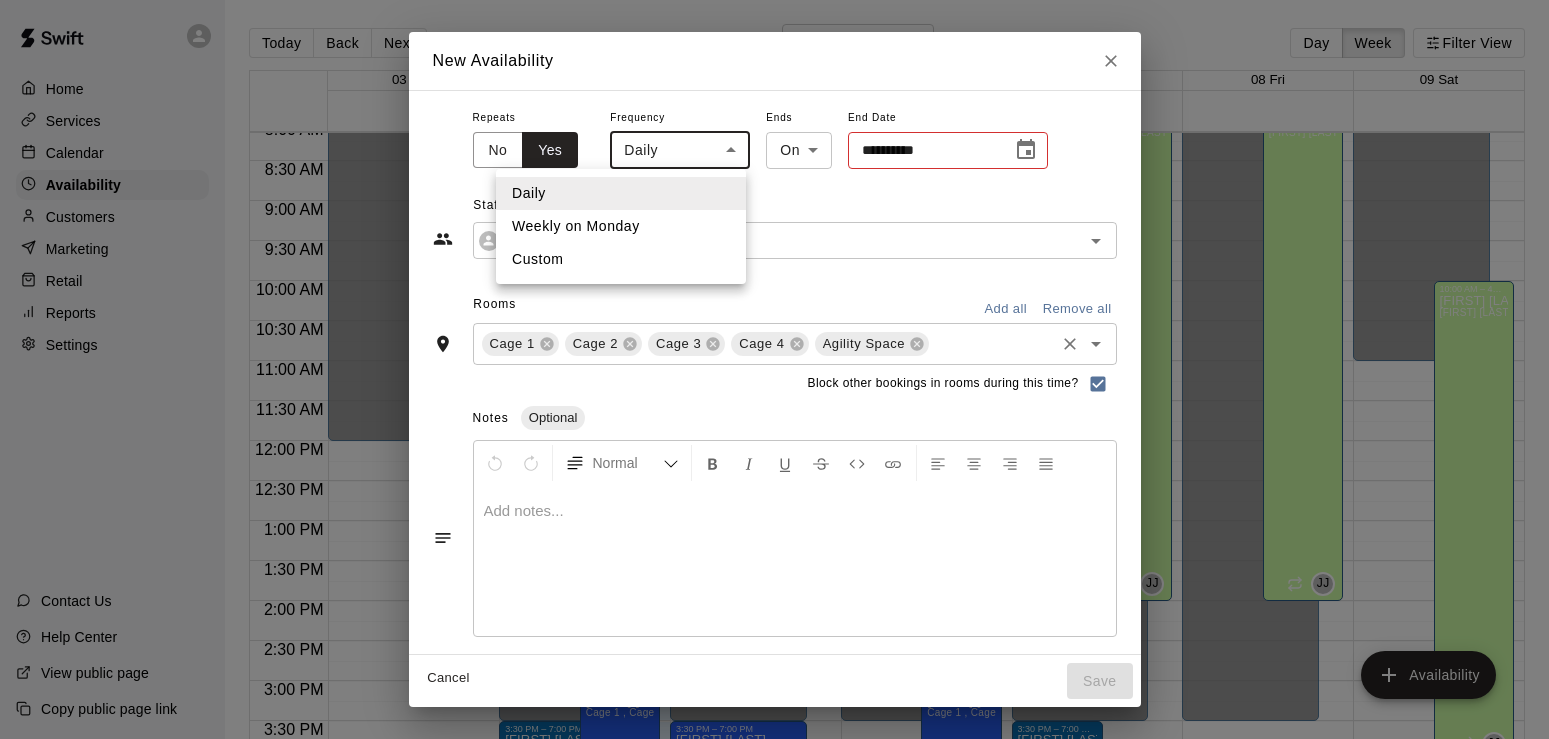 click on "Home Services Calendar Availability Customers Marketing Retail Reports Settings Contact Us Help Center View public page Copy public page link Today Back Next [MONTH] [DAY] – [DAY] Day Week Filter View [DAY] Sun [DAY] Mon [DAY] Tue [DAY] Wed [DAY] Thu [DAY] Fri [DAY] Sat 12:00 AM 12:30 AM 1:00 AM 1:30 AM 2:00 AM 2:30 AM 3:00 AM 3:30 AM 4:00 AM 4:30 AM 5:00 AM 5:30 AM 6:00 AM 6:30 AM 7:00 AM 7:30 AM 8:00 AM 8:30 AM 9:00 AM 9:30 AM 10:00 AM 10:30 AM 11:00 AM 11:30 AM 12:00 PM 12:30 PM 1:00 PM 1:30 PM 2:00 PM 2:30 PM 3:00 PM 3:30 PM 4:00 PM 4:30 PM 5:00 PM 5:30 PM 6:00 PM 6:30 PM 7:00 PM 7:30 PM 8:00 PM 8:30 PM 9:00 PM 9:30 PM 10:00 PM 10:30 PM 11:00 PM 11:30 PM 12:00 AM – 12:00 PM Closed [HOUR]:[MINUTE] [AM/PM] – [HOUR]:[MINUTE] [AM/PM] [FIRST] [LAST] Cage 1 , Cage 2, Cage 3 , Cage 4  JH [HOUR]:[MINUTE] [AM/PM] – [HOUR]:[MINUTE] [AM/PM] [FIRST] [LAST] [FIRST] [LAST] - Agility JJ [HOUR]:[MINUTE] [AM/PM] – [HOUR]:[MINUTE] [AM/PM] [FIRST] [LAST] Cage 1 , Cage 2, Cage 3 , Cage 4  [HOUR]:[MINUTE] [AM/PM] – 11:59 PM Closed [HOUR]:[MINUTE] [AM/PM] – [HOUR]:[MINUTE] [AM/PM] [FIRST] [LAST] [FIRST] [LAST] - Agility JJ Closed [FIRST] [LAST]" at bounding box center (774, 385) 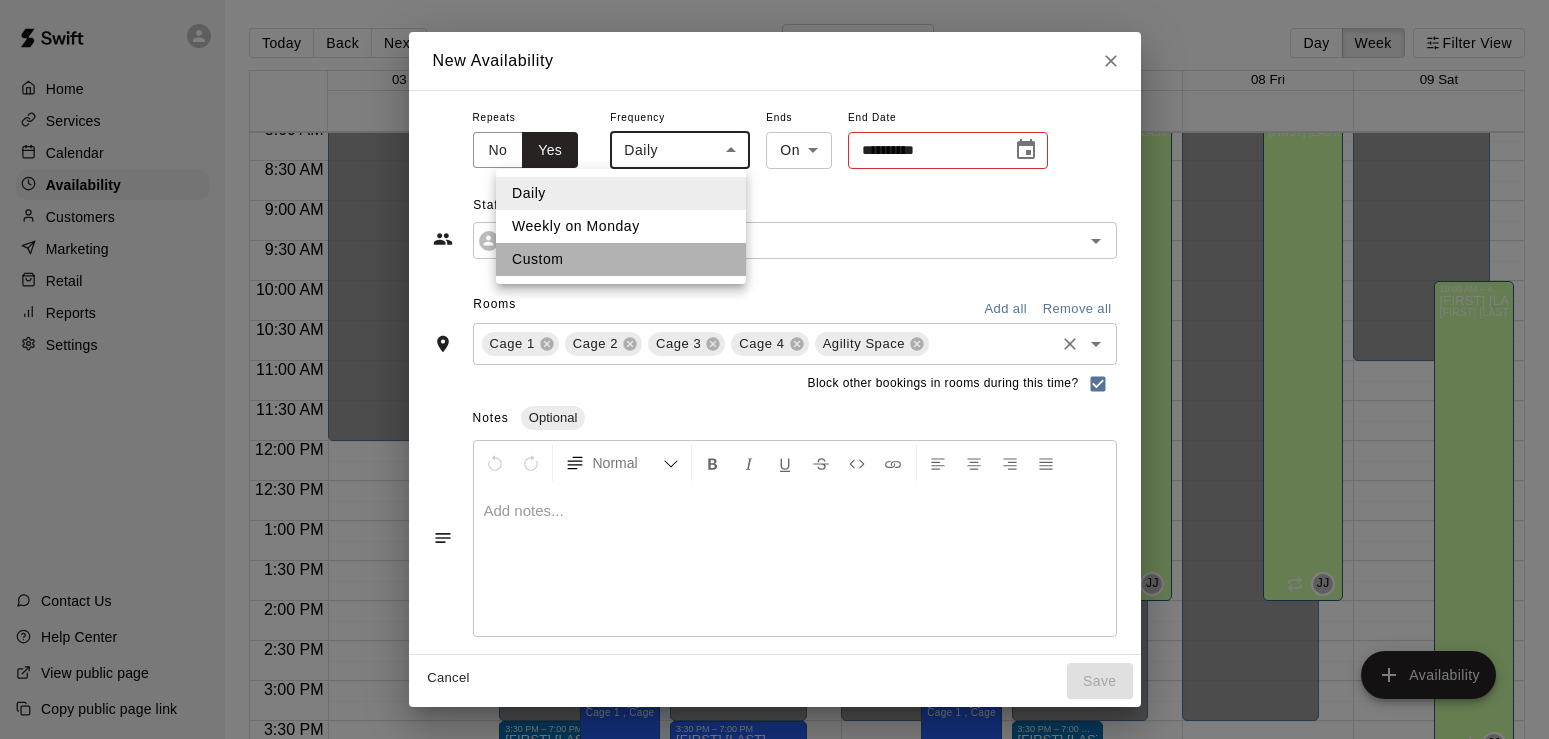 click on "Custom" at bounding box center [621, 259] 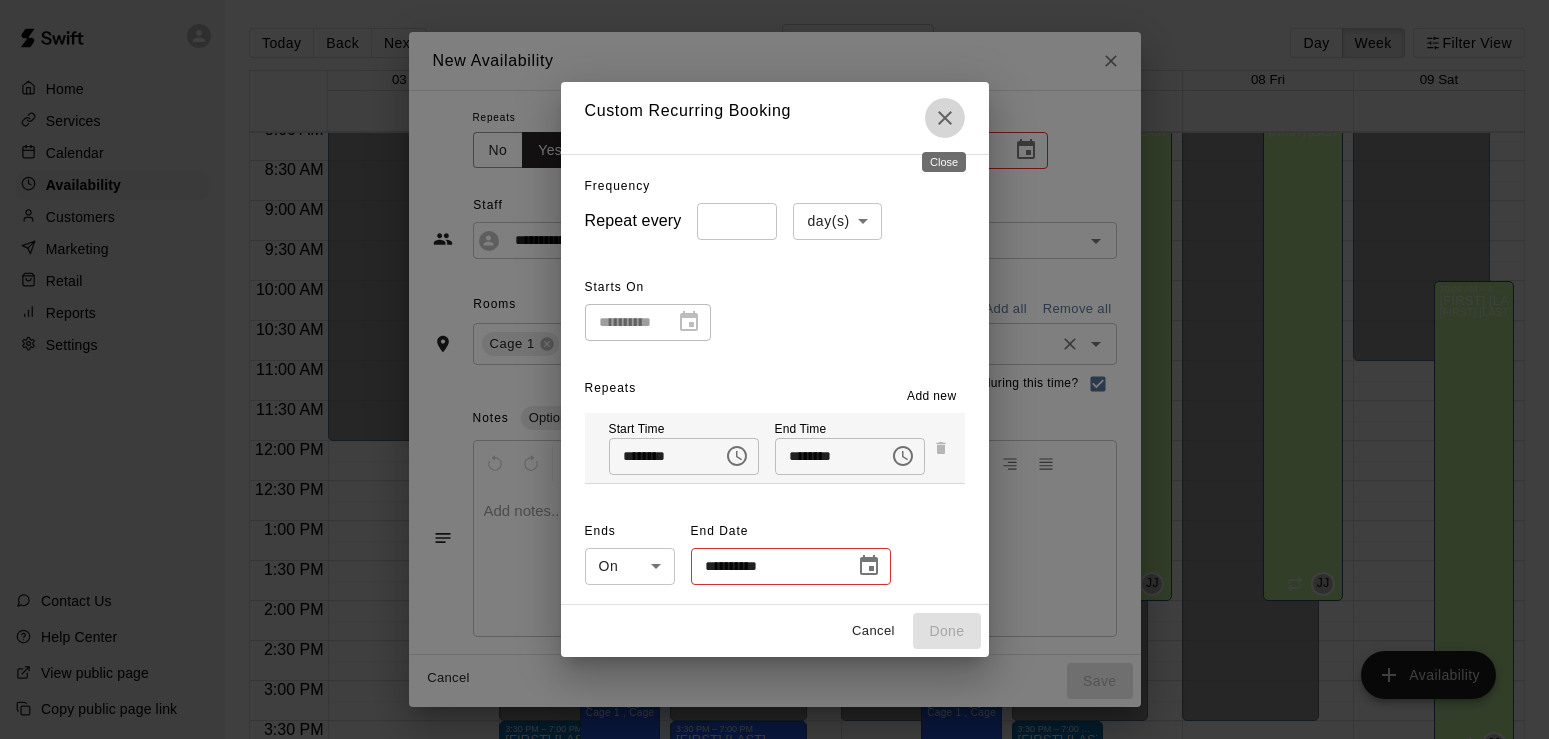 click 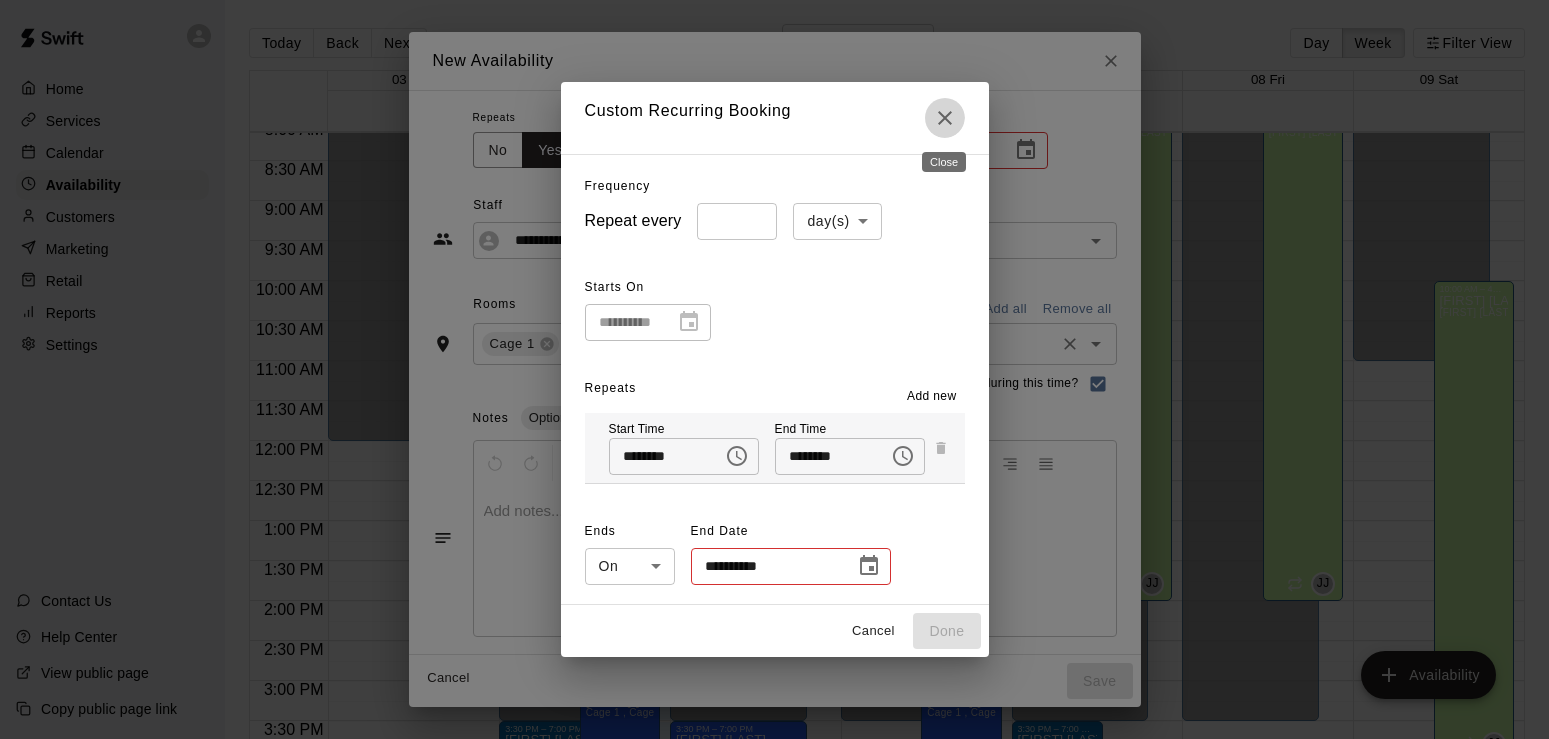 type on "*****" 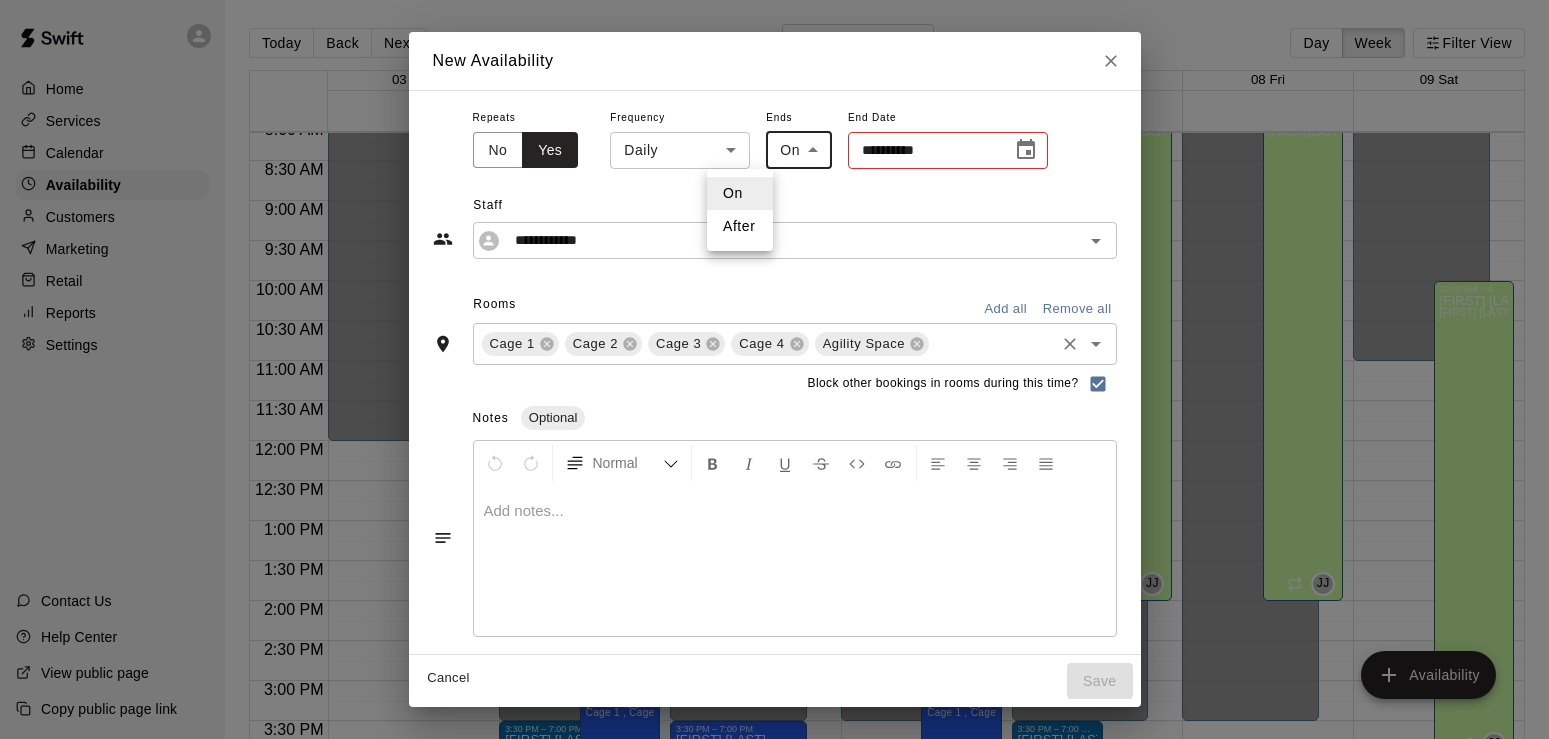 click on "Home Services Calendar Availability Customers Marketing Retail Reports Settings Contact Us Help Center View public page Copy public page link Today Back Next [MONTH] [DAY] – [DAY] Day Week Filter View [DAY] Sun [DAY] Mon [DAY] Tue [DAY] Wed [DAY] Thu [DAY] Fri [DAY] Sat 12:00 AM 12:30 AM 1:00 AM 1:30 AM 2:00 AM 2:30 AM 3:00 AM 3:30 AM 4:00 AM 4:30 AM 5:00 AM 5:30 AM 6:00 AM 6:30 AM 7:00 AM 7:30 AM 8:00 AM 8:30 AM 9:00 AM 9:30 AM 10:00 AM 10:30 AM 11:00 AM 11:30 AM 12:00 PM 12:30 PM 1:00 PM 1:30 PM 2:00 PM 2:30 PM 3:00 PM 3:30 PM 4:00 PM 4:30 PM 5:00 PM 5:30 PM 6:00 PM 6:30 PM 7:00 PM 7:30 PM 8:00 PM 8:30 PM 9:00 PM 9:30 PM 10:00 PM 10:30 PM 11:00 PM 11:30 PM 12:00 AM – 12:00 PM Closed [HOUR]:[MINUTE] [AM/PM] – [HOUR]:[MINUTE] [AM/PM] [FIRST] [LAST] Cage 1 , Cage 2, Cage 3 , Cage 4  JH [HOUR]:[MINUTE] [AM/PM] – [HOUR]:[MINUTE] [AM/PM] [FIRST] [LAST] [FIRST] [LAST] - Agility JJ [HOUR]:[MINUTE] [AM/PM] – [HOUR]:[MINUTE] [AM/PM] [FIRST] [LAST] Cage 1 , Cage 2, Cage 3 , Cage 4  [HOUR]:[MINUTE] [AM/PM] – 11:59 PM Closed [HOUR]:[MINUTE] [AM/PM] – [HOUR]:[MINUTE] [AM/PM] [FIRST] [LAST] [FIRST] [LAST] - Agility JJ Closed [FIRST] [LAST]" at bounding box center (774, 385) 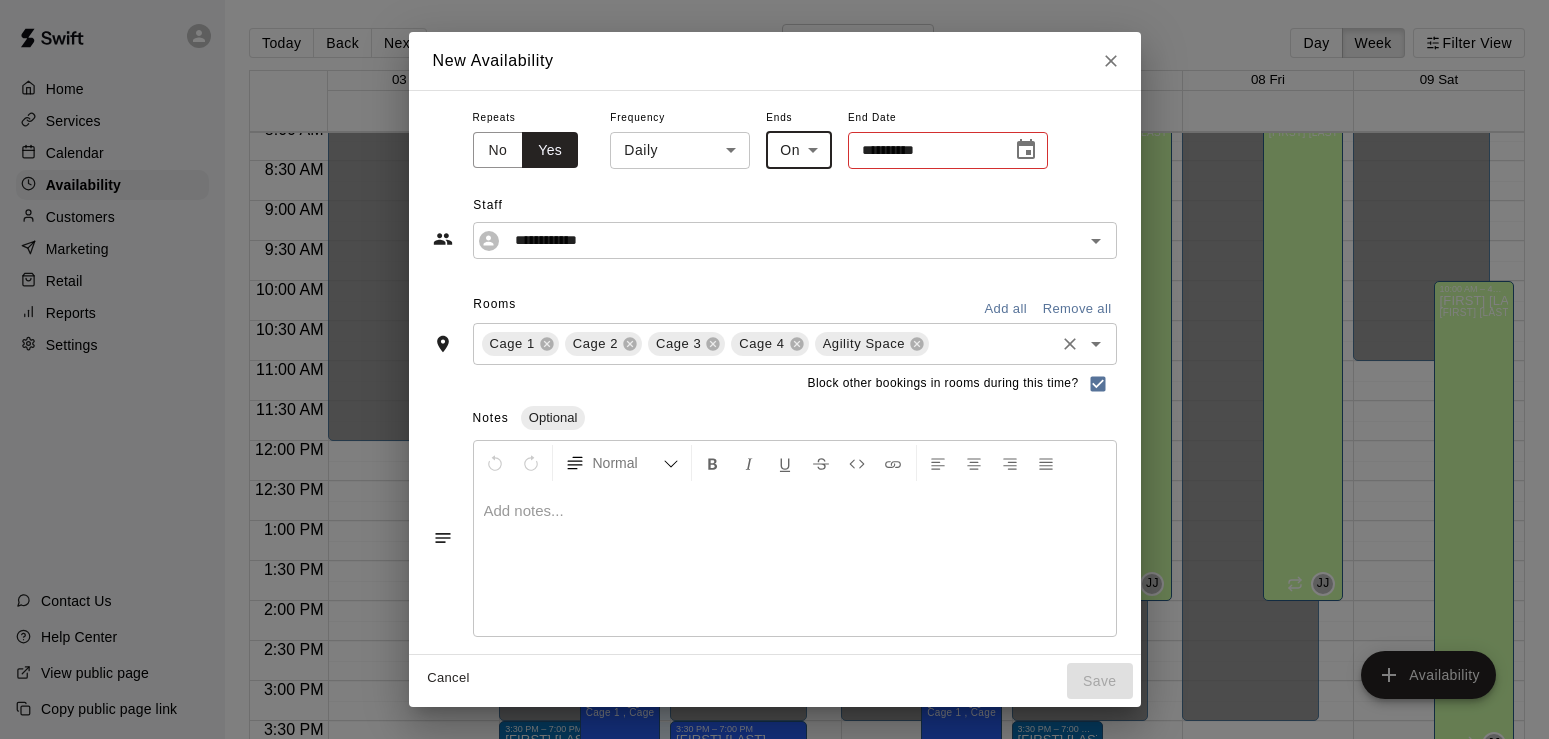 click 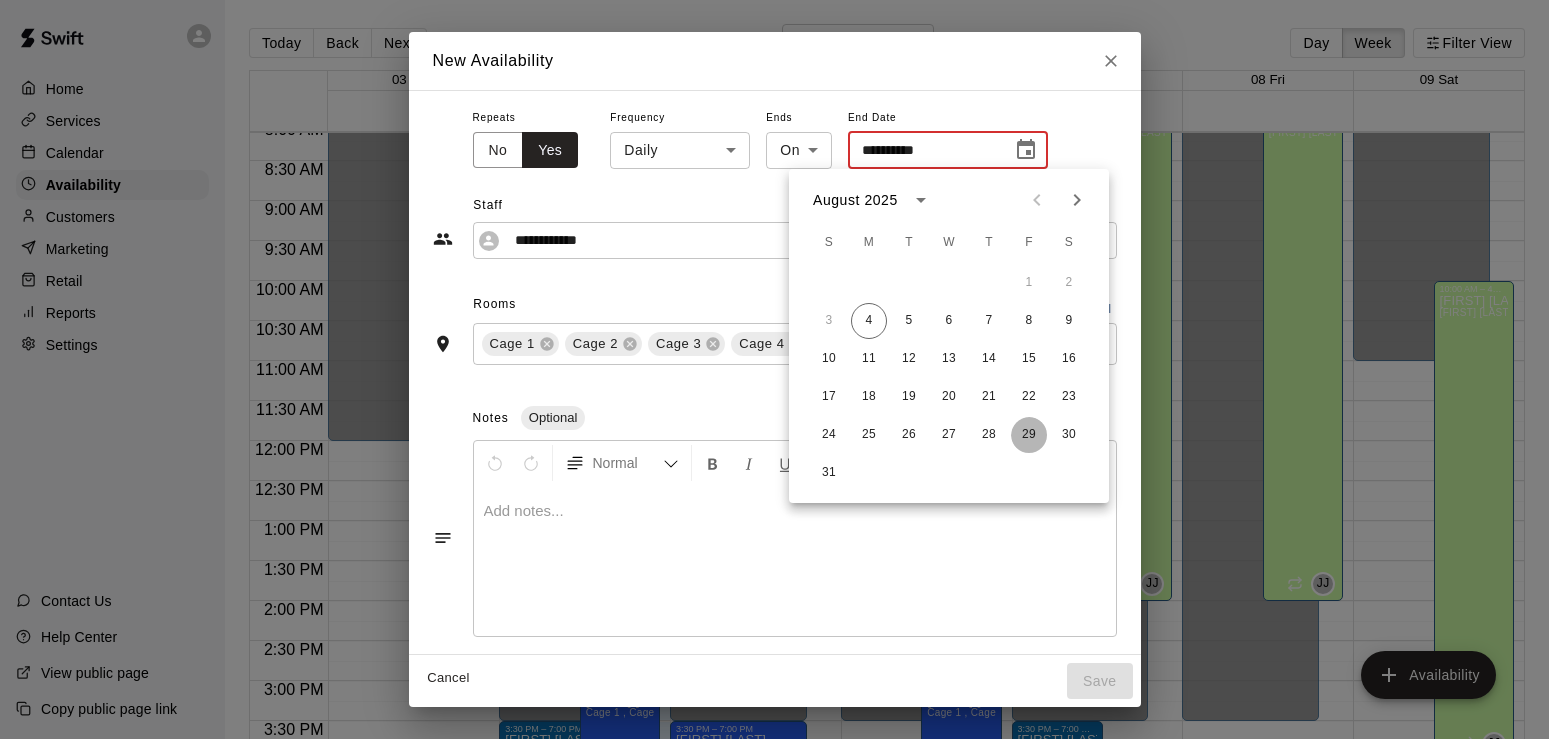 click on "29" at bounding box center [1029, 435] 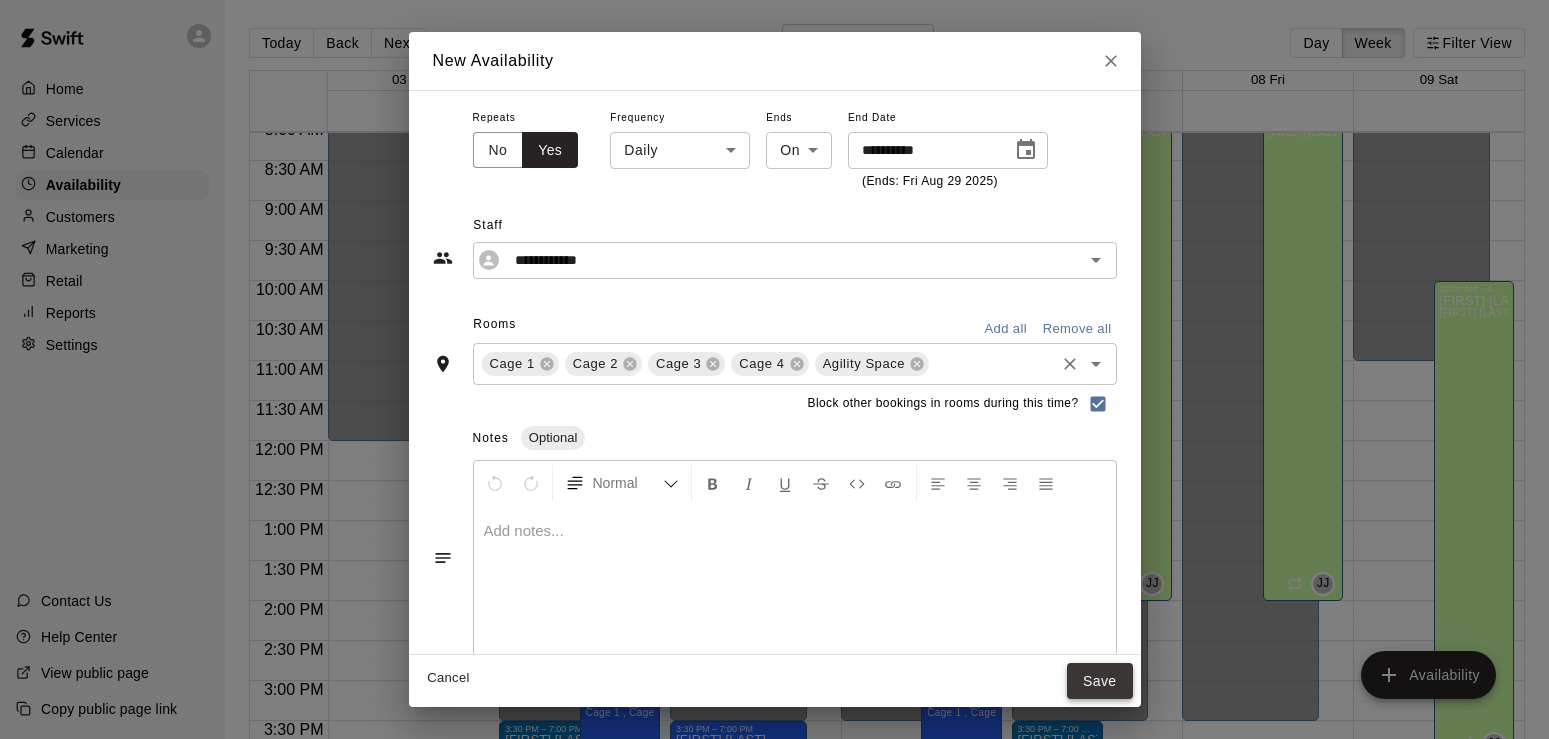 click on "Save" at bounding box center [1100, 681] 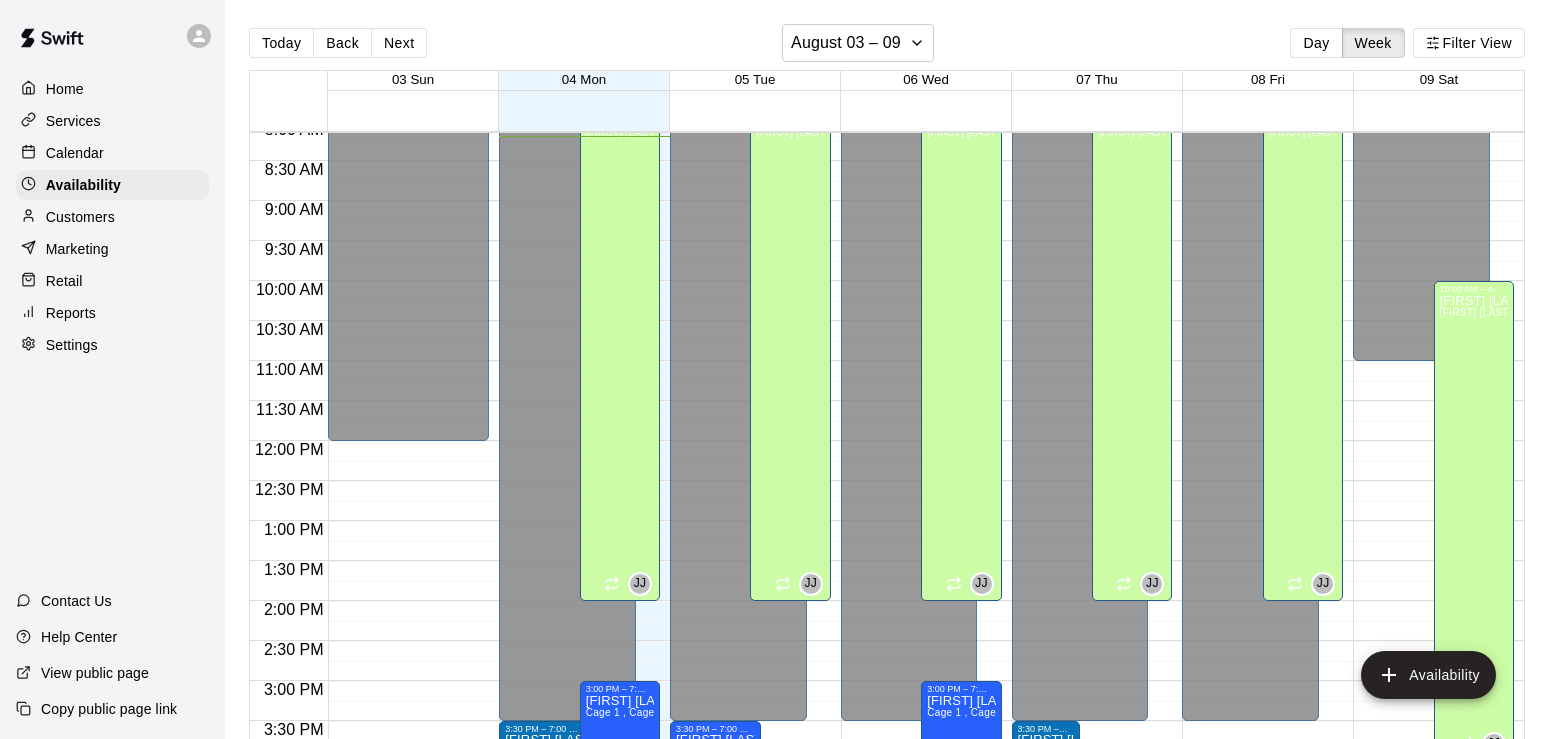 scroll, scrollTop: 32, scrollLeft: 0, axis: vertical 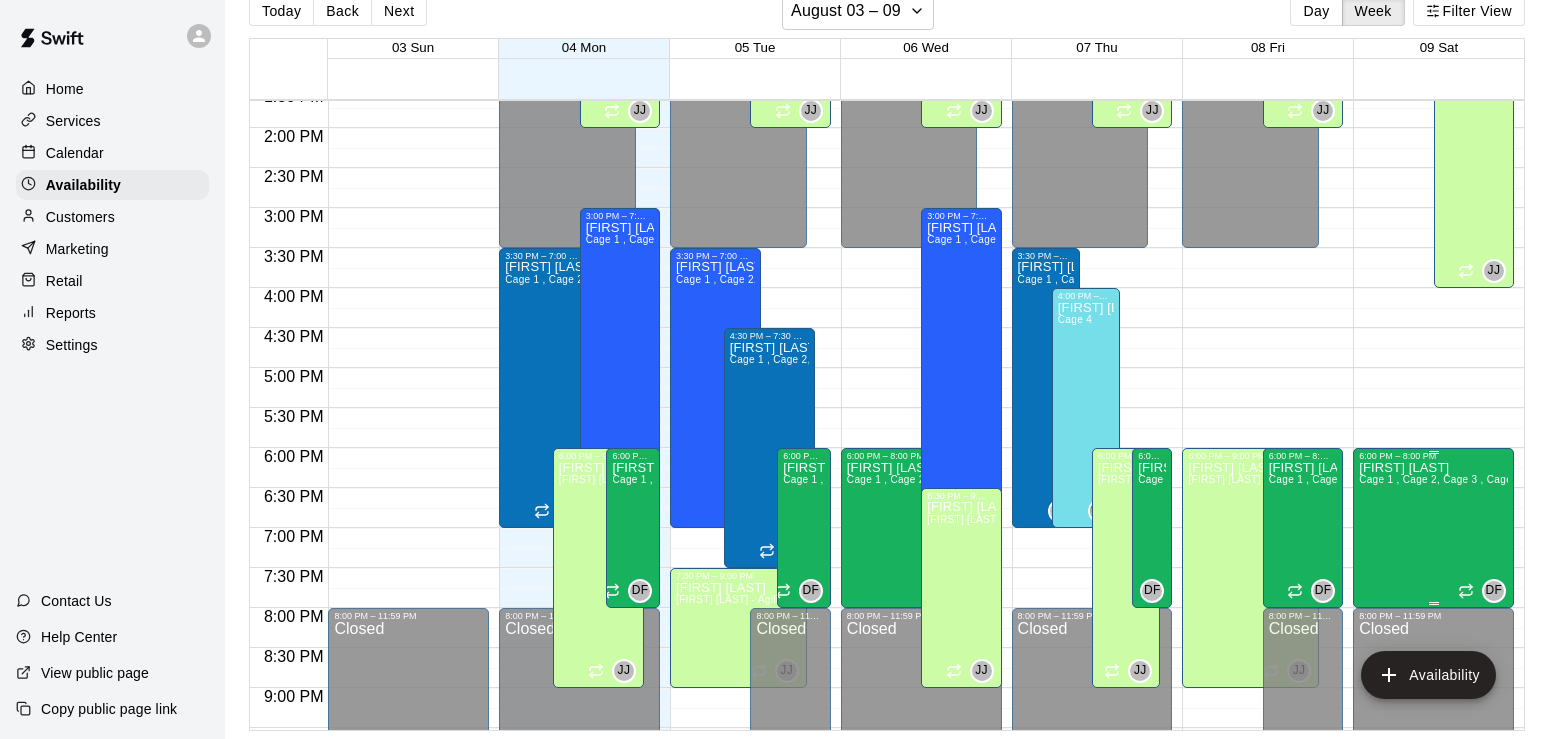 click on "[FIRST] [LAST] Cage 1 , Cage 2, Cage 3 , Cage 4 , Agility Space" at bounding box center (1433, 830) 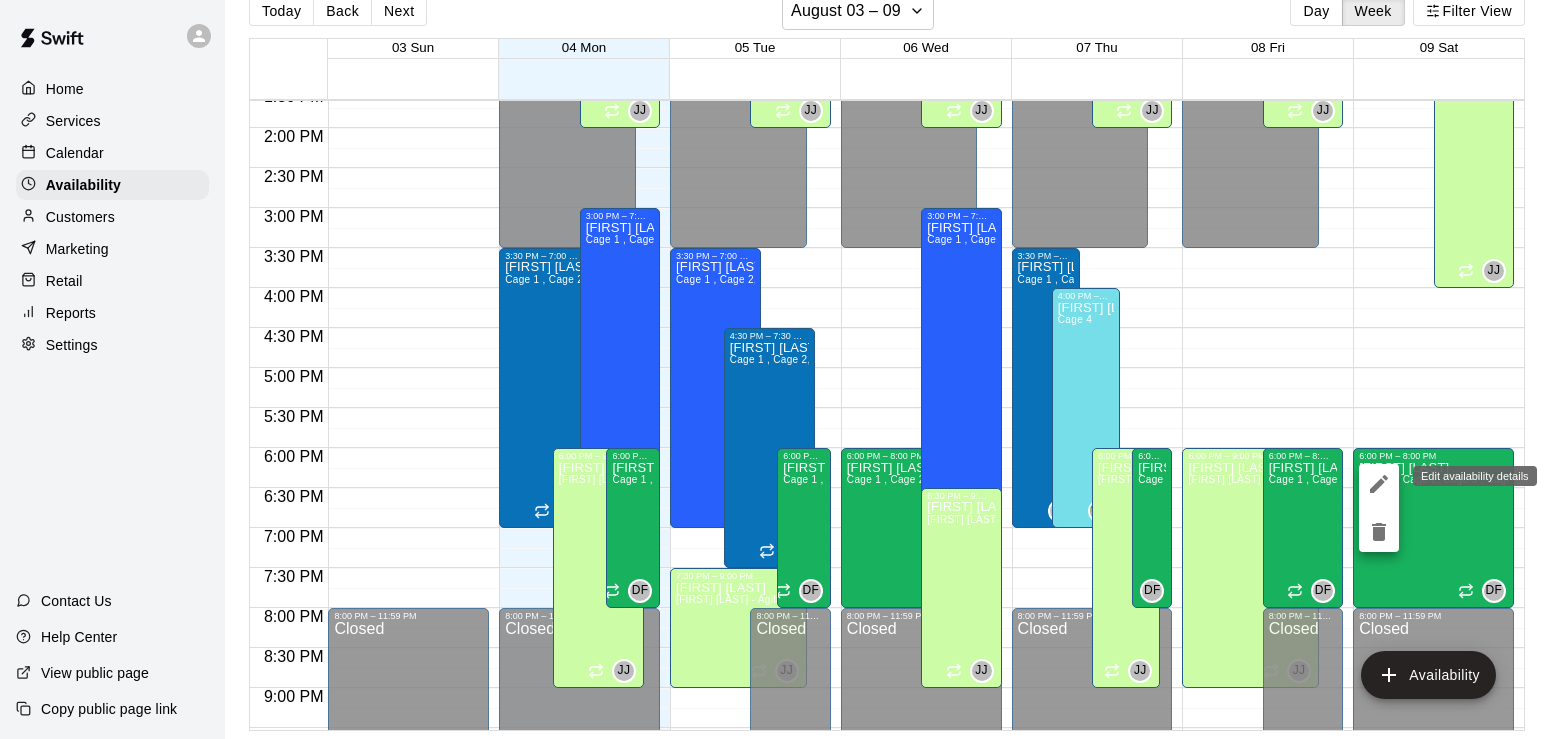 click 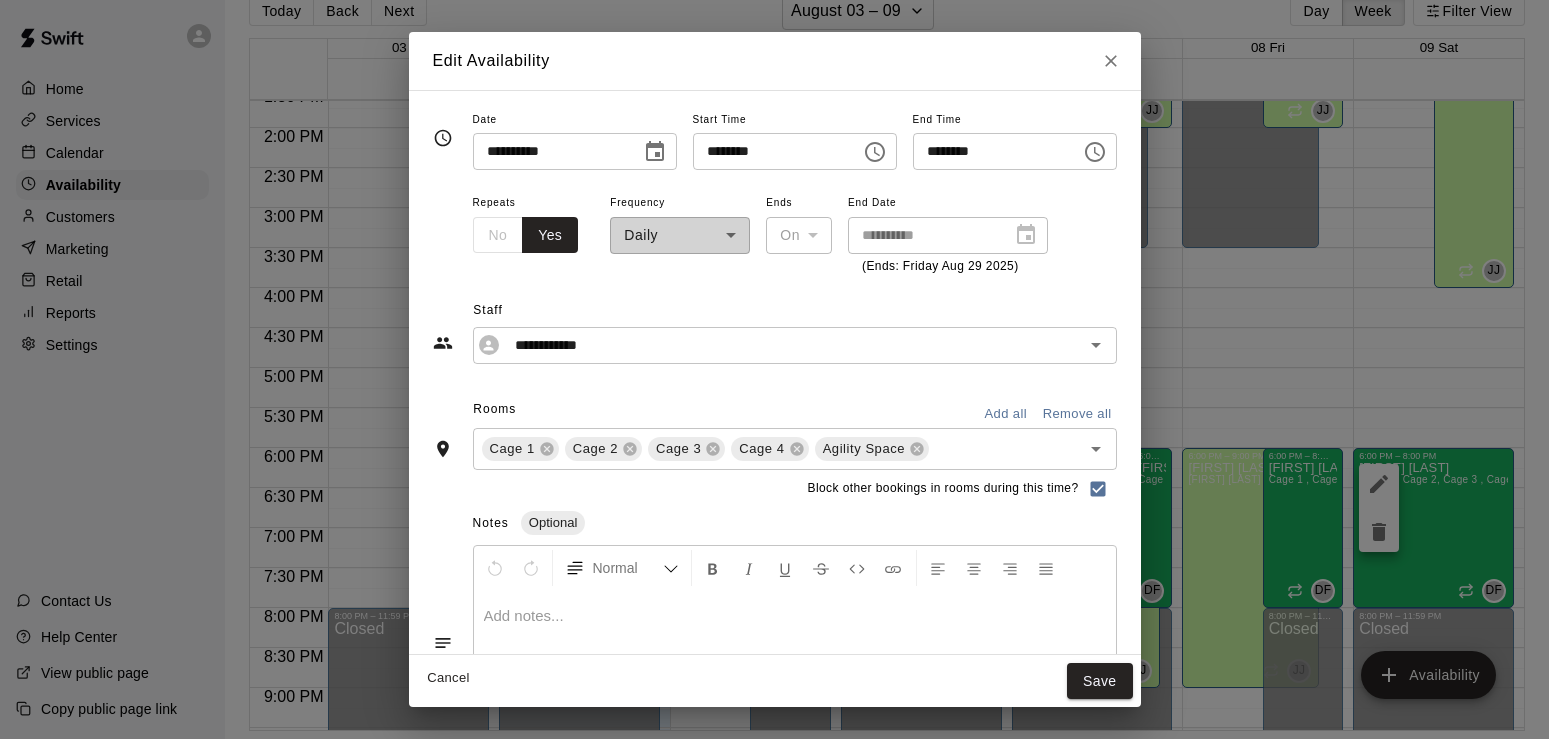 click on "**********" at bounding box center [774, 369] 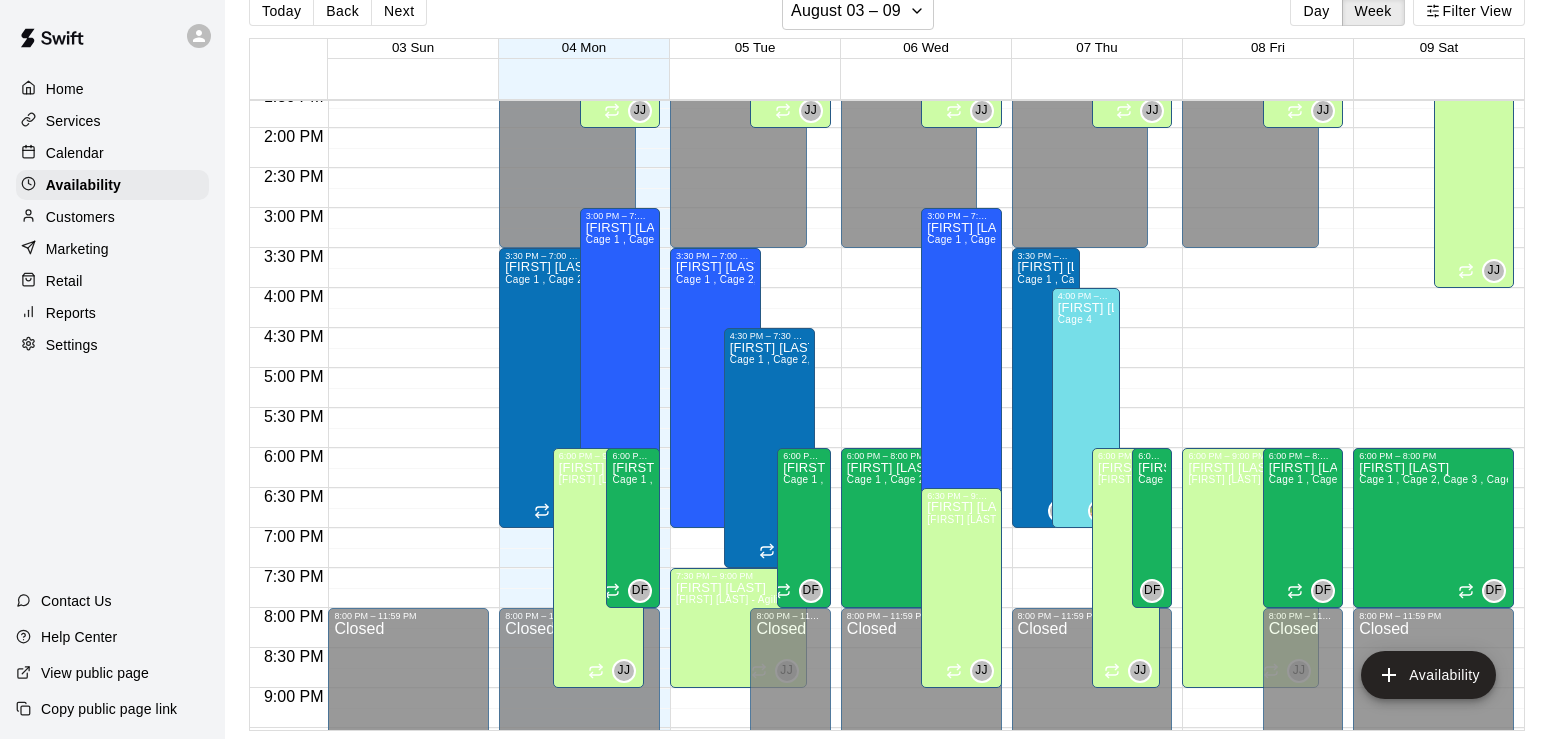 type on "**********" 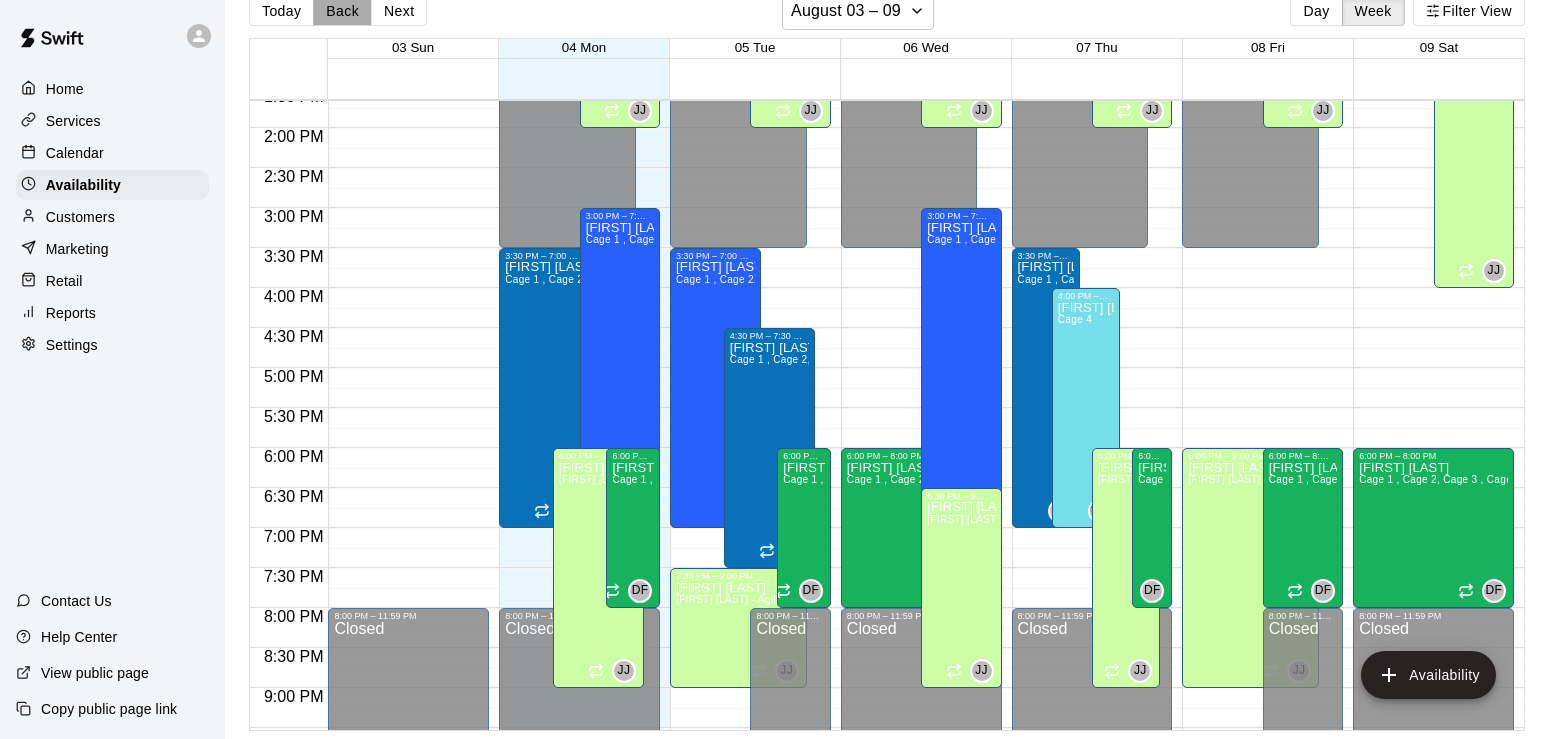 click on "Back" at bounding box center [342, 11] 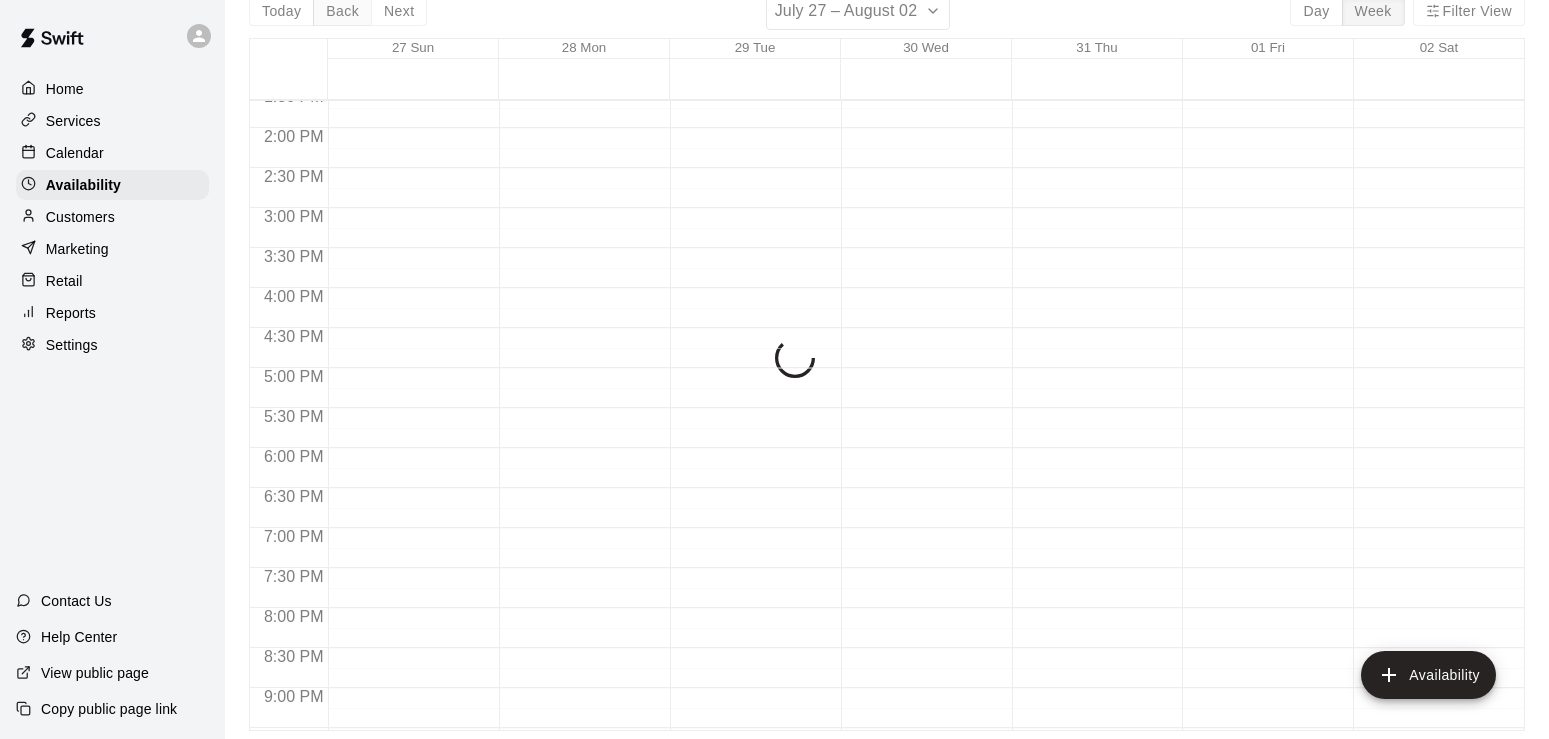 click on "Home Services Calendar Availability Customers Marketing Retail Reports Settings Contact Us Help Center View public page Copy public page link Today Back Next [MONTH] [DAY] – [DAY] Day Week Filter View [DAY] Sun [DAY] Mon [DAY] Tue [DAY] Wed [DAY] Thu [DAY] Fri [DAY] Sat 12:00 AM 12:30 AM 1:00 AM 1:30 AM 2:00 AM 2:30 AM 3:00 AM 3:30 AM 4:00 AM 4:30 AM 5:00 AM 5:30 AM 6:00 AM 6:30 AM 7:00 AM 7:30 AM 8:00 AM 8:30 AM 9:00 AM 9:30 AM 10:00 AM 10:30 AM 11:00 AM 11:30 AM 12:00 PM 12:30 PM 1:00 PM 1:30 PM 2:00 PM 2:30 PM 3:00 PM 3:30 PM 4:00 PM 4:30 PM 5:00 PM 5:30 PM 6:00 PM 6:30 PM 7:00 PM 7:30 PM 8:00 PM 8:30 PM 9:00 PM 9:30 PM 10:00 PM 10:30 PM 11:00 PM 11:30 PM" at bounding box center (887, 361) 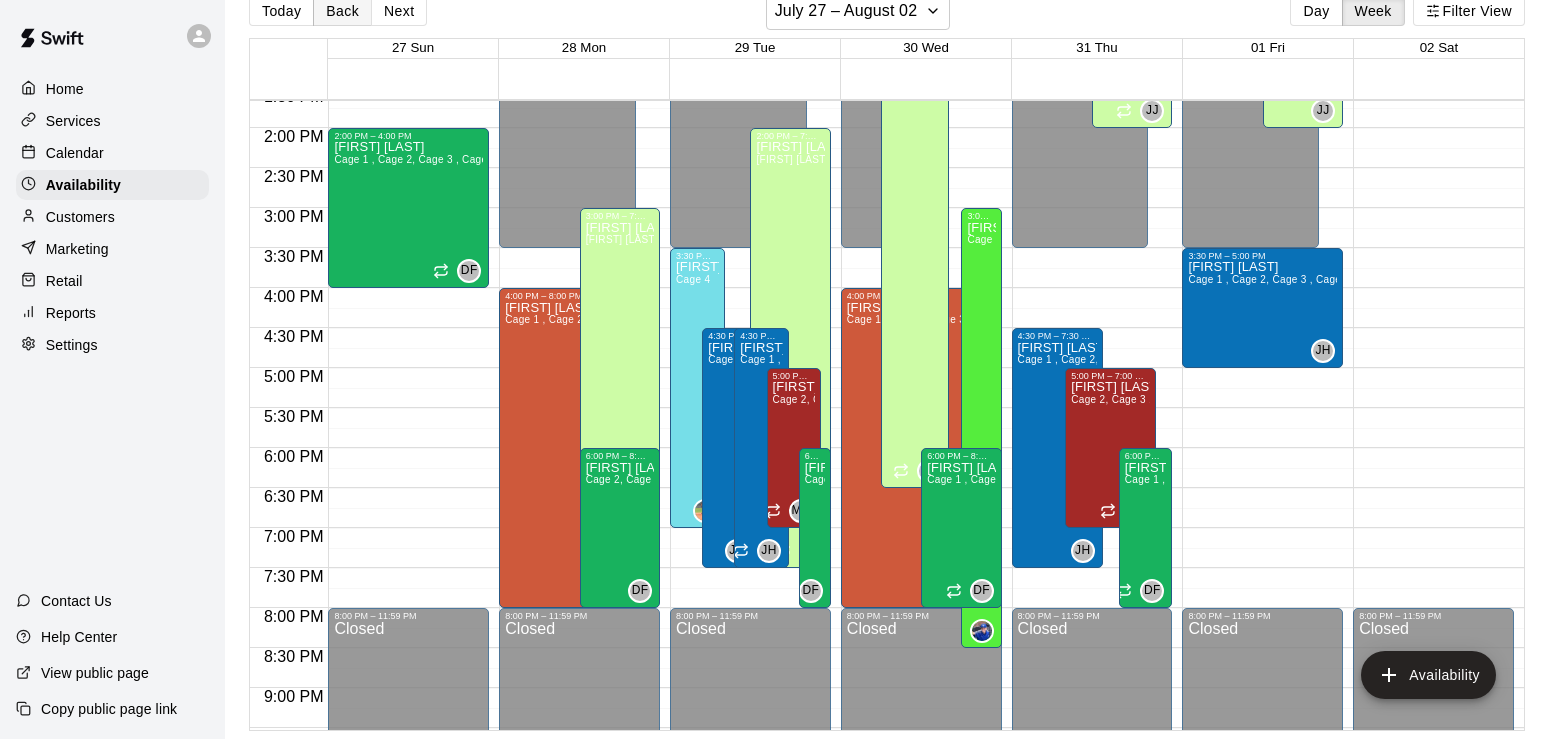 click on "Back" at bounding box center [342, 11] 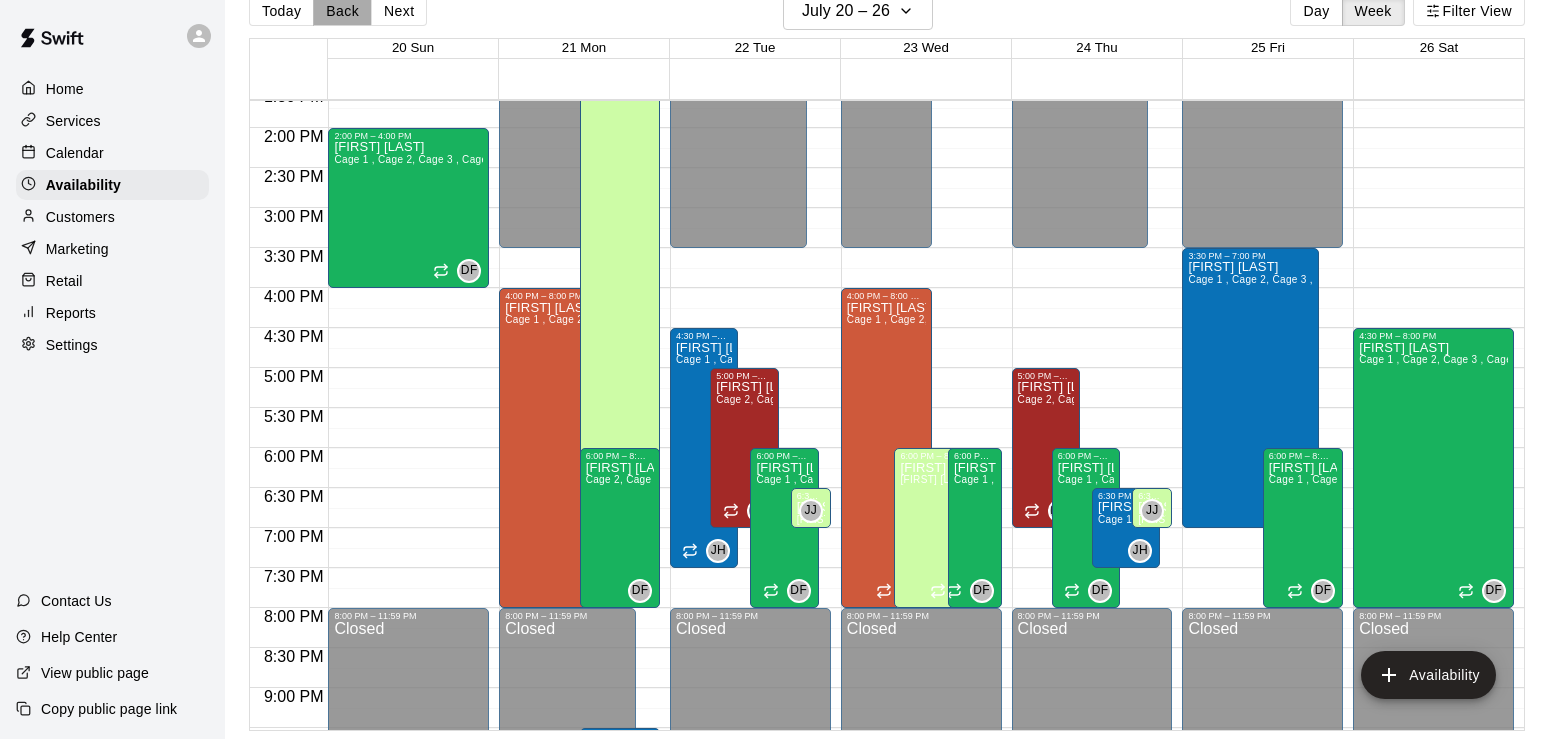 click on "Back" at bounding box center [342, 11] 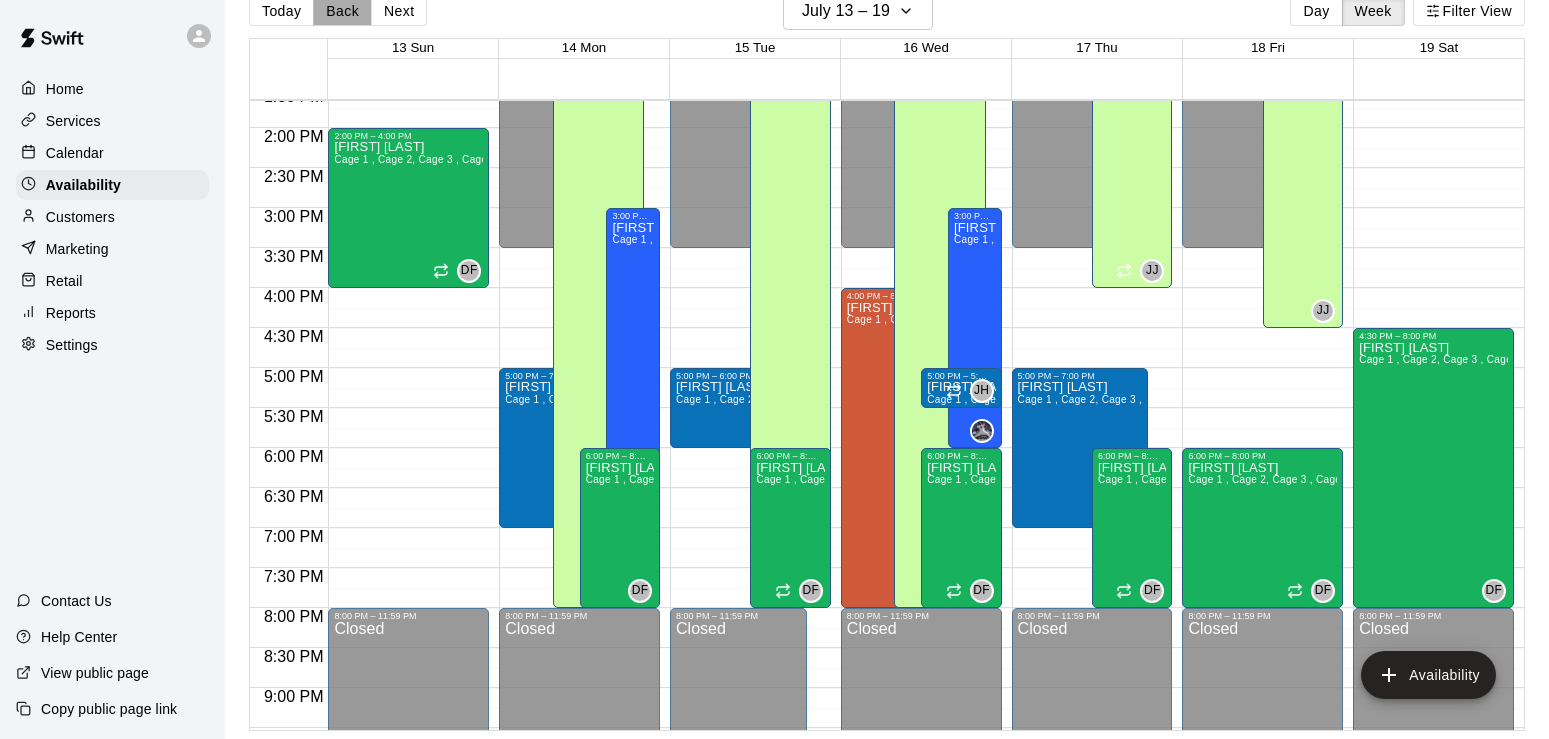 click on "Back" at bounding box center (342, 11) 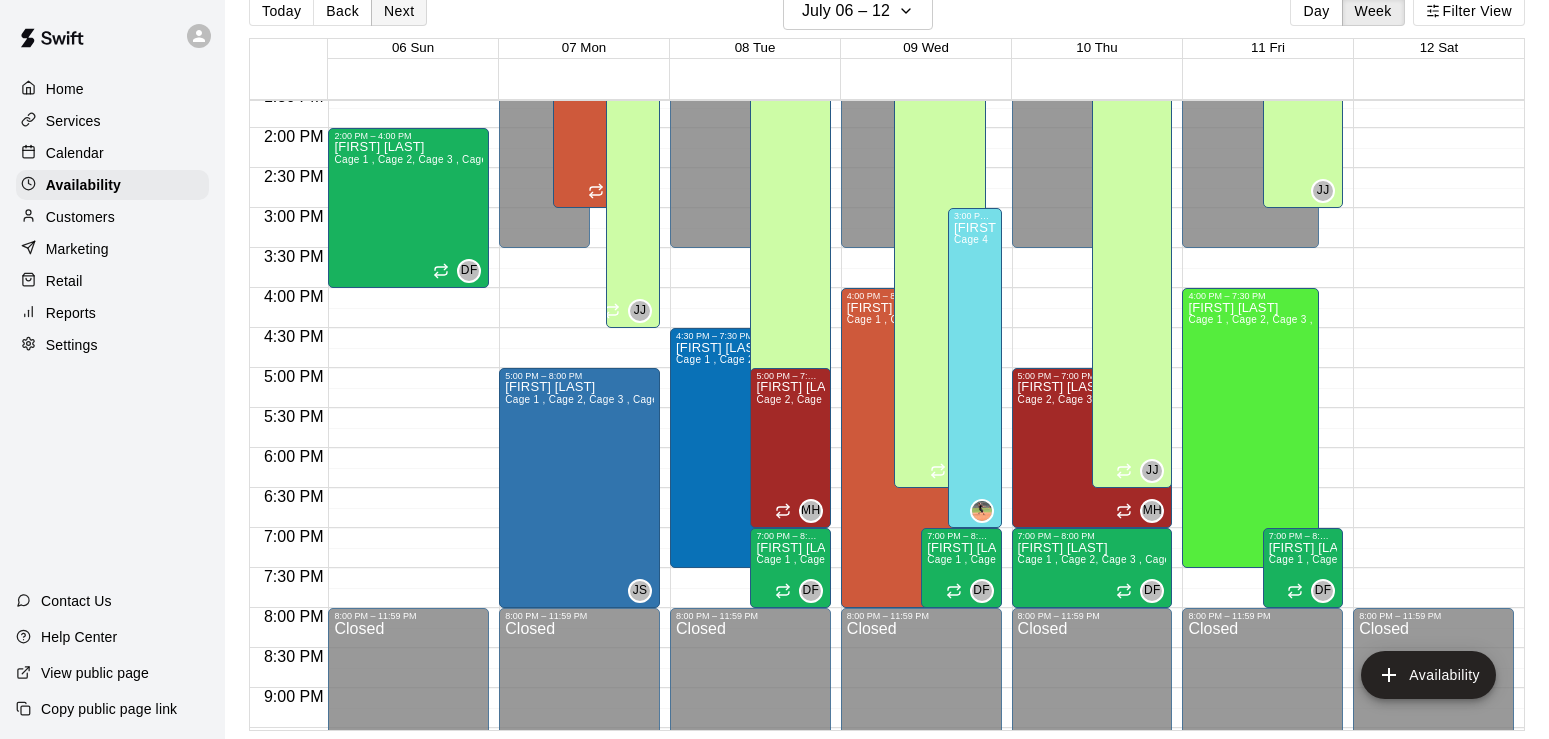 click on "Next" at bounding box center [399, 11] 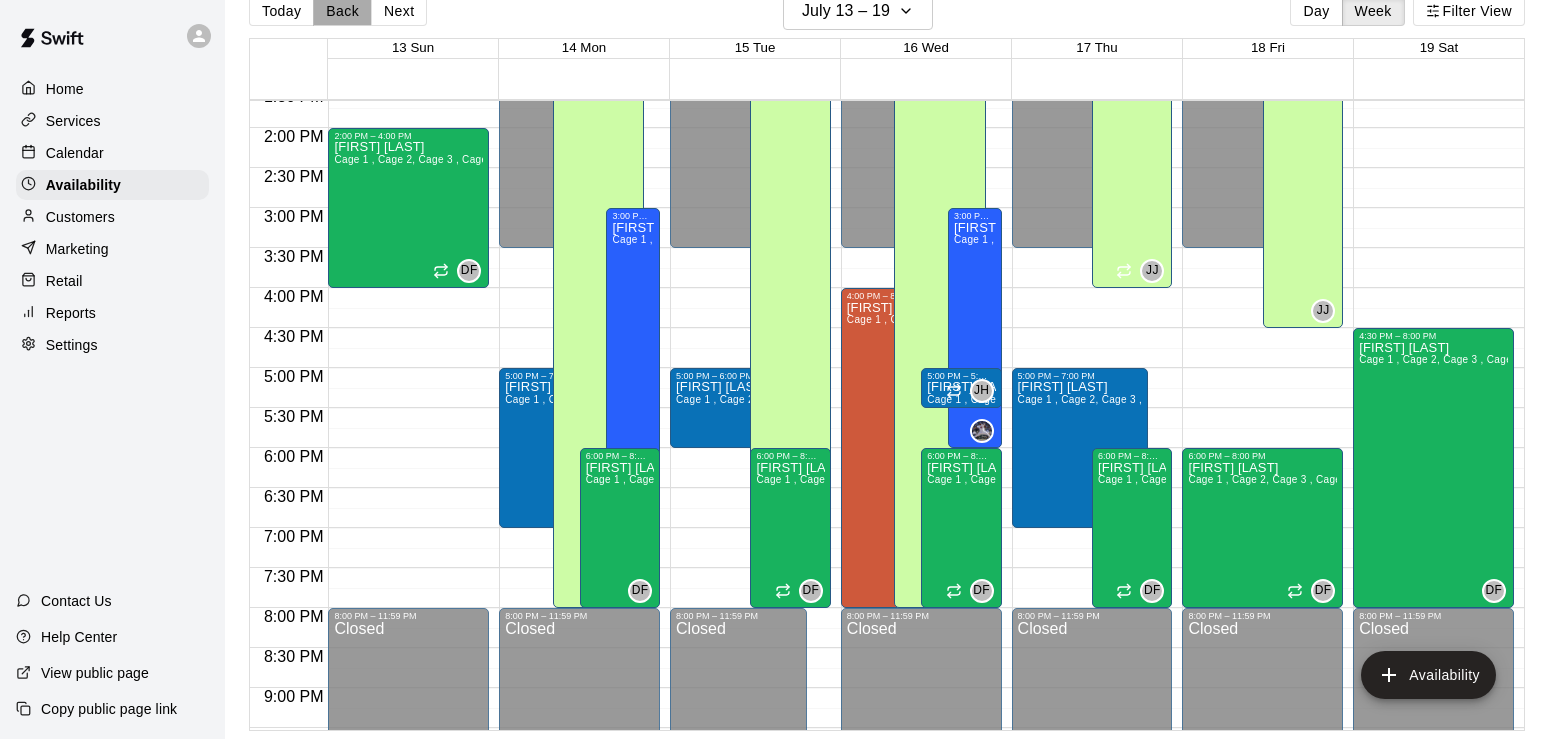 click on "Back" at bounding box center (342, 11) 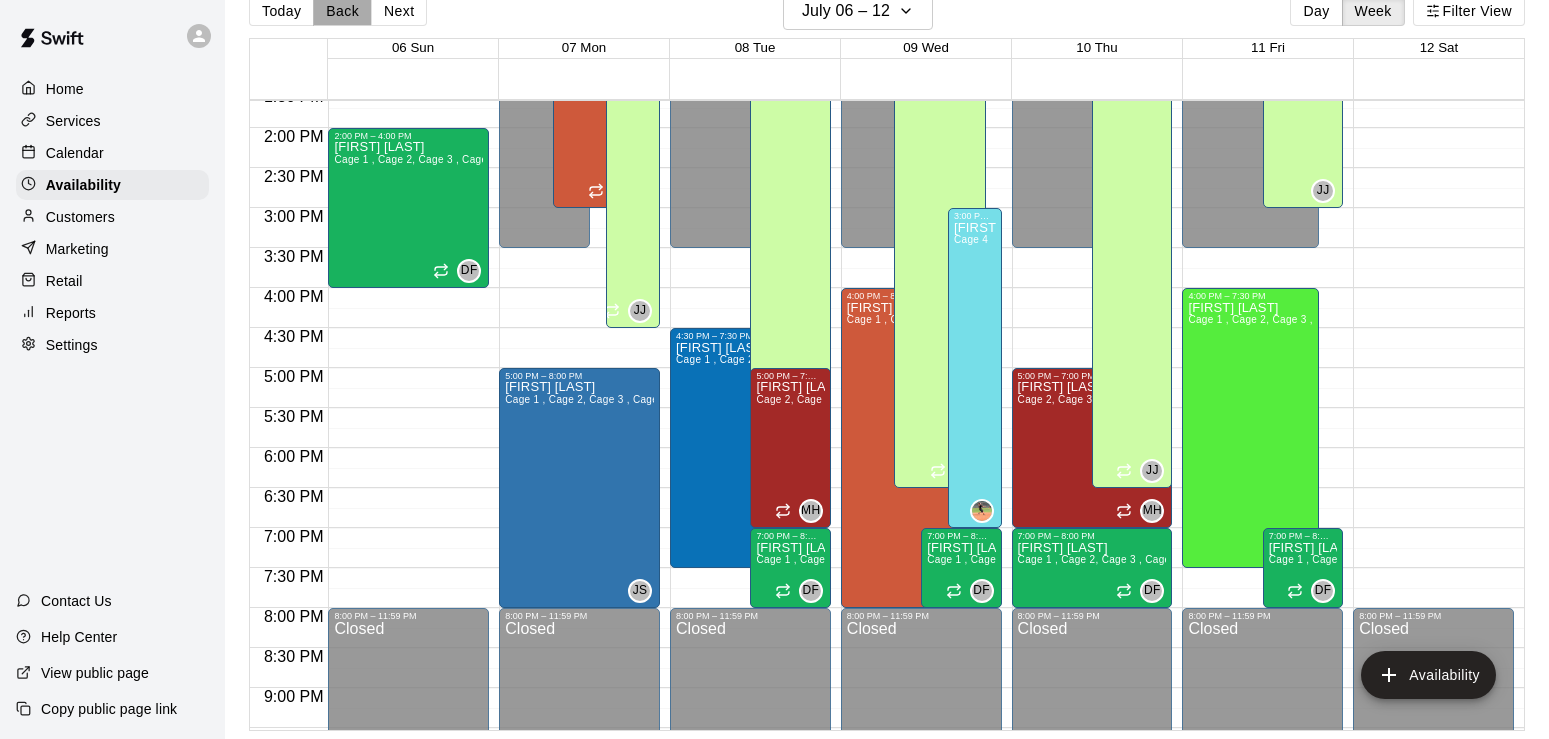 click on "Back" at bounding box center [342, 11] 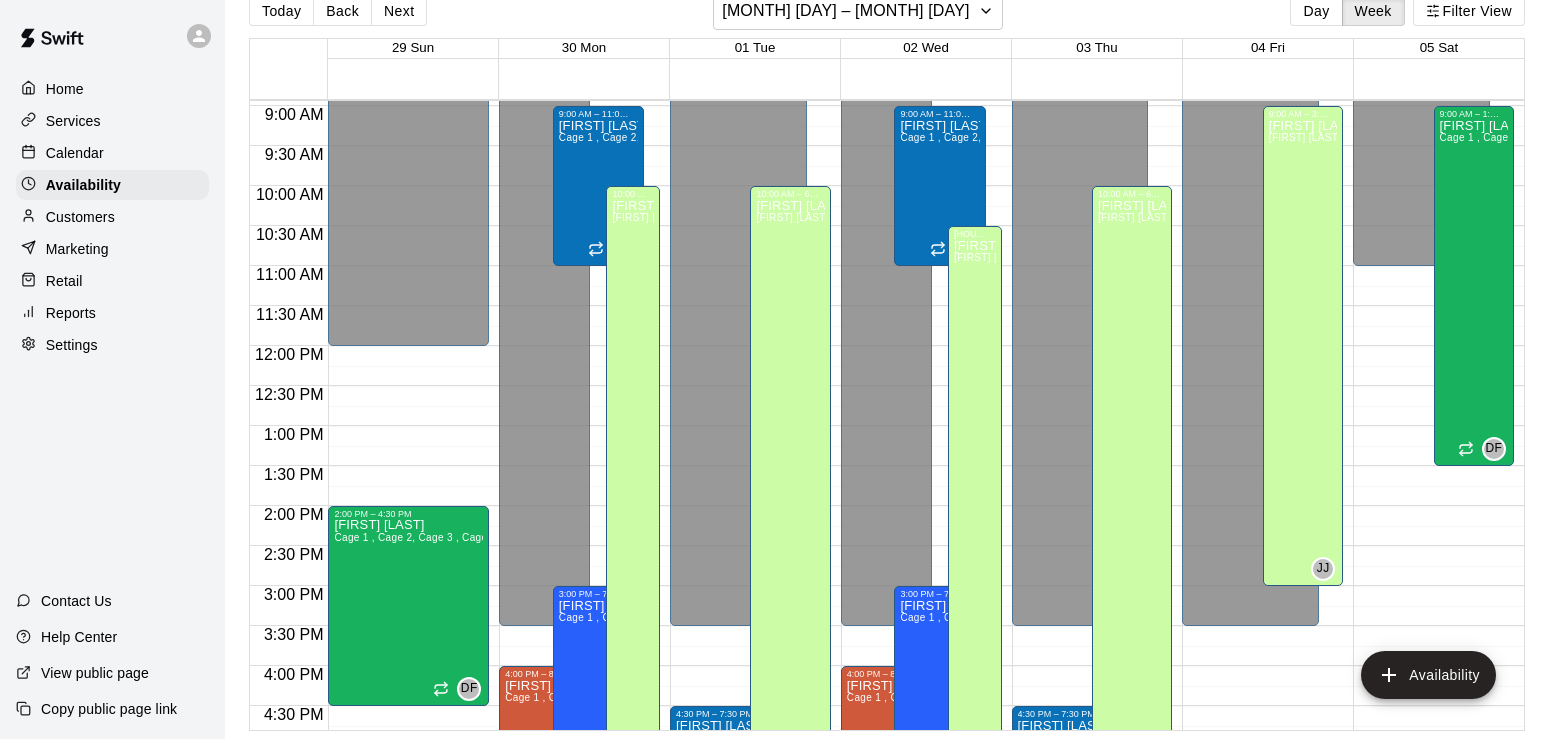 scroll, scrollTop: 652, scrollLeft: 0, axis: vertical 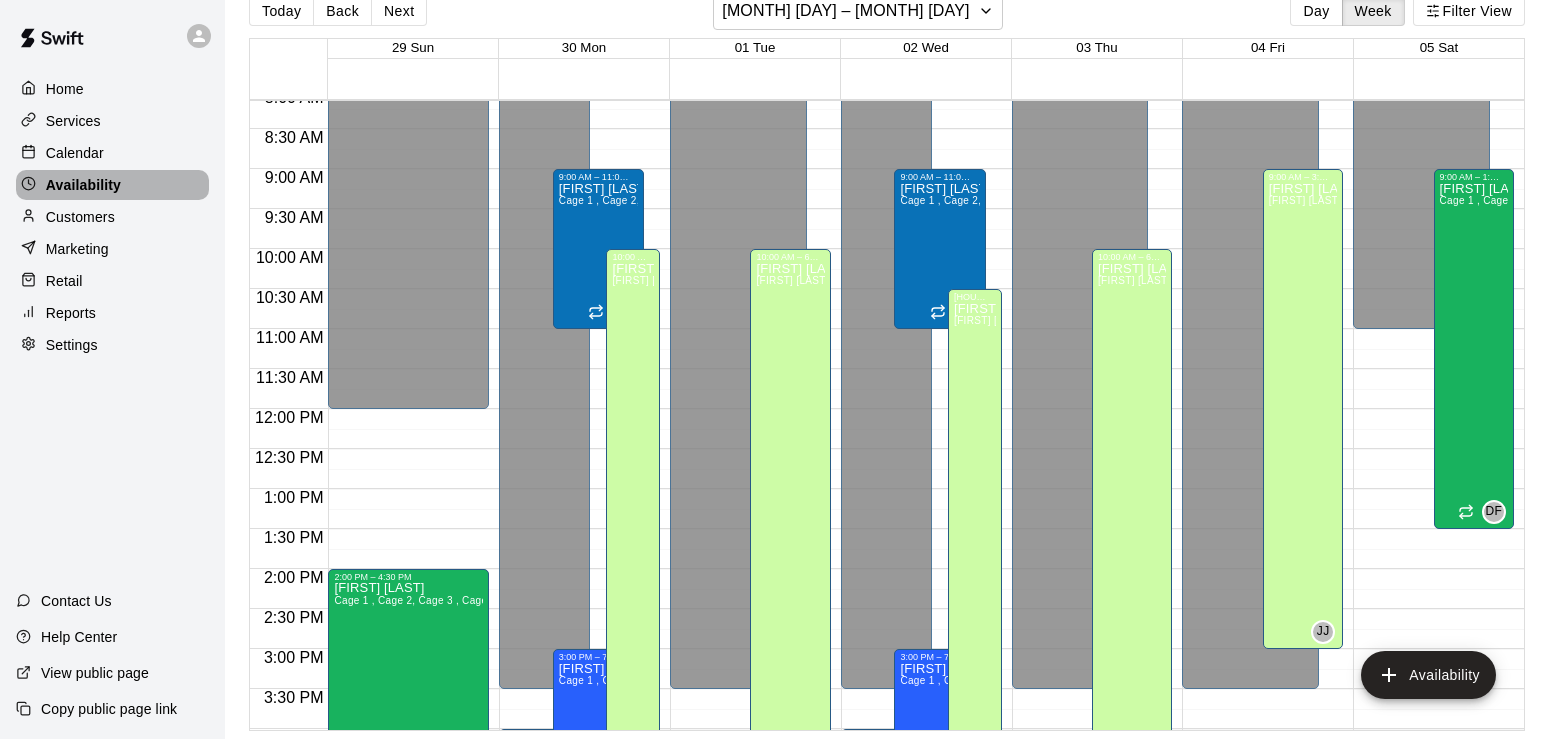 click on "Availability" at bounding box center (83, 185) 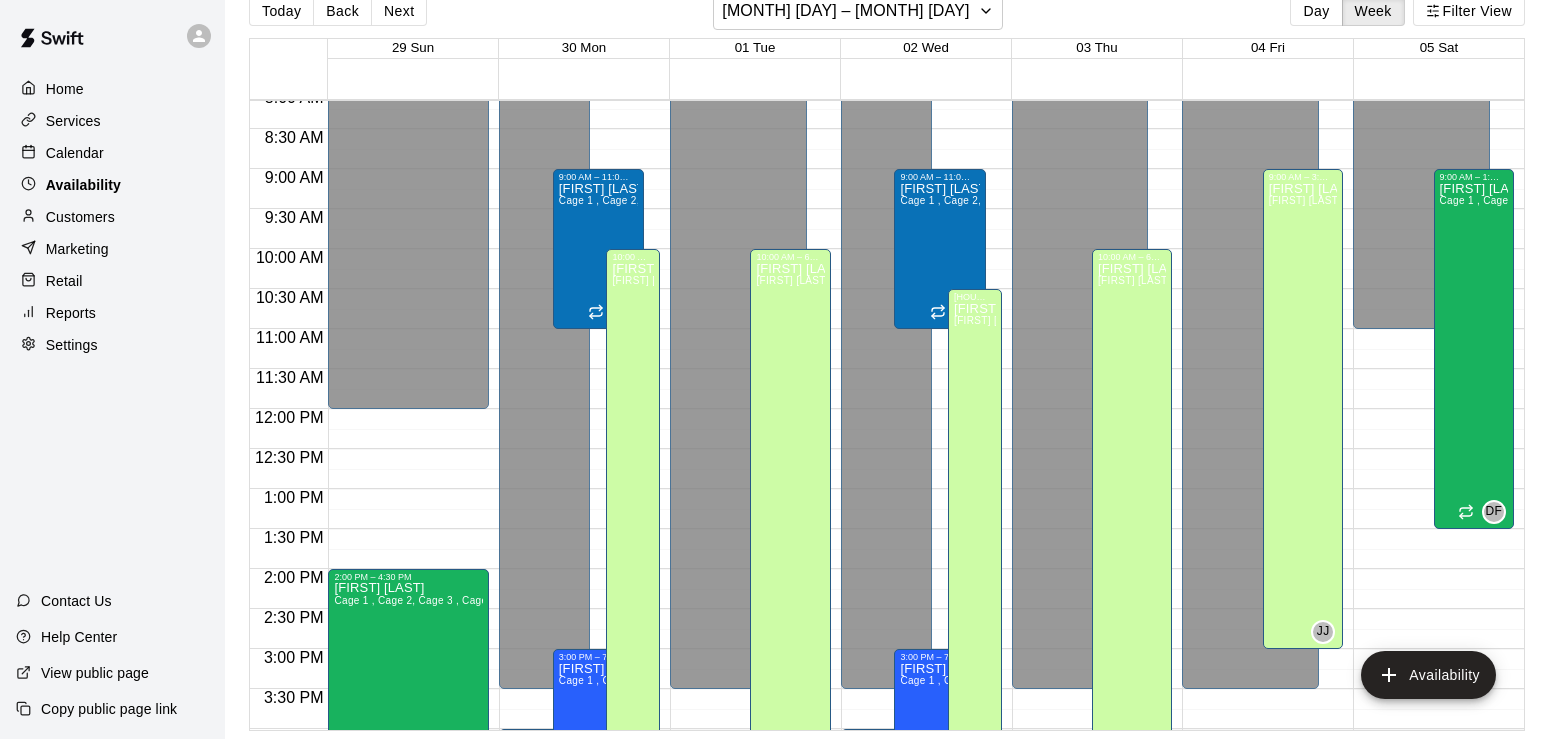 scroll, scrollTop: 0, scrollLeft: 0, axis: both 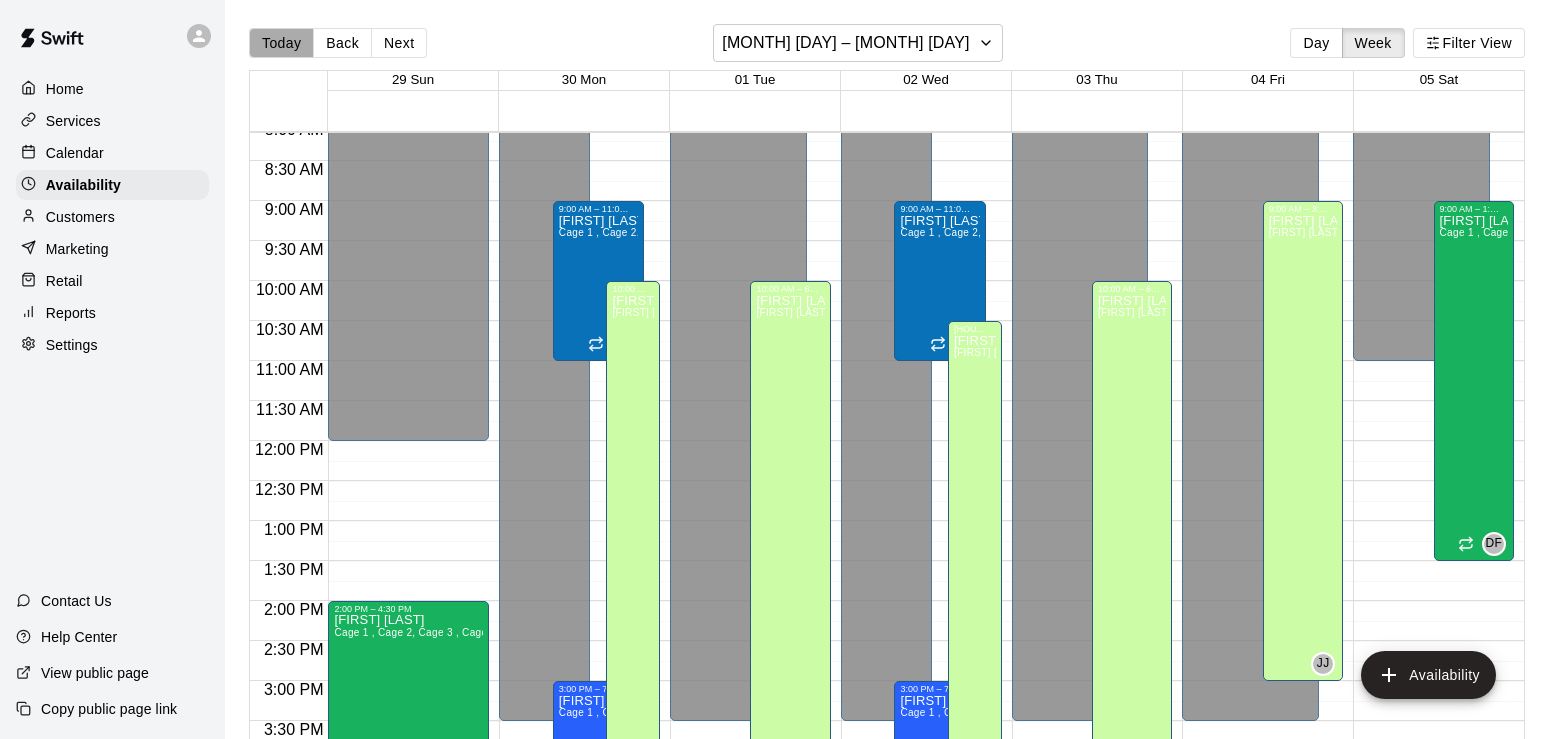 click on "Today" at bounding box center [281, 43] 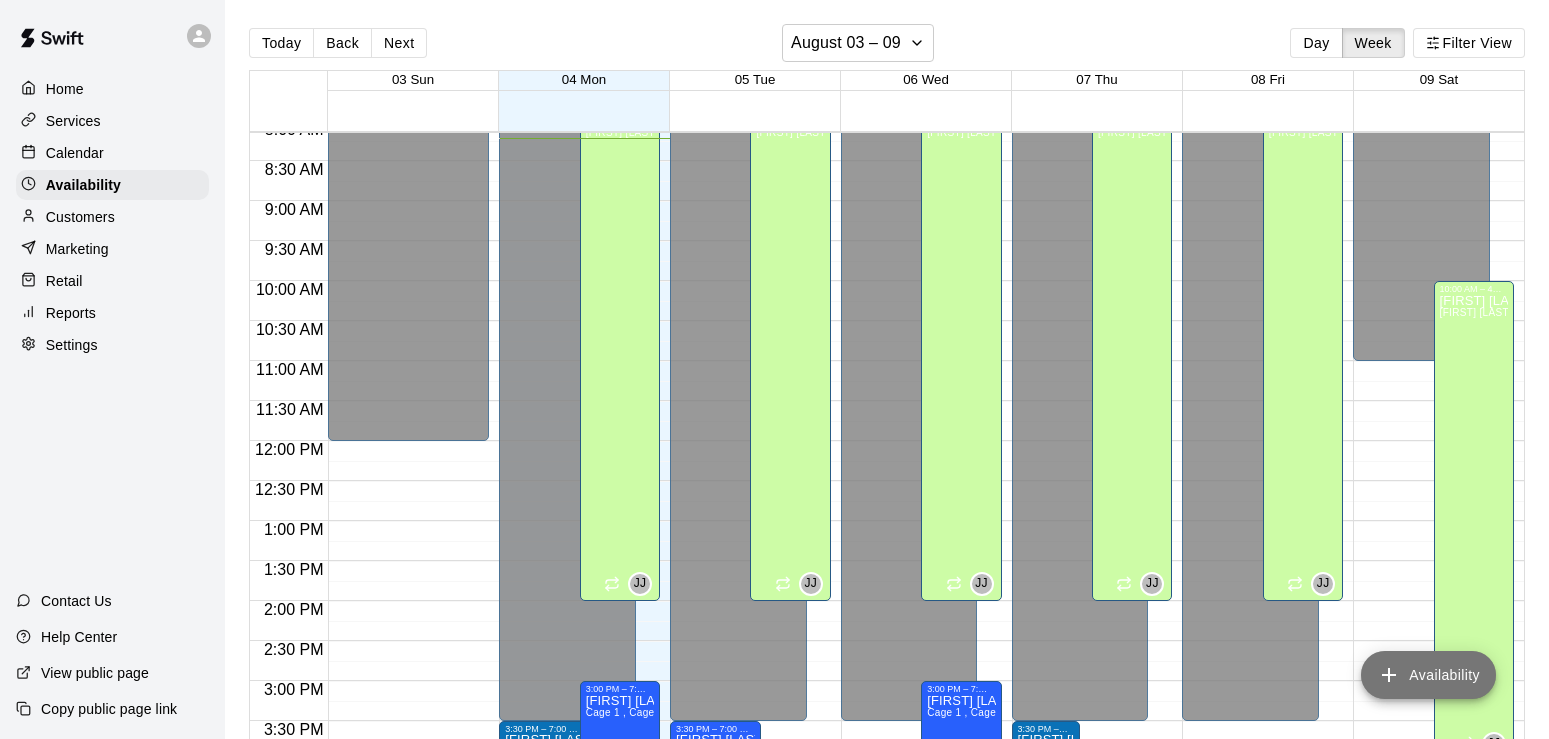 click on "Availability" at bounding box center [1428, 675] 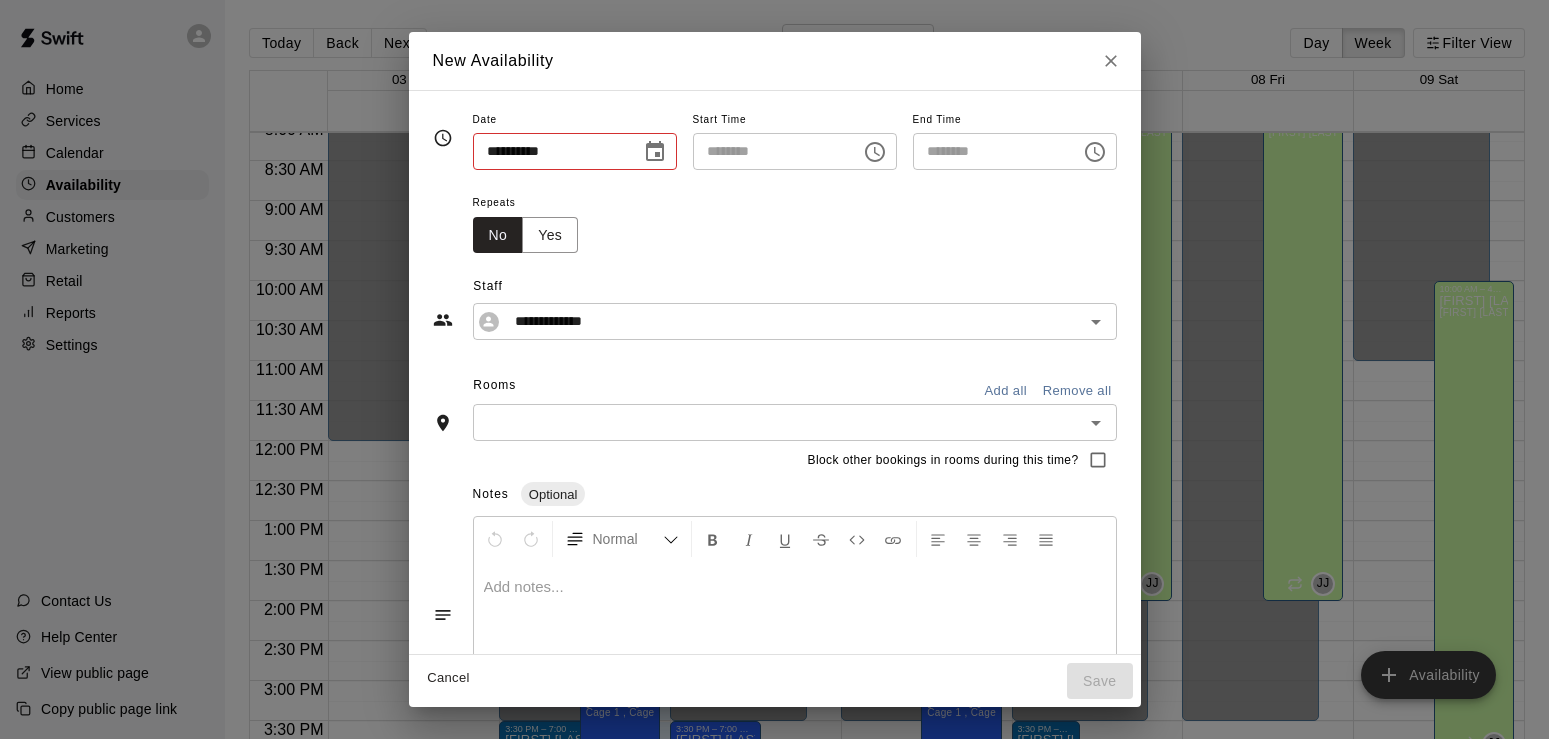 type on "**********" 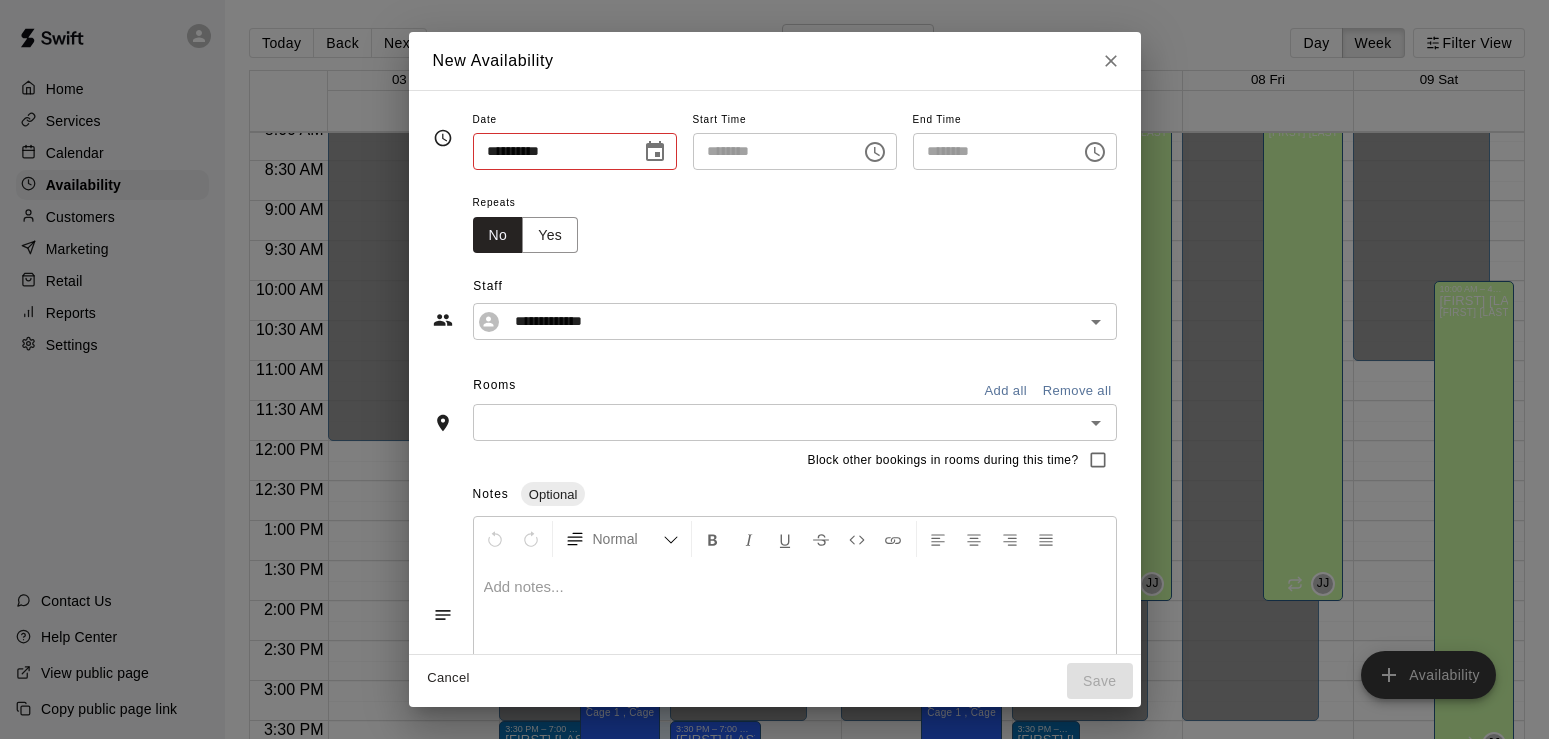 type on "********" 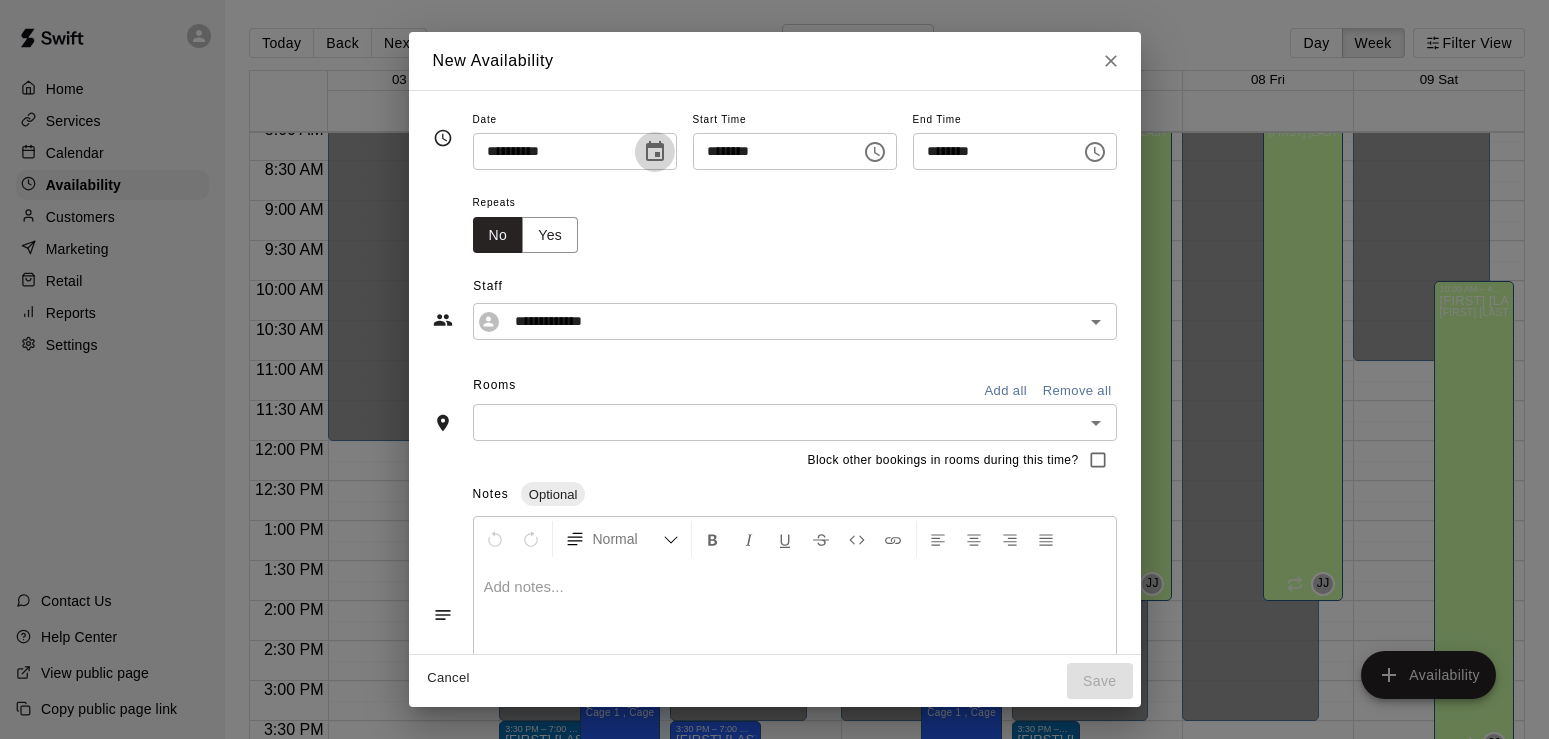 click 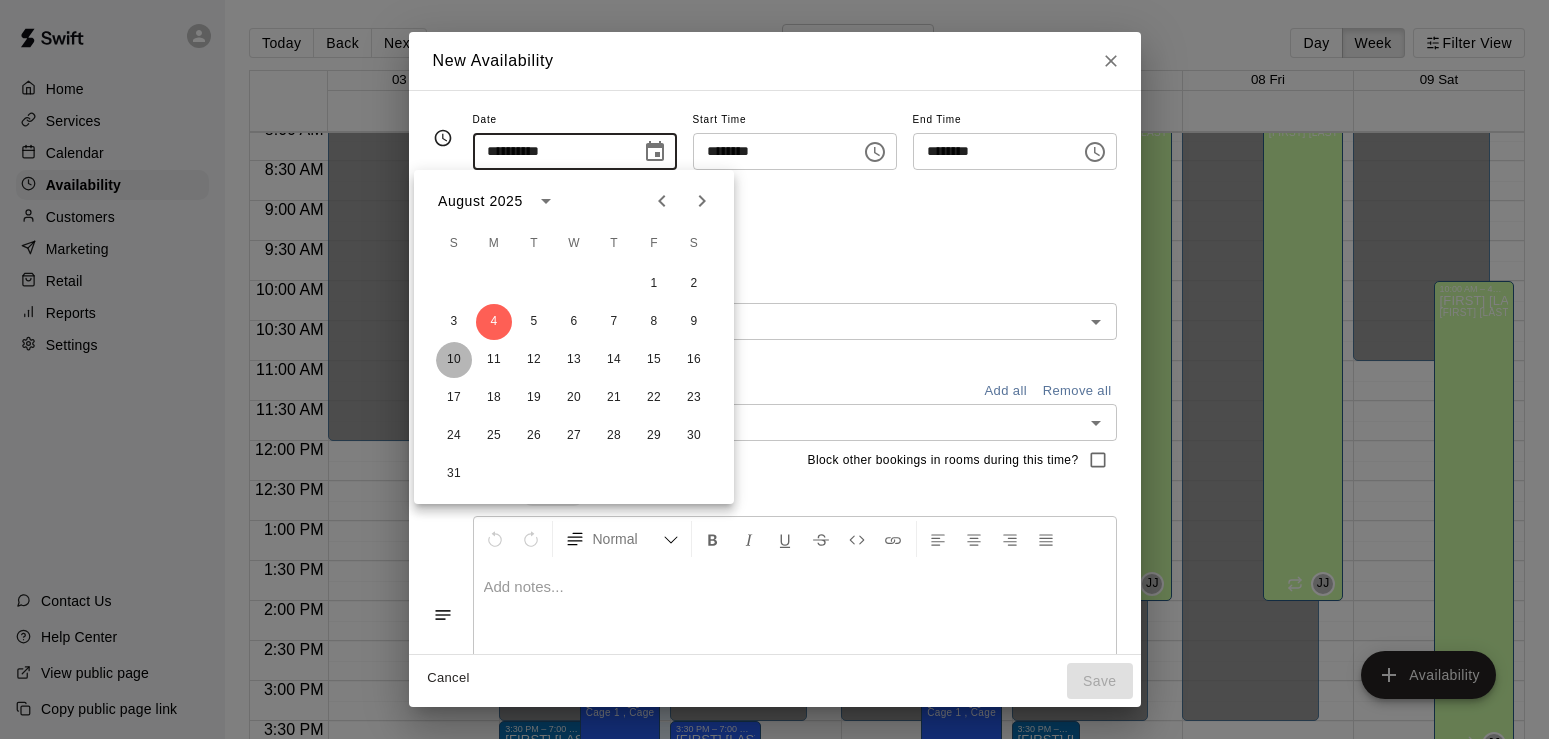 click on "10" at bounding box center [454, 360] 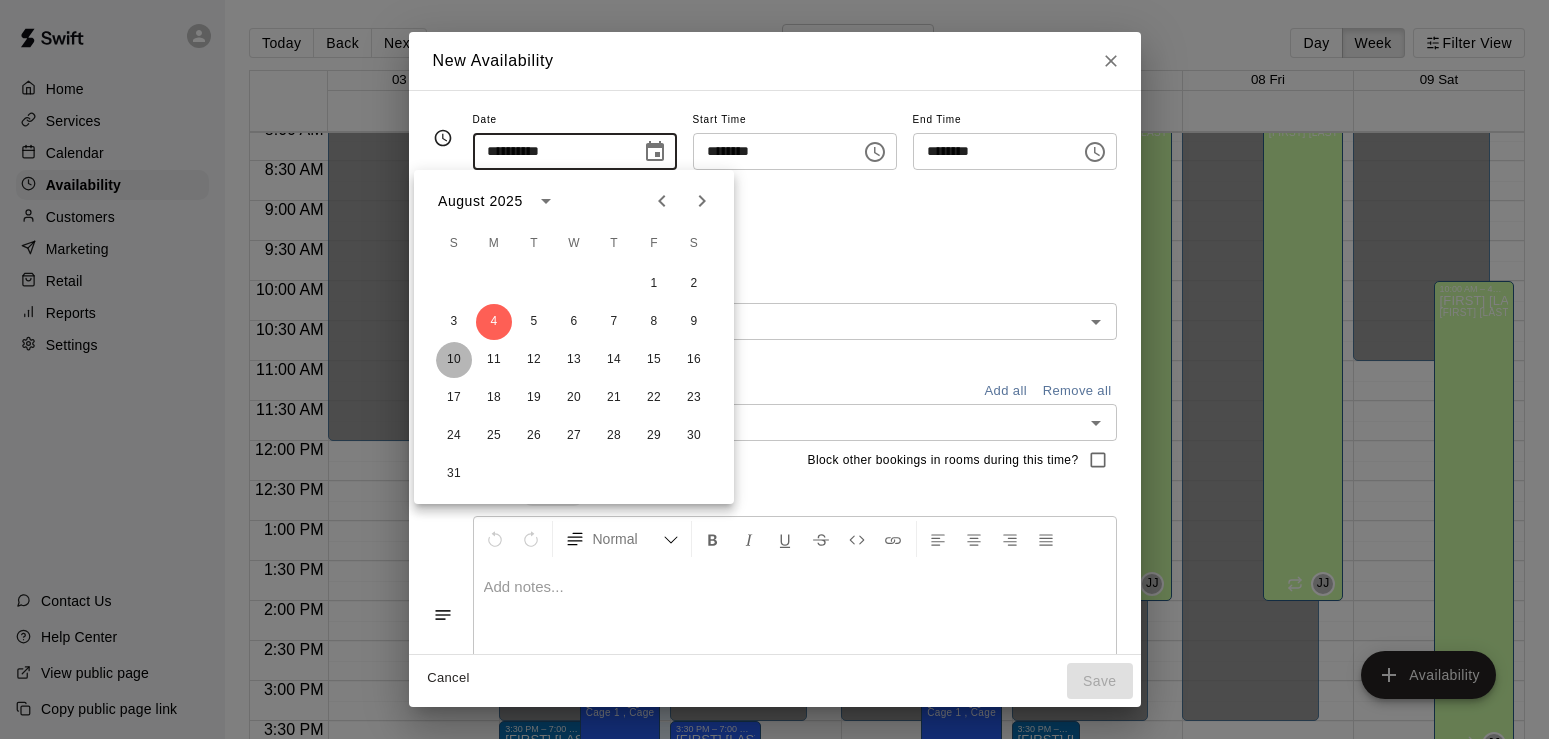 type on "**********" 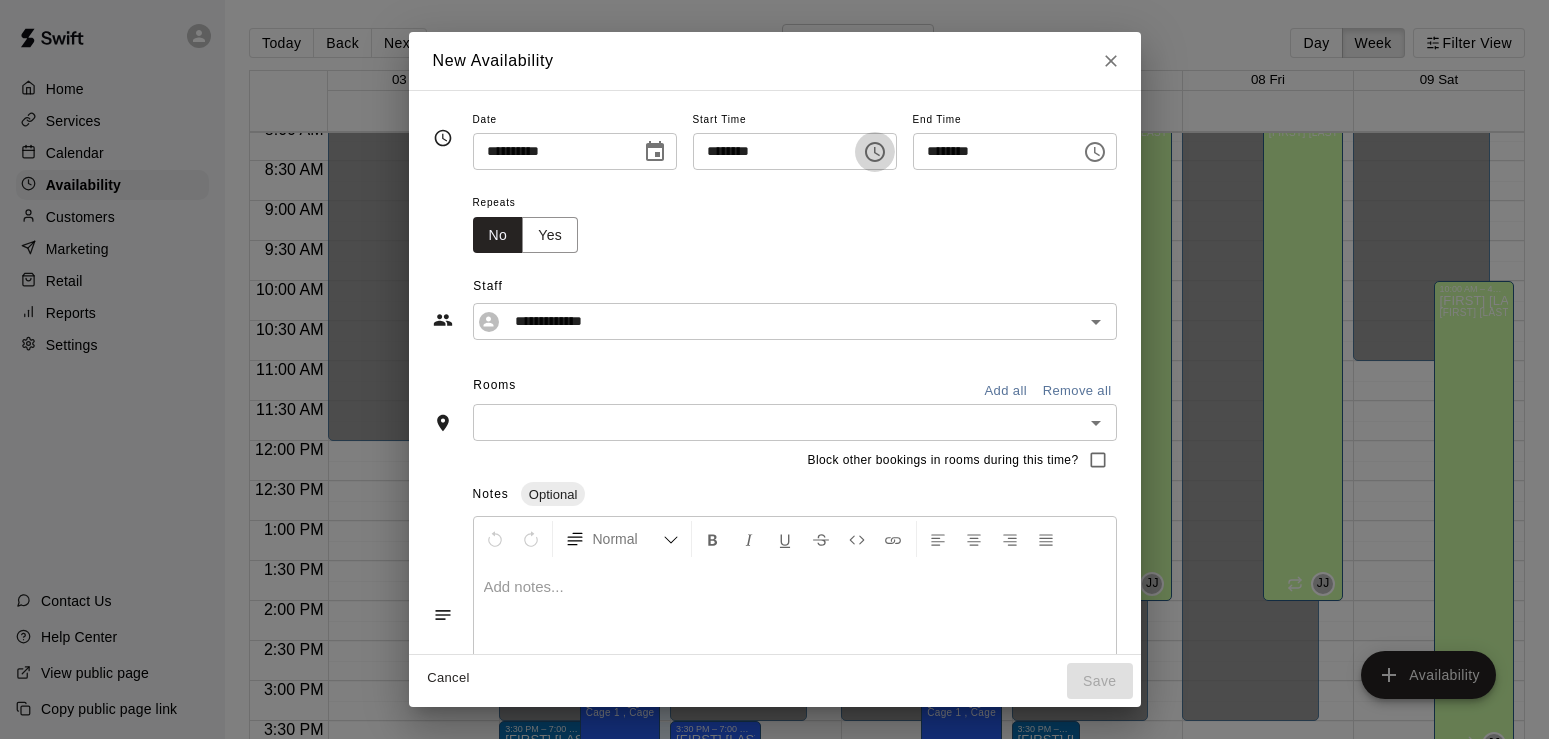 click 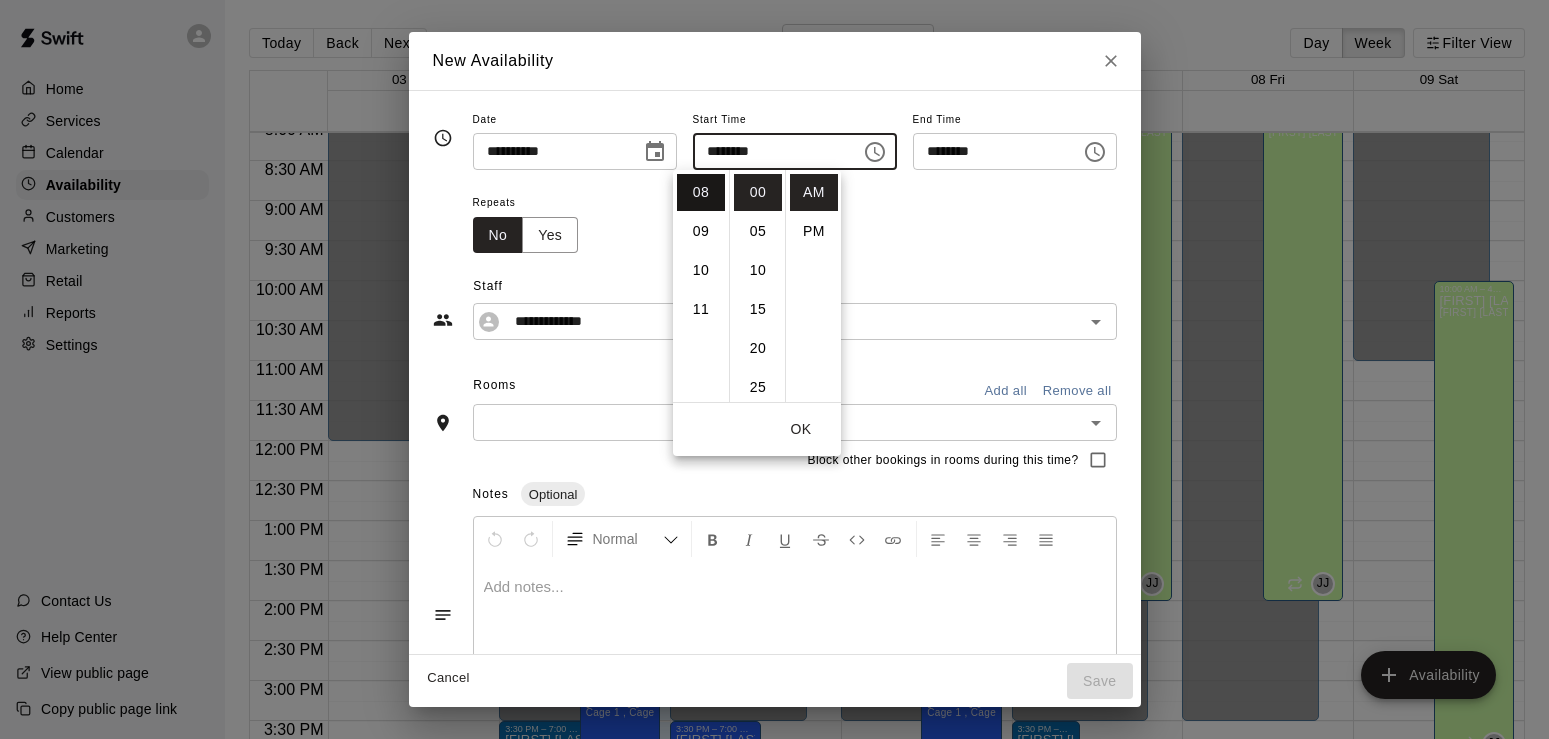 scroll, scrollTop: 312, scrollLeft: 0, axis: vertical 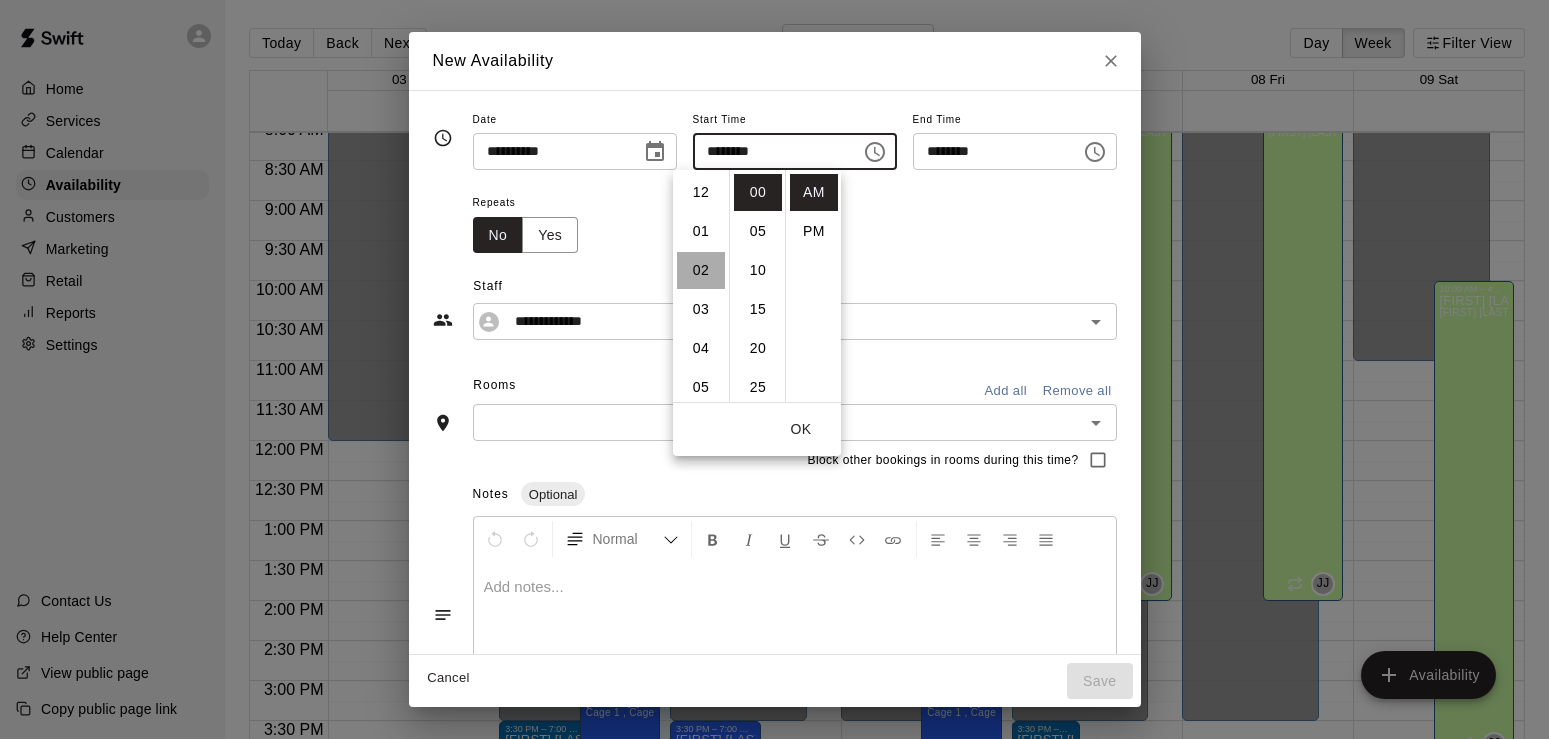 click on "02" at bounding box center (701, 270) 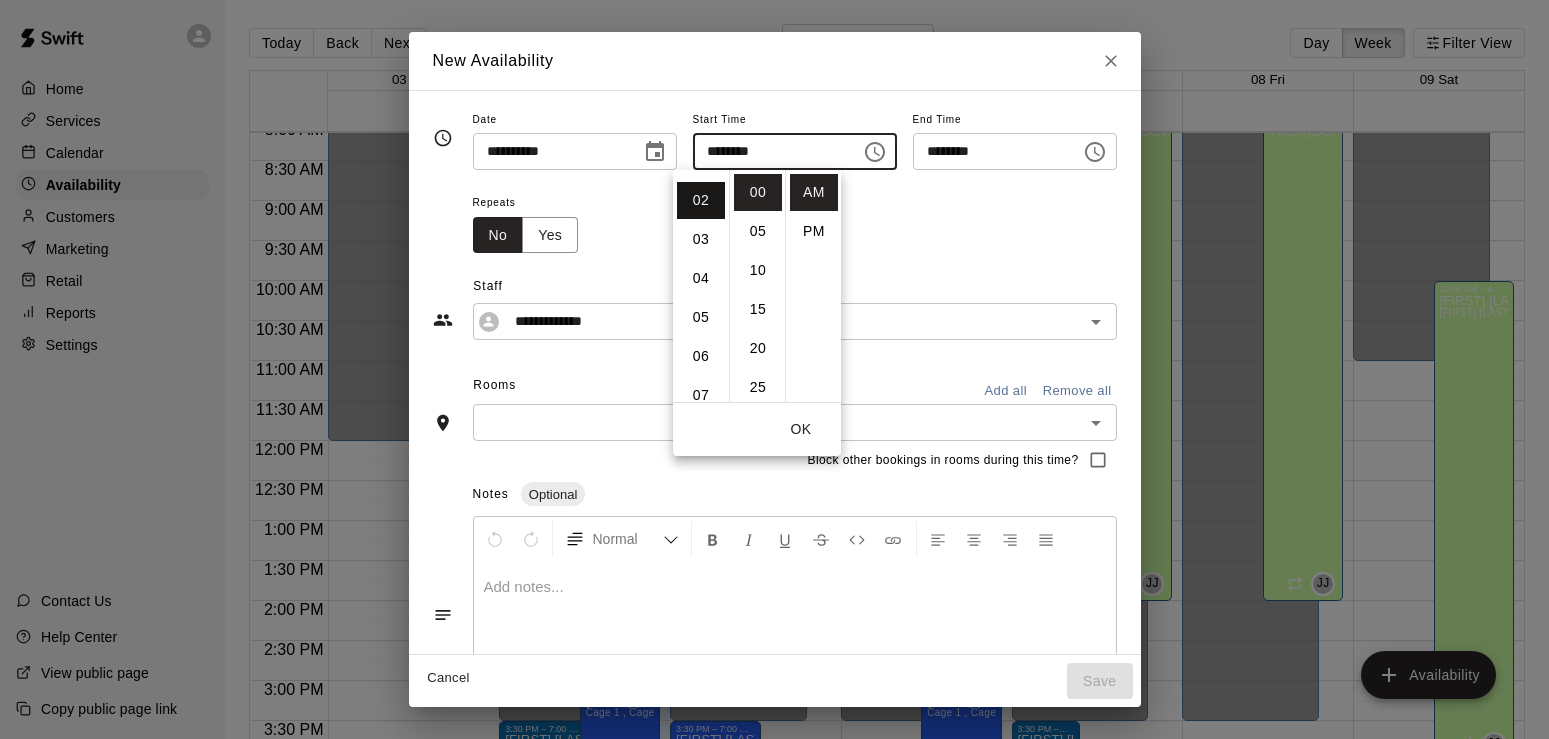 scroll, scrollTop: 77, scrollLeft: 0, axis: vertical 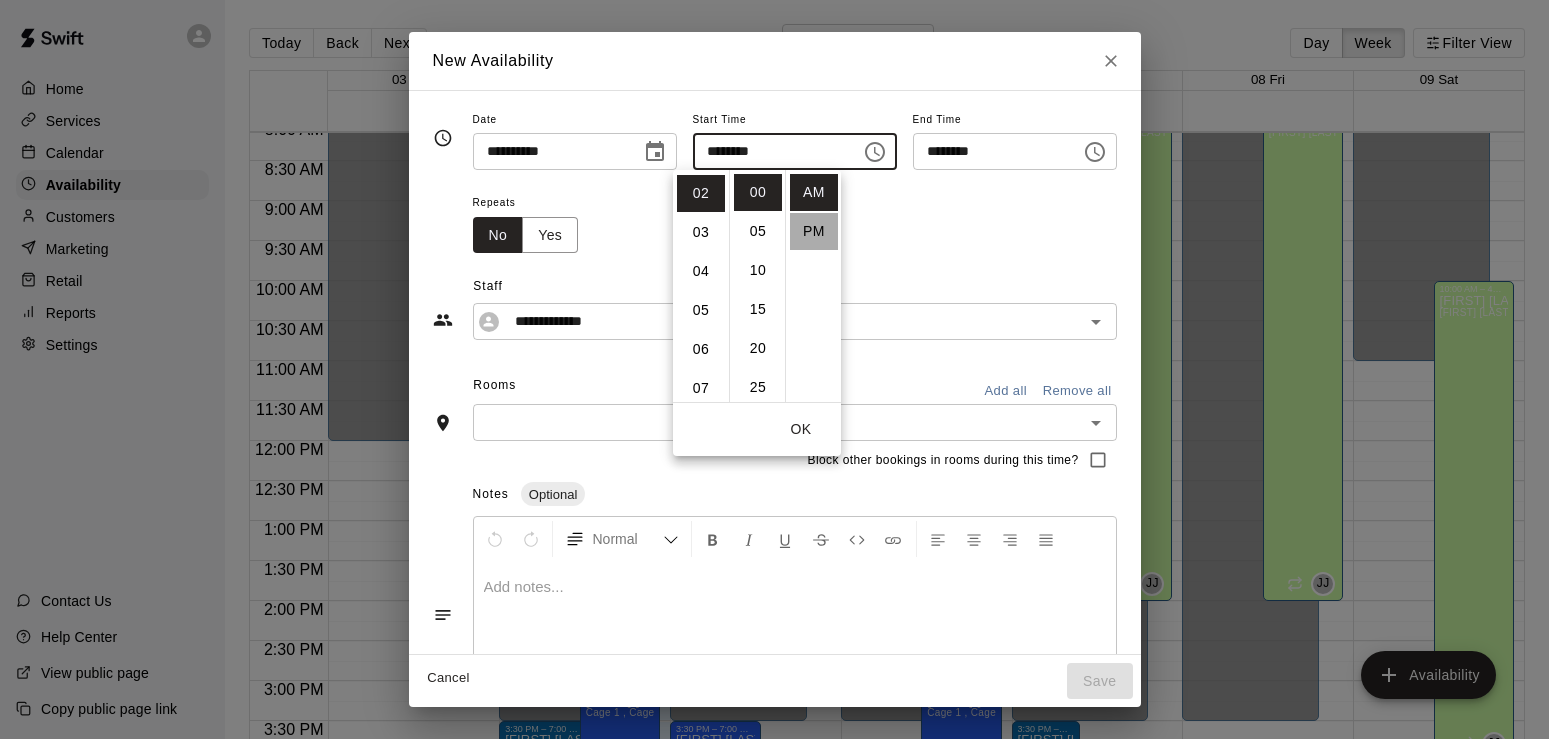 click on "PM" at bounding box center (814, 231) 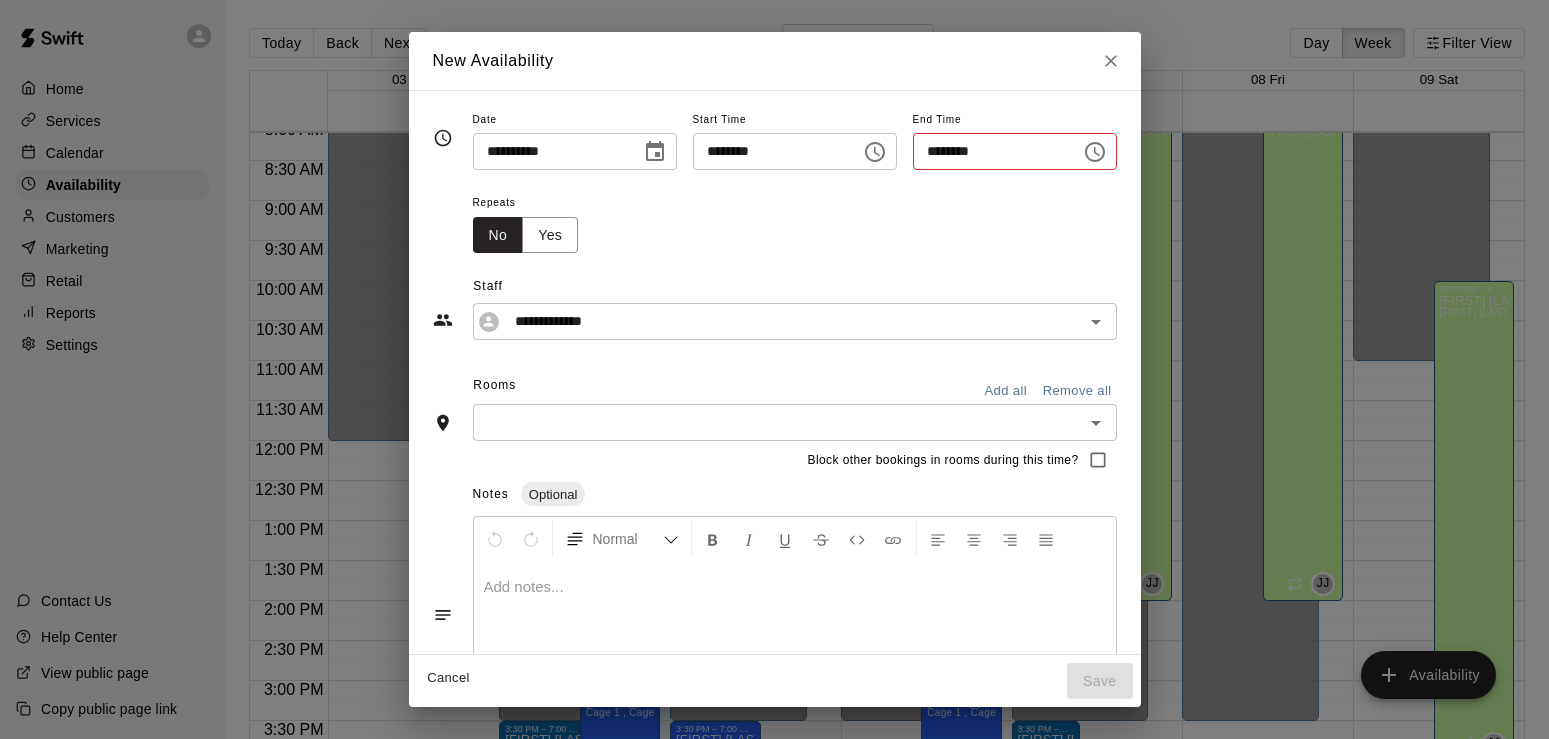 type on "********" 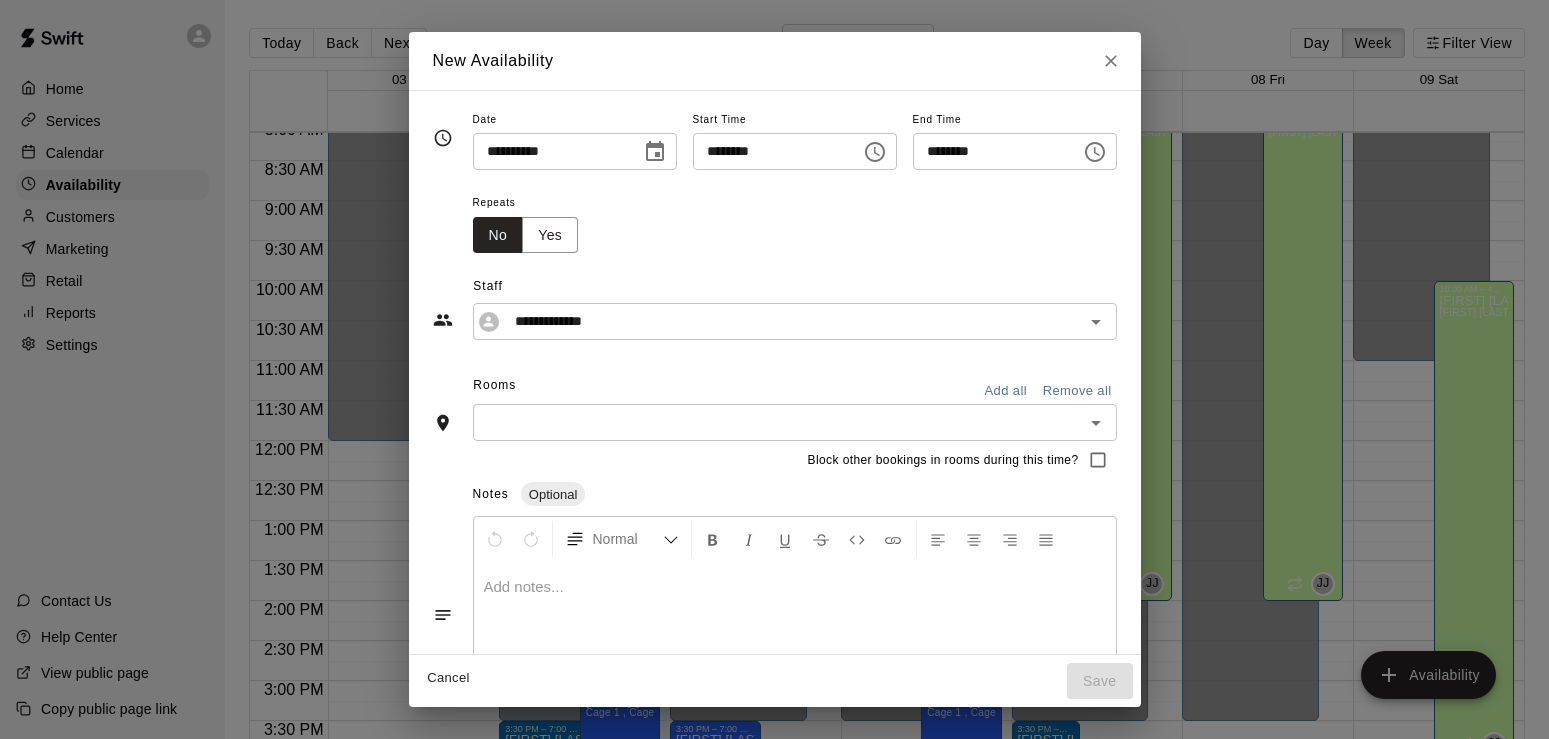 scroll, scrollTop: 0, scrollLeft: 0, axis: both 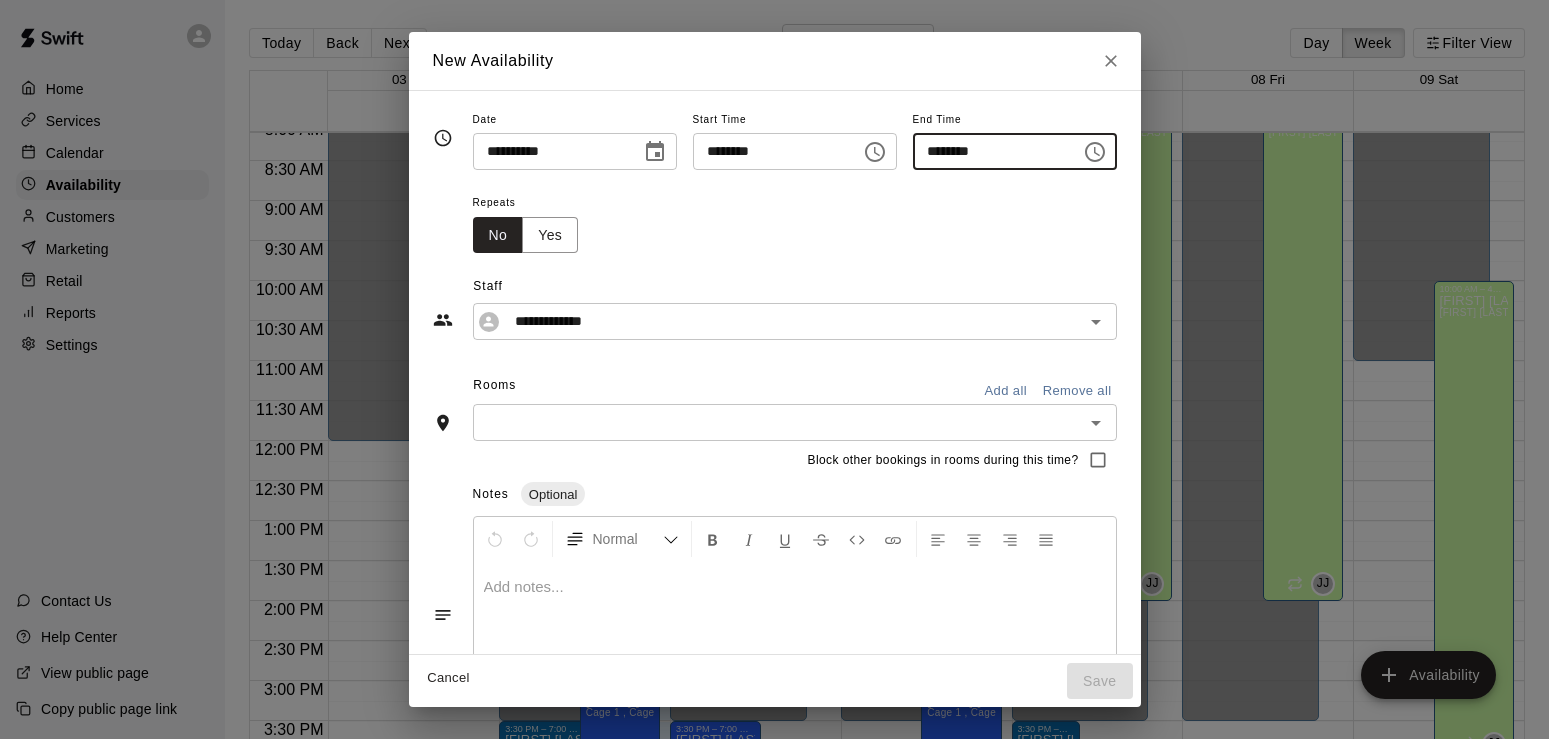 click on "********" at bounding box center (990, 151) 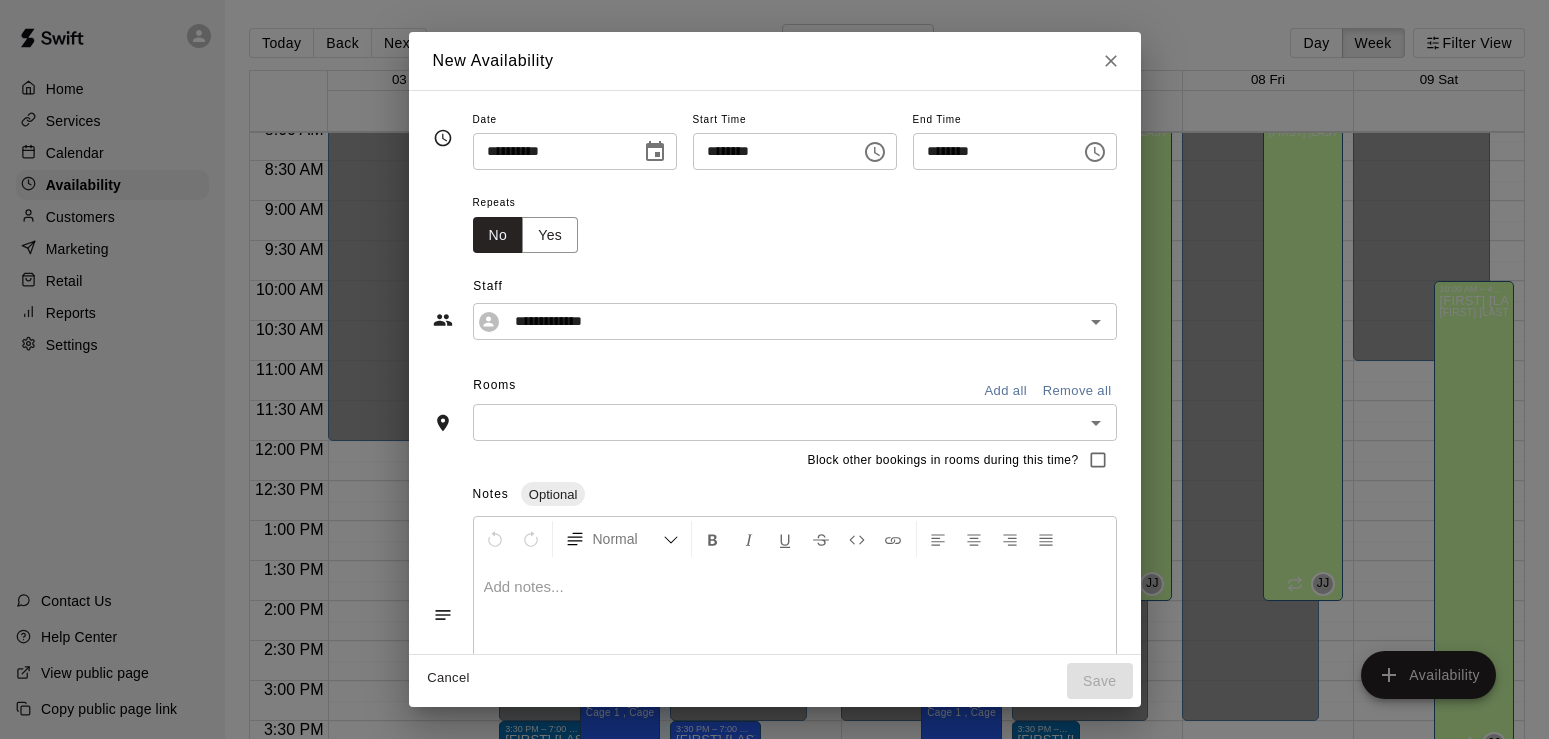 click on "Repeats No Yes" at bounding box center [795, 221] 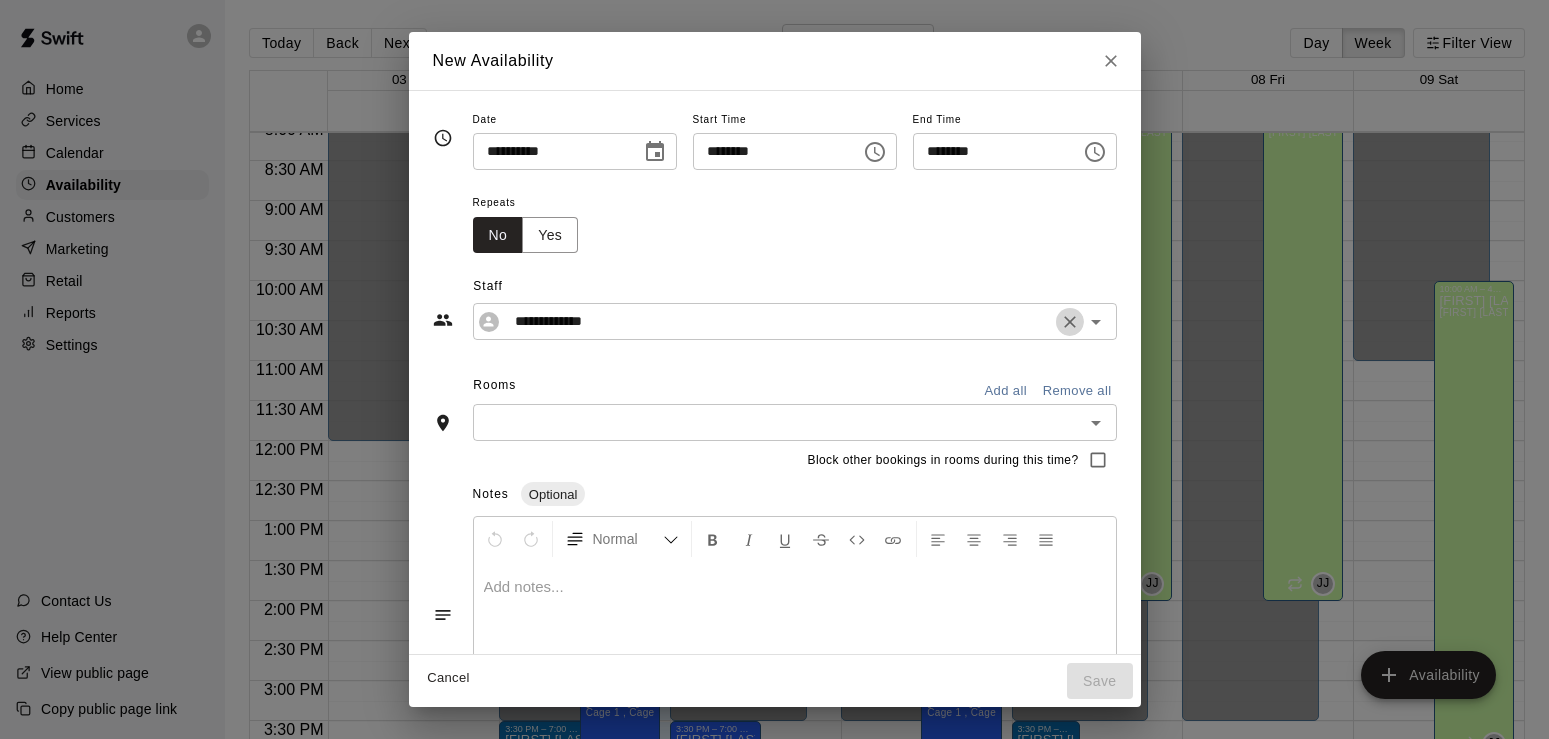 click 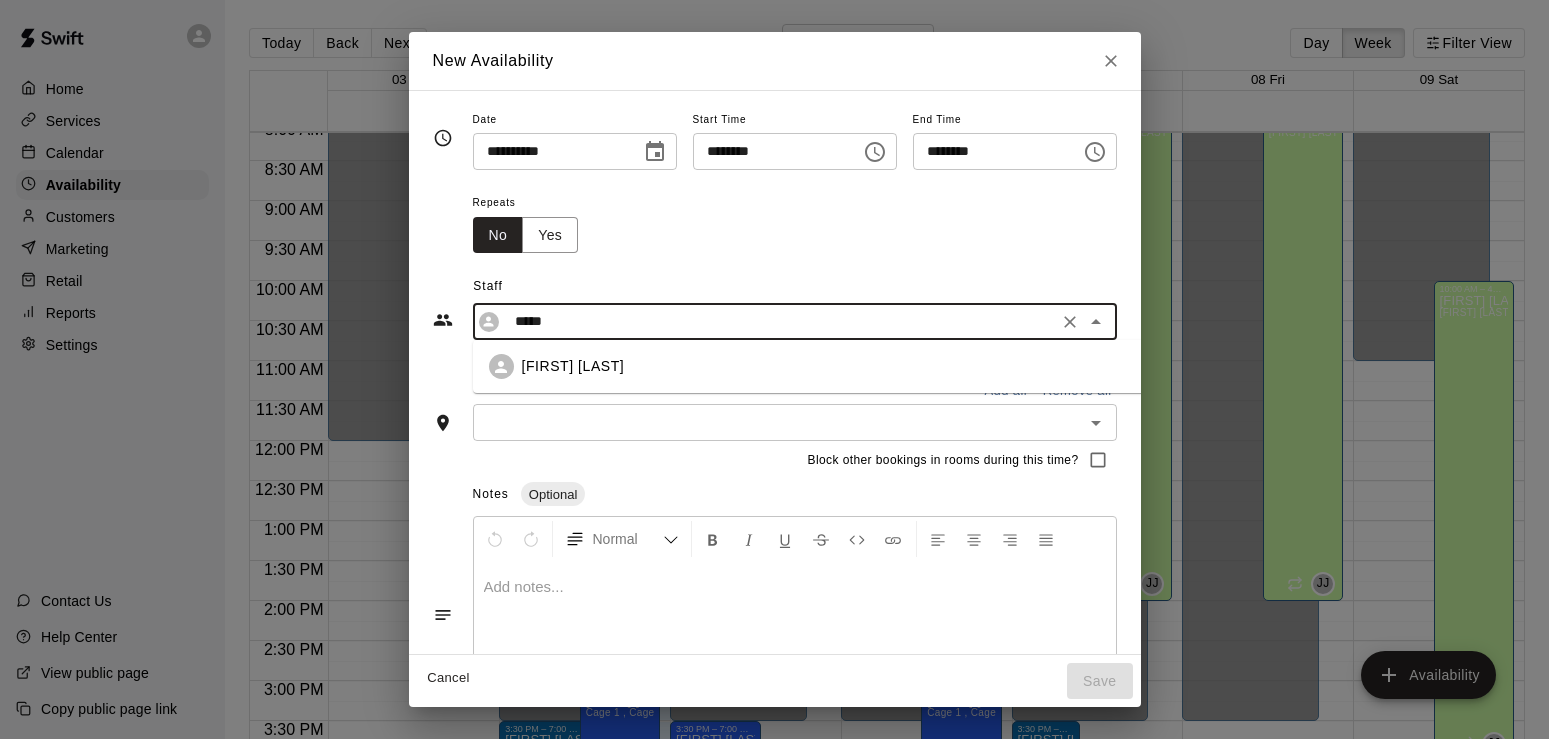 click on "[FIRST] [LAST]" at bounding box center (854, 366) 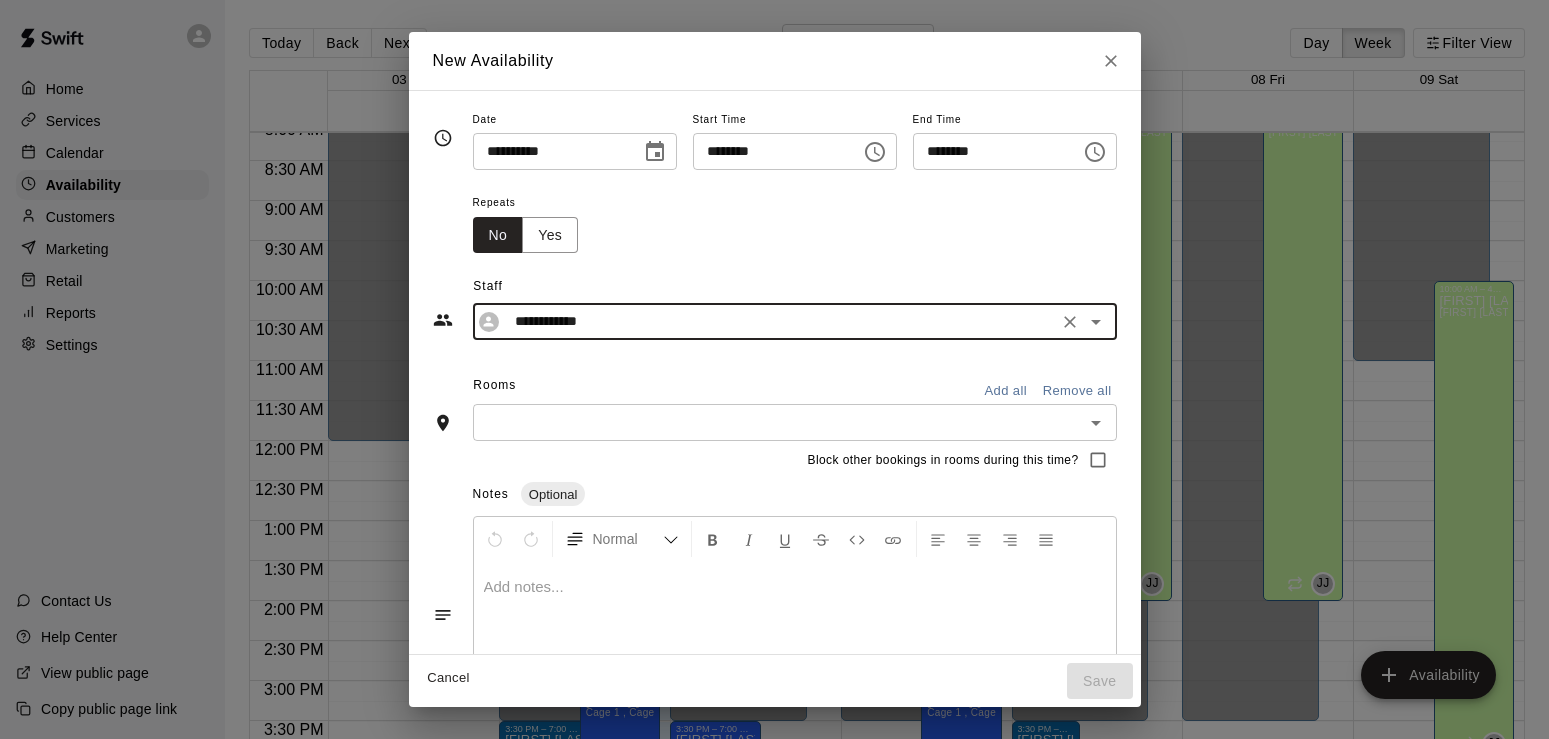 type on "**********" 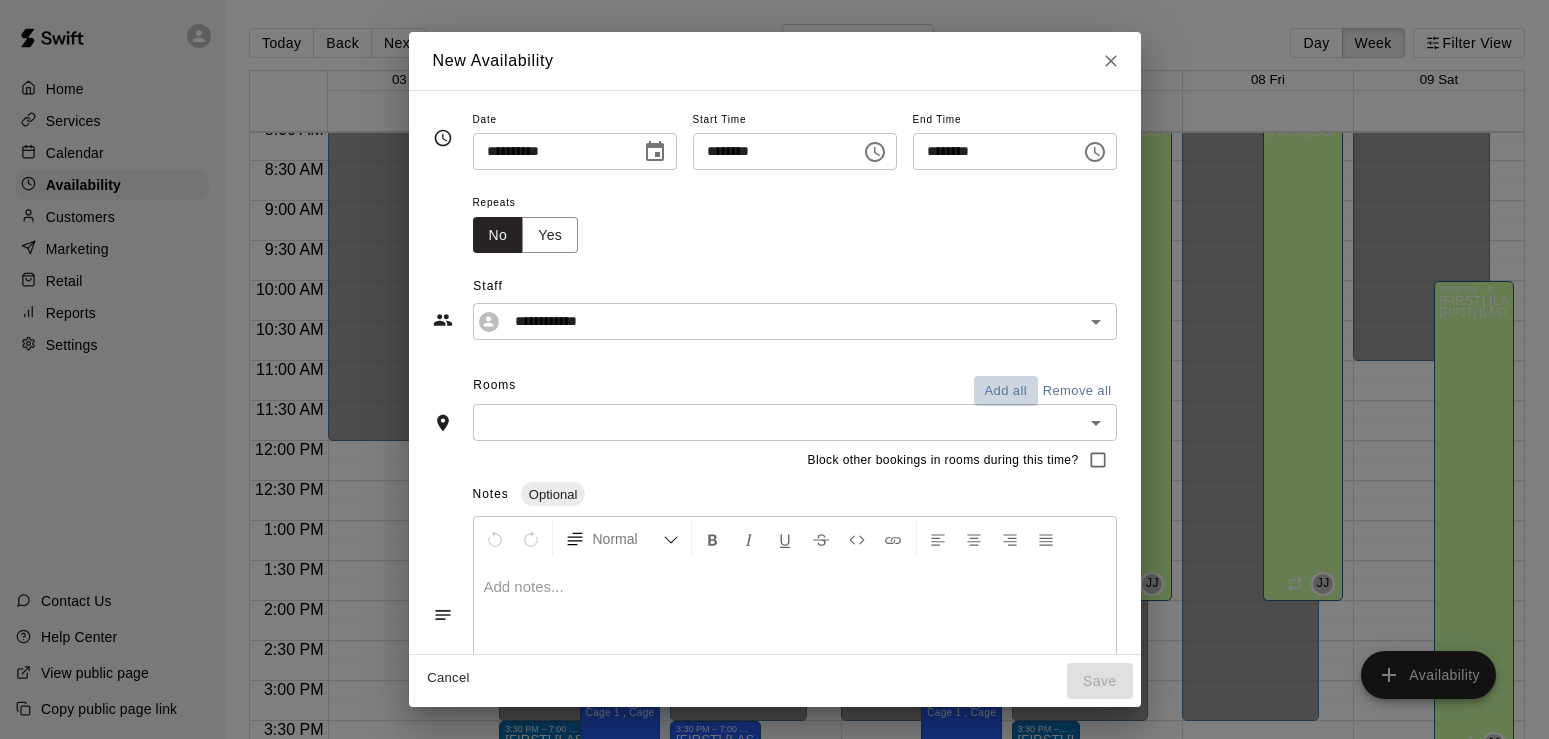 click on "Add all" at bounding box center (1006, 391) 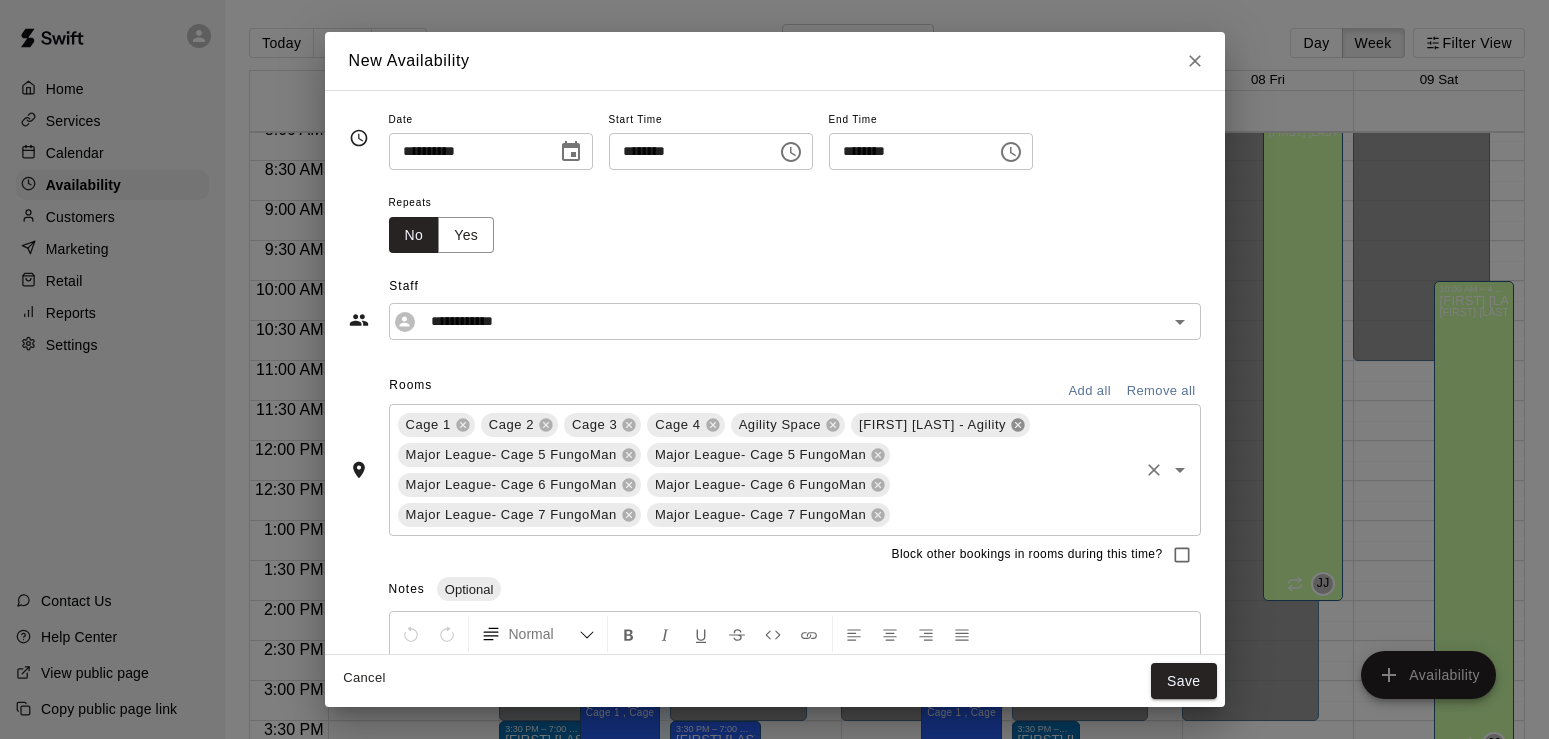 click 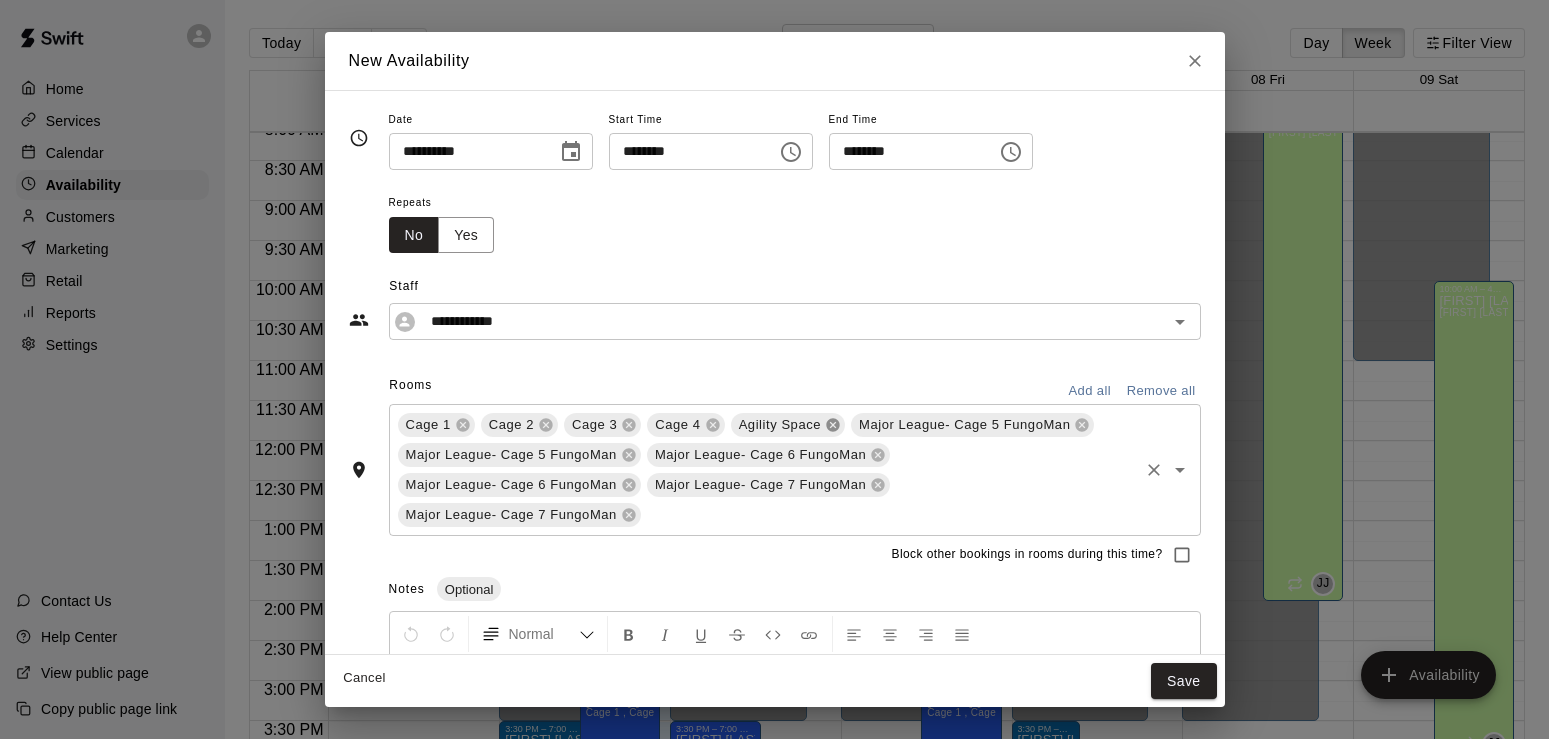 click 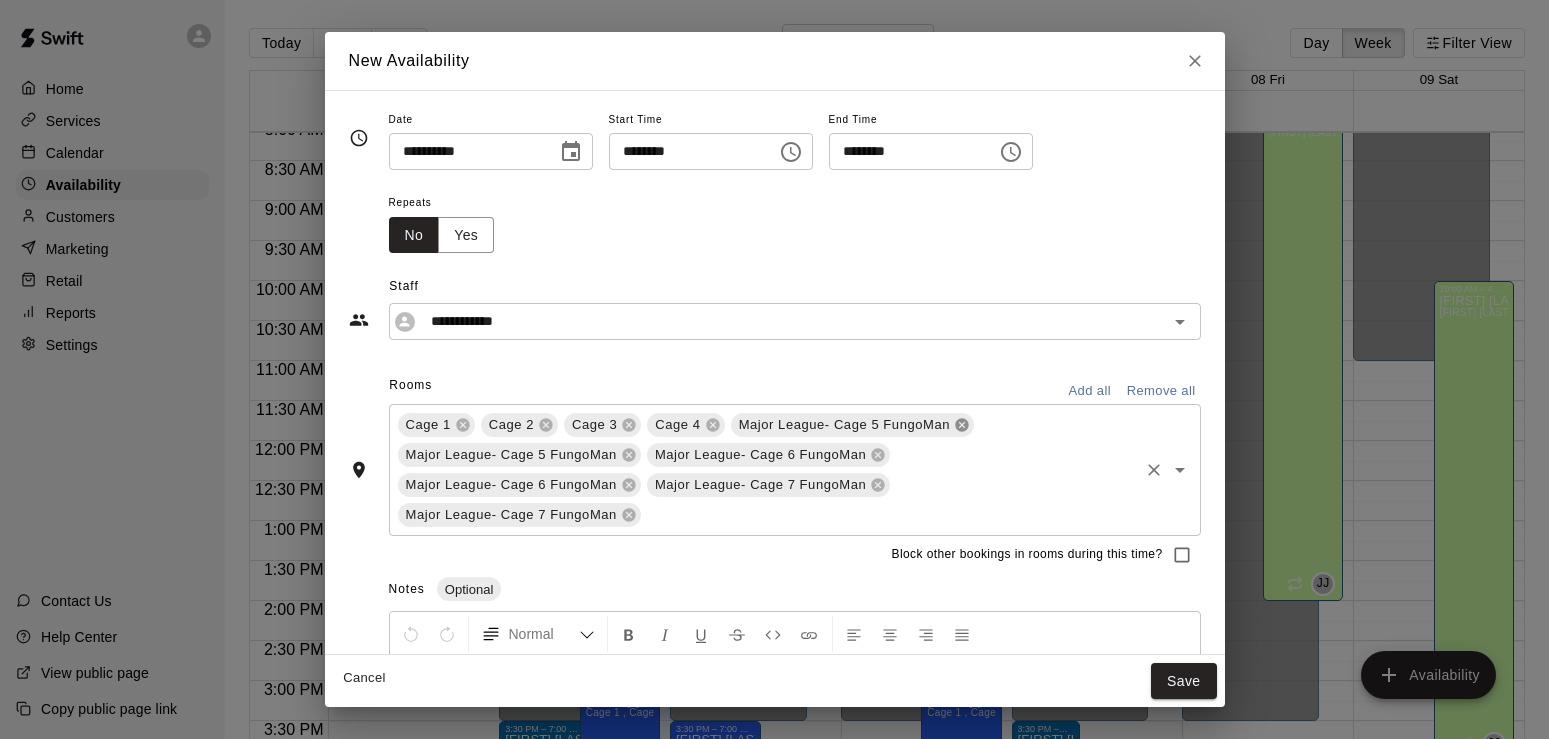click 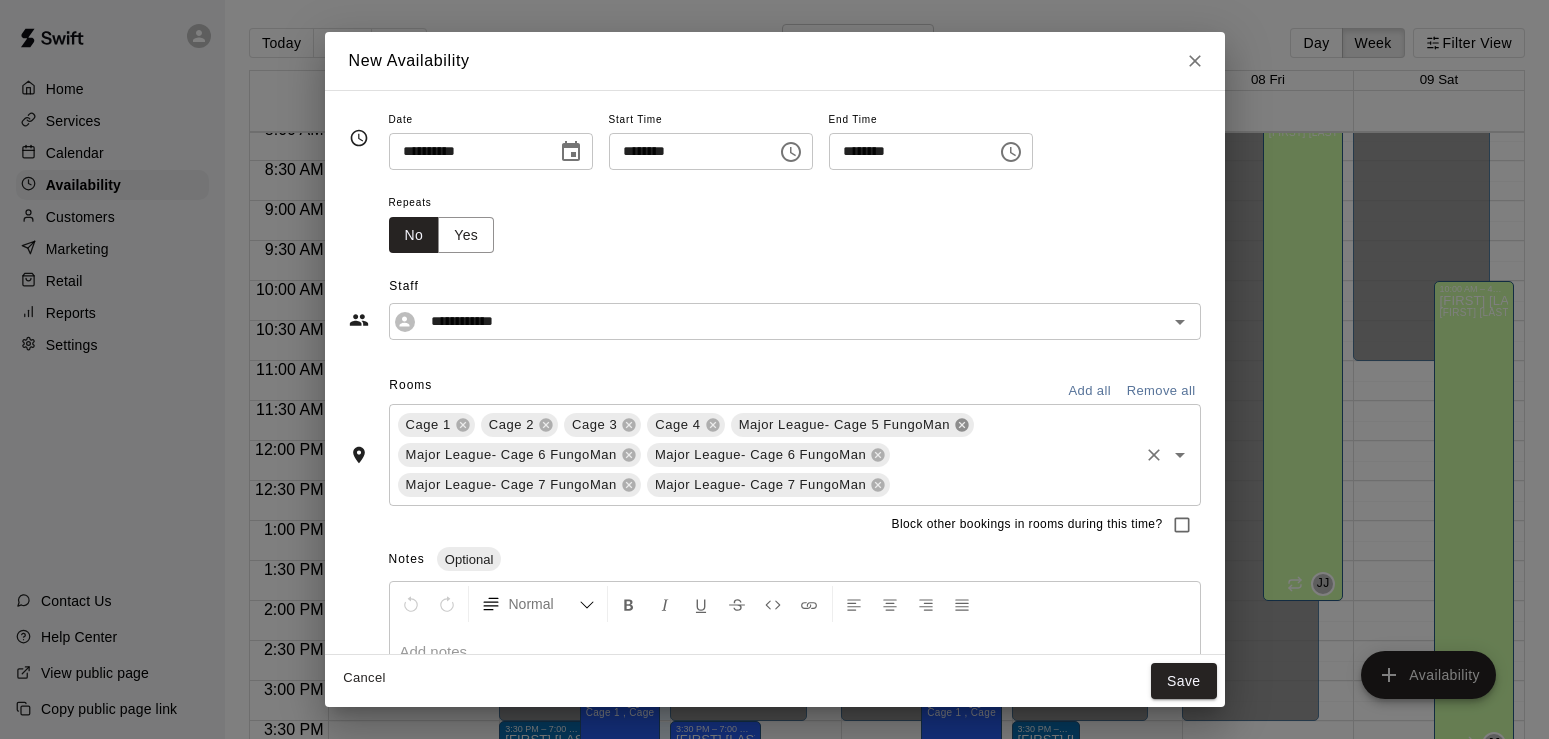 click 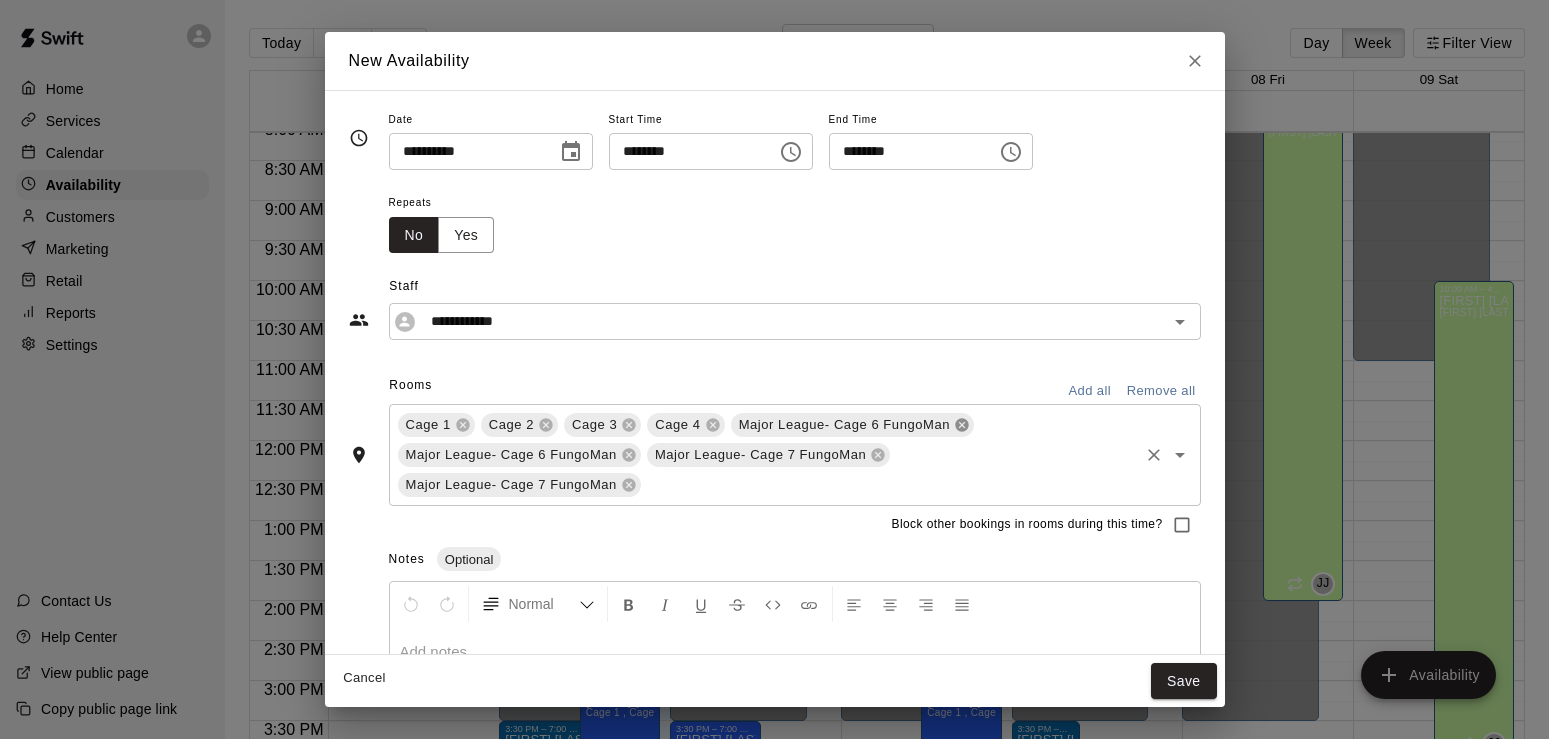 click 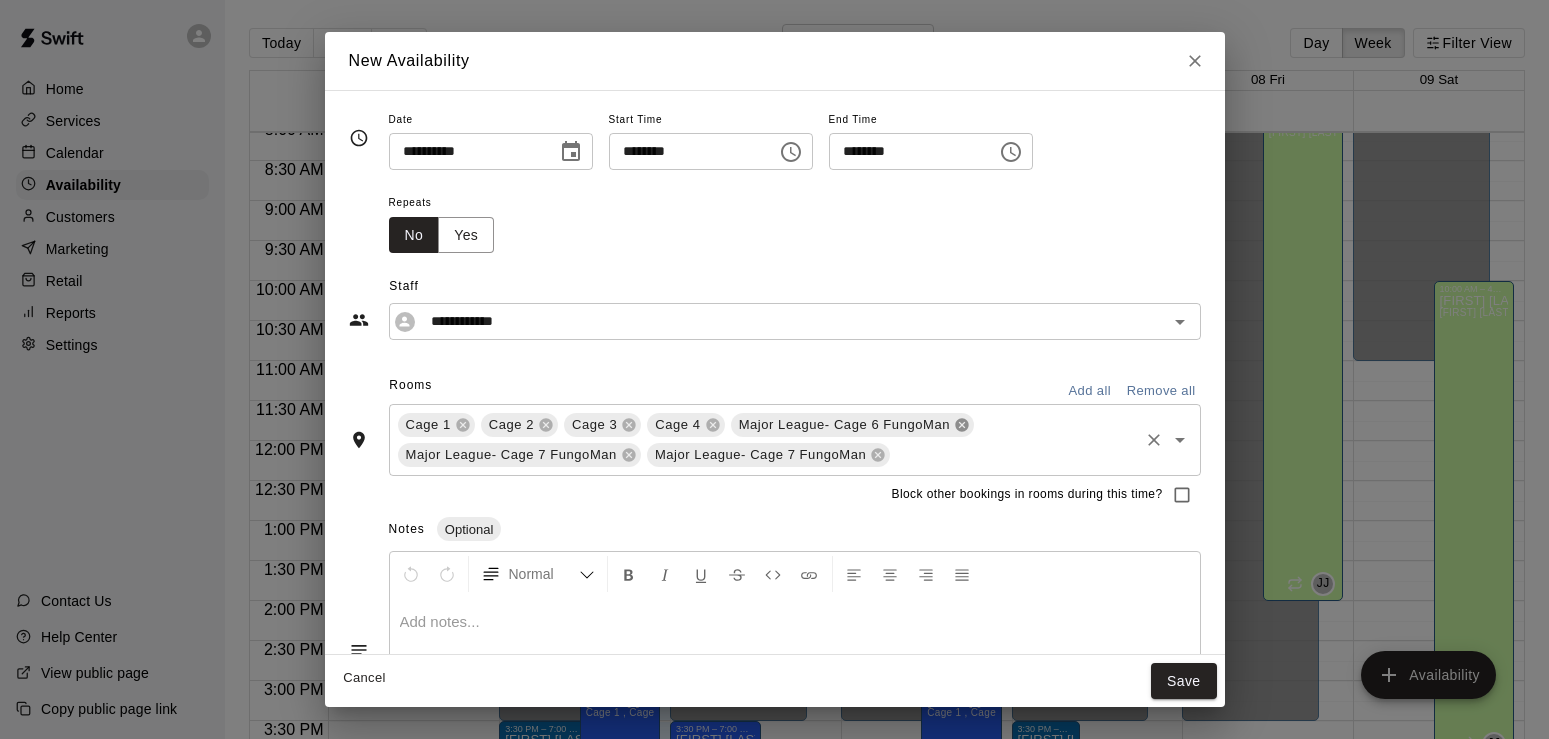 click 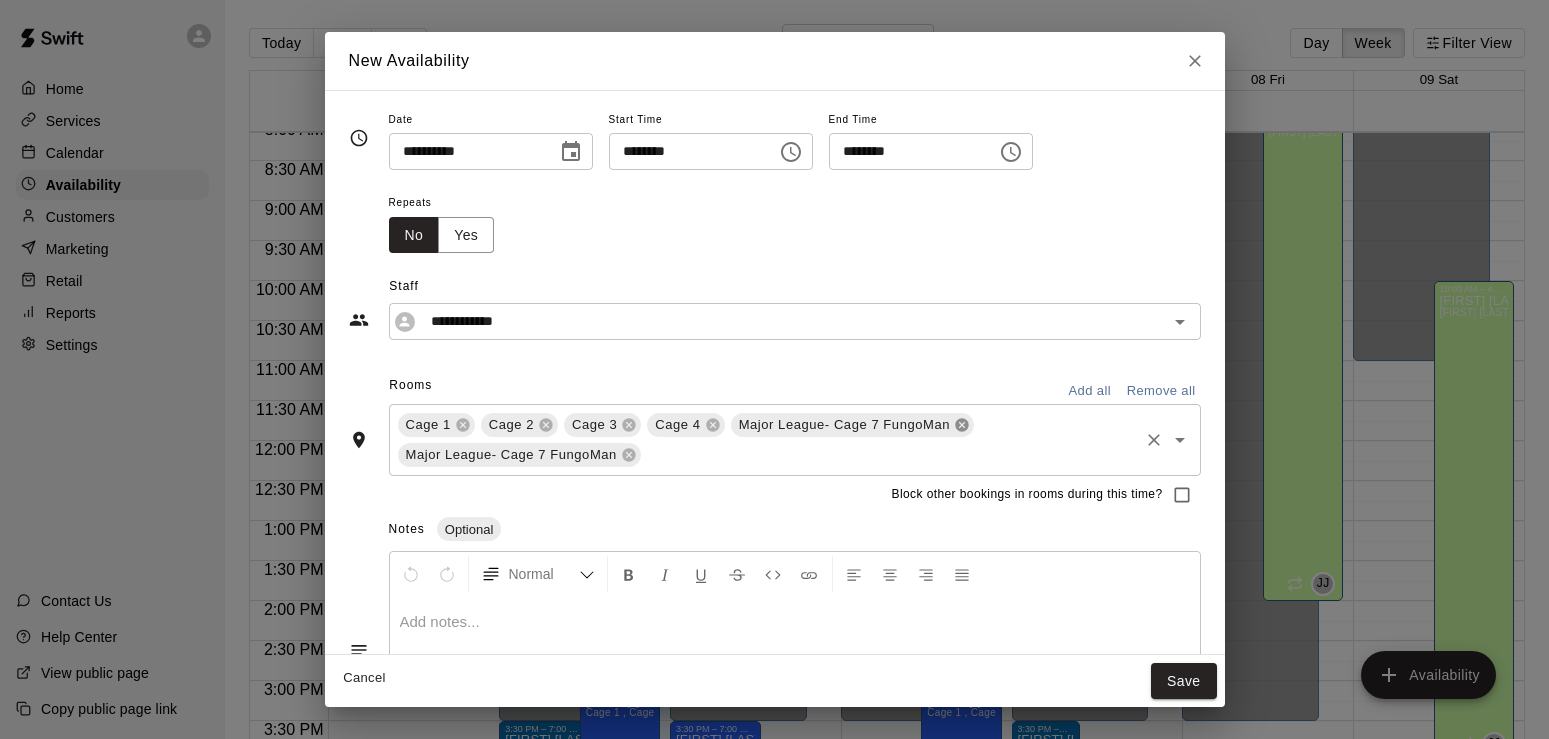 click 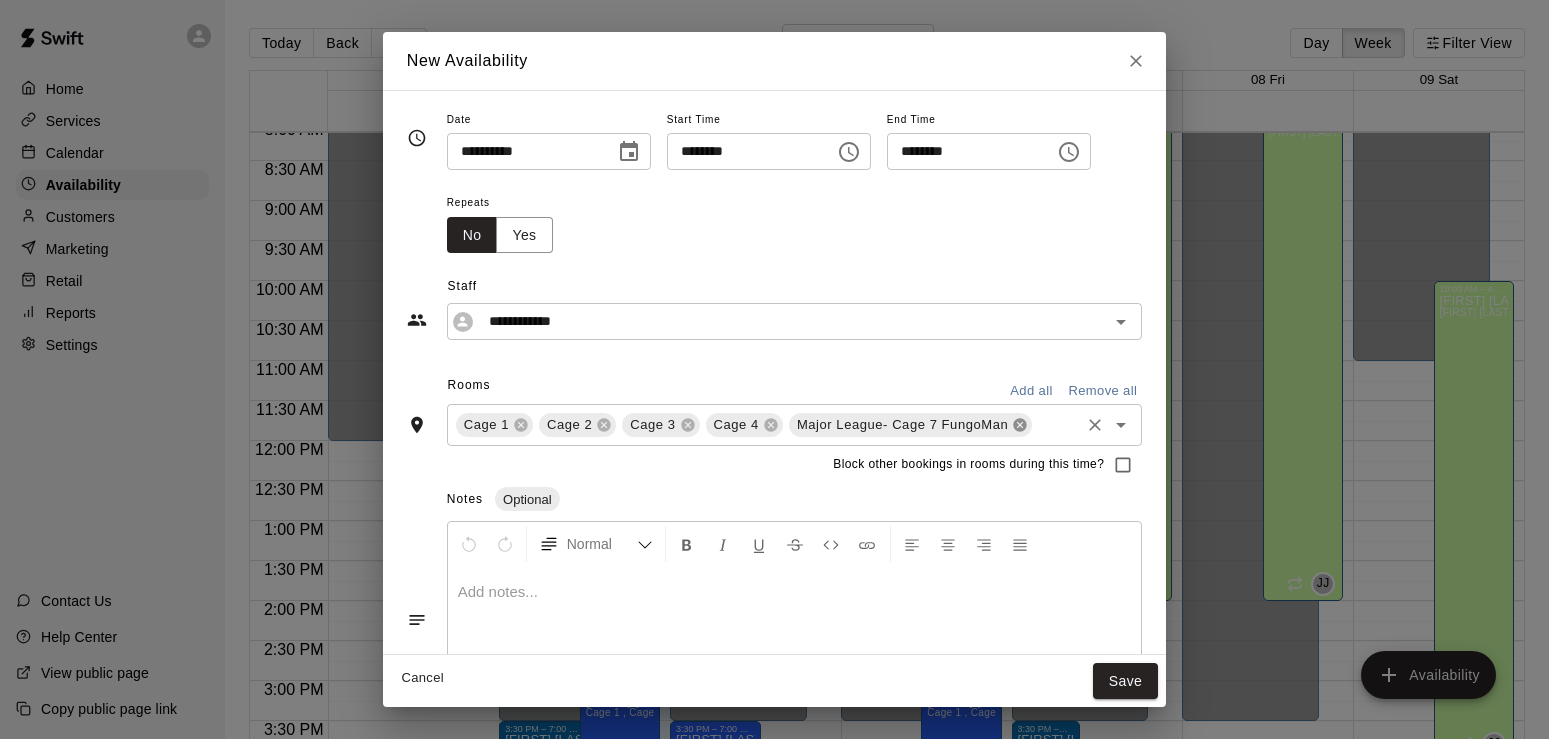 click on "Major League- Cage 7 FungoMan" at bounding box center [902, 425] 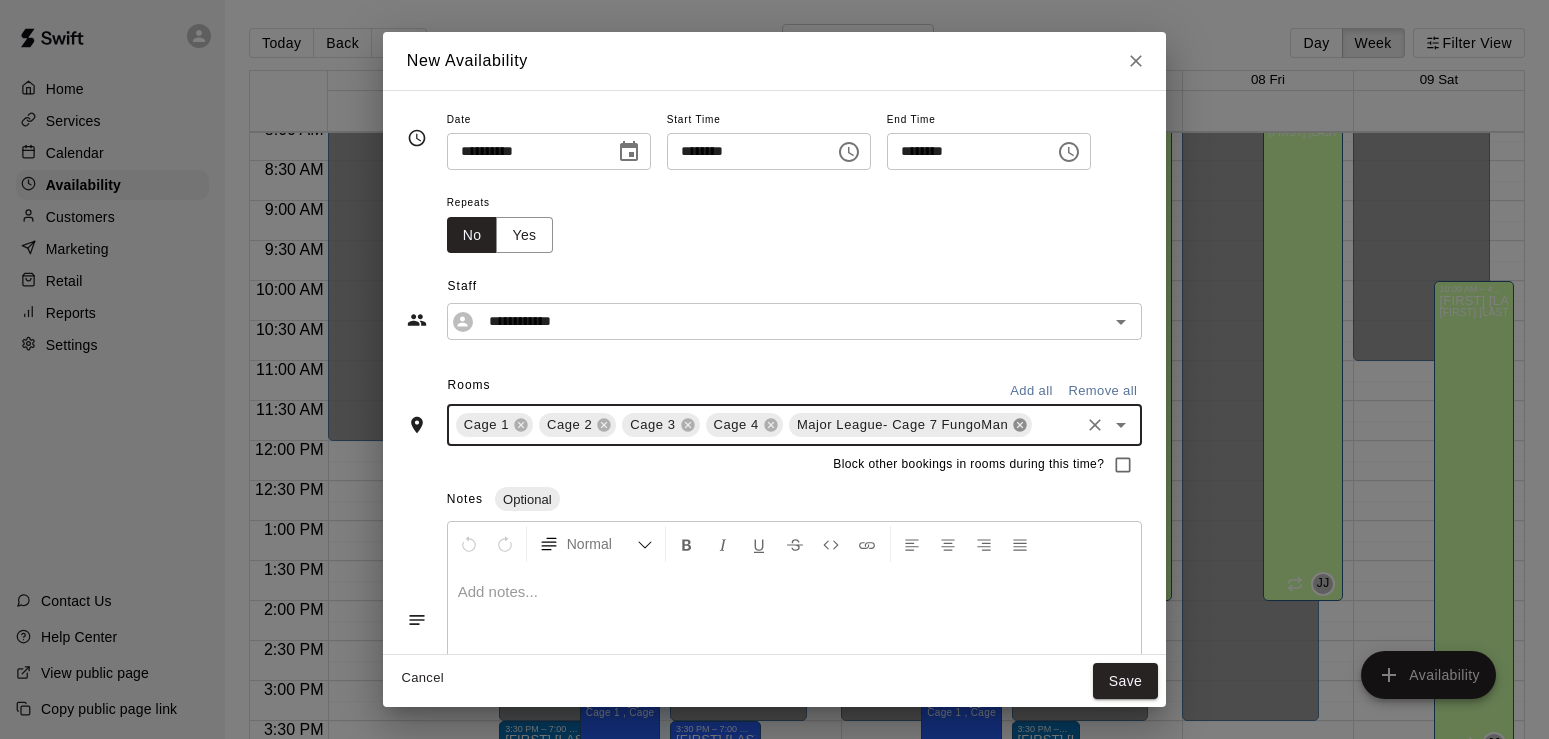 click 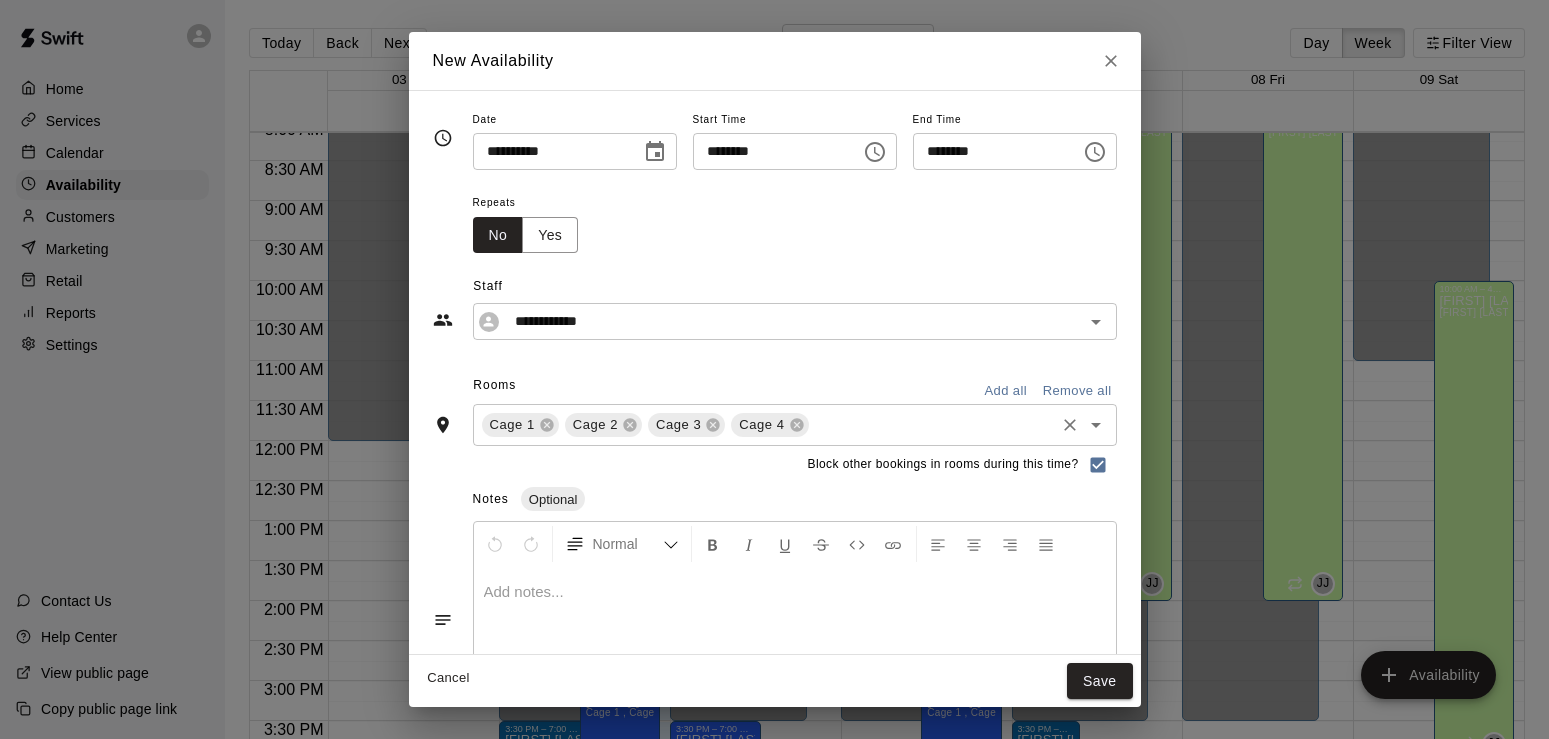 scroll, scrollTop: 85, scrollLeft: 0, axis: vertical 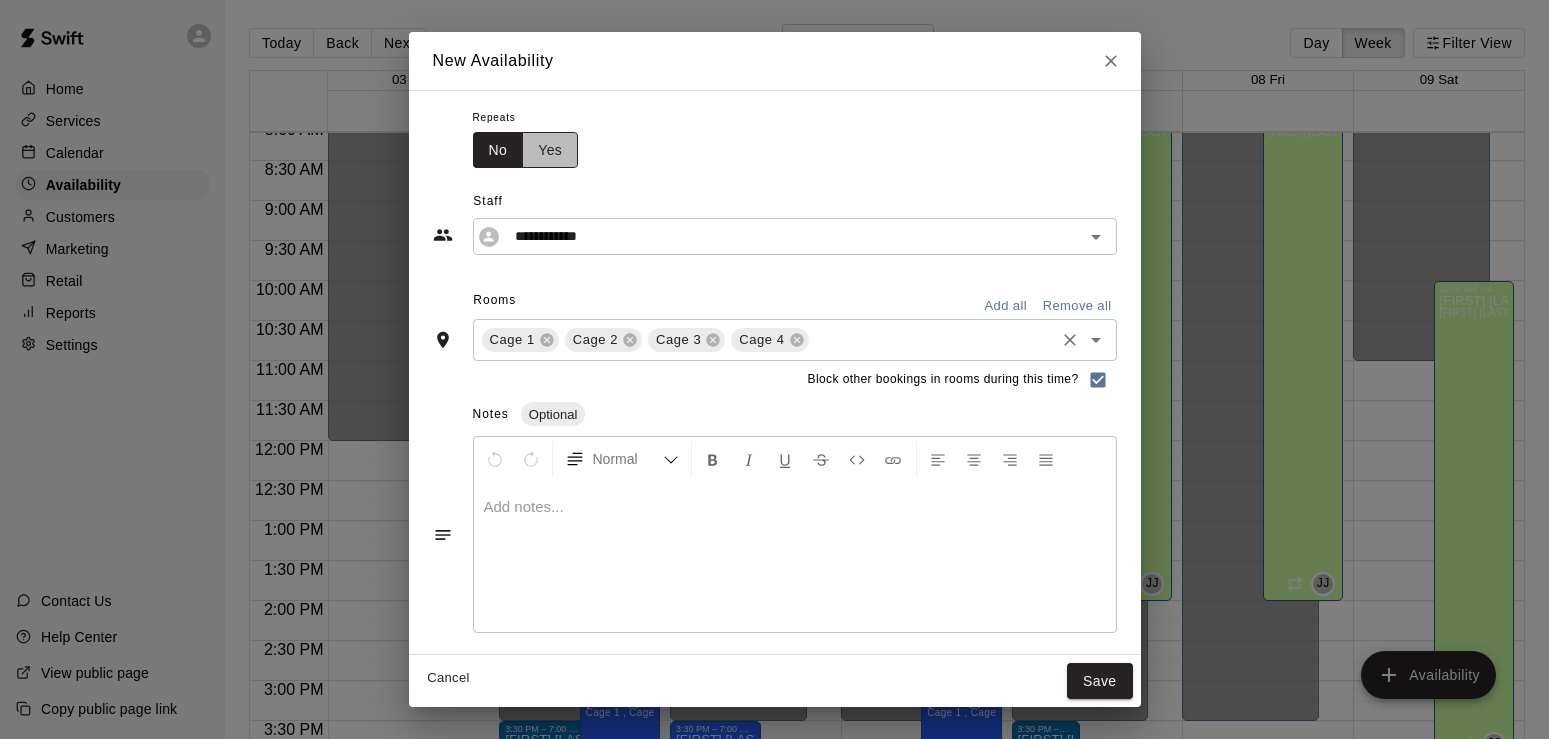 click on "Yes" at bounding box center (550, 150) 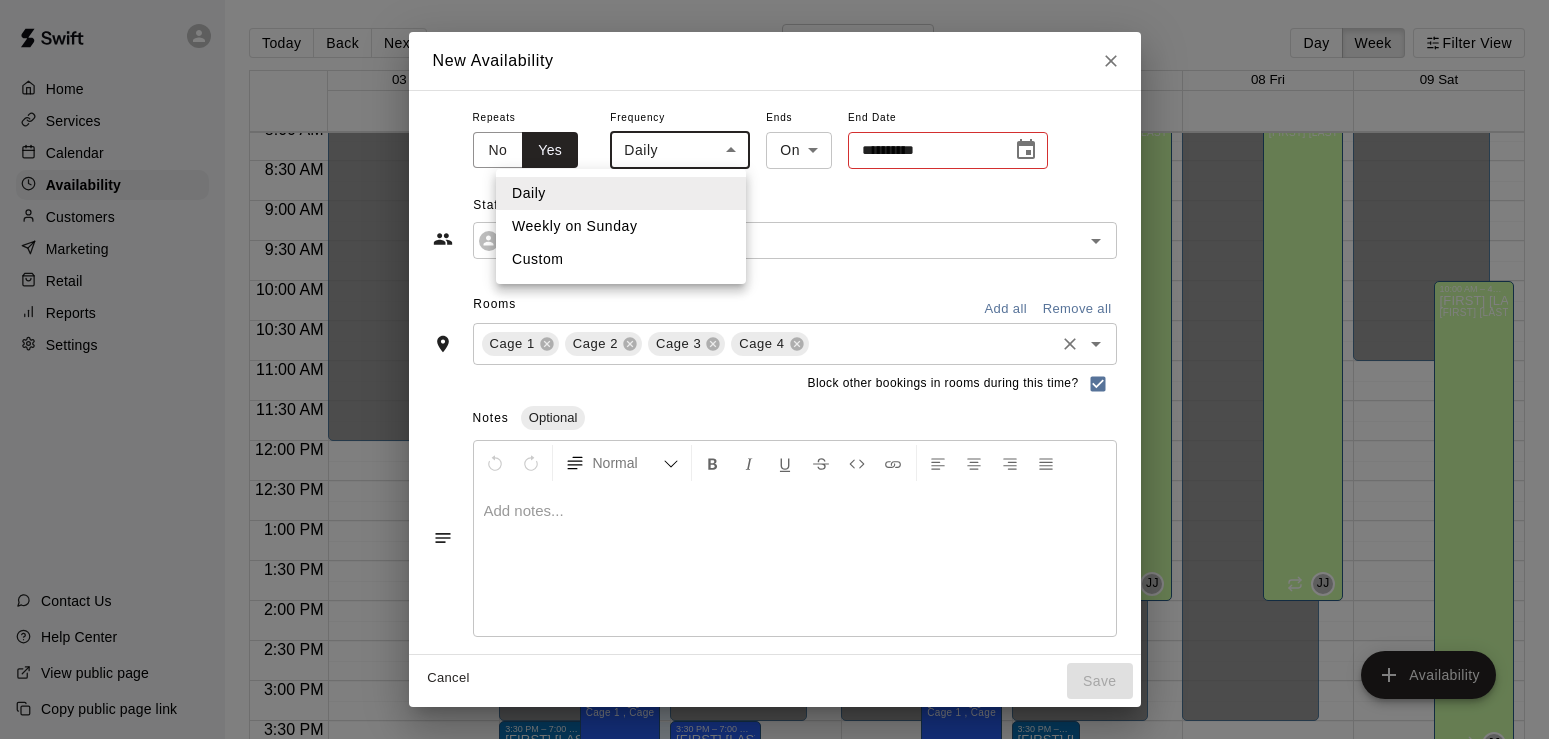 click on "Home Services Calendar Availability Customers Marketing Retail Reports Settings Contact Us Help Center View public page Copy public page link Today Back Next [MONTH] [DAY] – [DAY] Day Week Filter View [DAY] Sun [DAY] Mon [DAY] Tue [DAY] Wed [DAY] Thu [DAY] Fri [DAY] Sat 12:00 AM 12:30 AM 1:00 AM 1:30 AM 2:00 AM 2:30 AM 3:00 AM 3:30 AM 4:00 AM 4:30 AM 5:00 AM 5:30 AM 6:00 AM 6:30 AM 7:00 AM 7:30 AM 8:00 AM 8:30 AM 9:00 AM 9:30 AM 10:00 AM 10:30 AM 11:00 AM 11:30 AM 12:00 PM 12:30 PM 1:00 PM 1:30 PM 2:00 PM 2:30 PM 3:00 PM 3:30 PM 4:00 PM 4:30 PM 5:00 PM 5:30 PM 6:00 PM 6:30 PM 7:00 PM 7:30 PM 8:00 PM 8:30 PM 9:00 PM 9:30 PM 10:00 PM 10:30 PM 11:00 PM 11:30 PM 12:00 AM – 12:00 PM Closed 8:00 PM – 11:59 PM Closed 12:00 AM – 3:30 PM Closed 3:30 PM – 7:00 PM [FIRST] [LAST] Cage 1 , Cage 2, Cage 3 , Cage 4  JH [HOUR]:[MINUTE] [AM/PM] – [HOUR]:[MINUTE] [AM/PM] [FIRST] [LAST] [FIRST] [LAST] - Agility JJ [HOUR]:[MINUTE] [AM/PM] – [HOUR]:[MINUTE] [AM/PM] [FIRST] [LAST] Cage 1 , Cage 2, Cage 3 , Cage 4  [HOUR]:[MINUTE] [AM/PM] – 11:59 PM Closed [HOUR]:[MINUTE] [AM/PM] – [HOUR]:[MINUTE] [AM/PM] [FIRST] [LAST] [FIRST] [LAST] - Agility JJ" at bounding box center (774, 385) 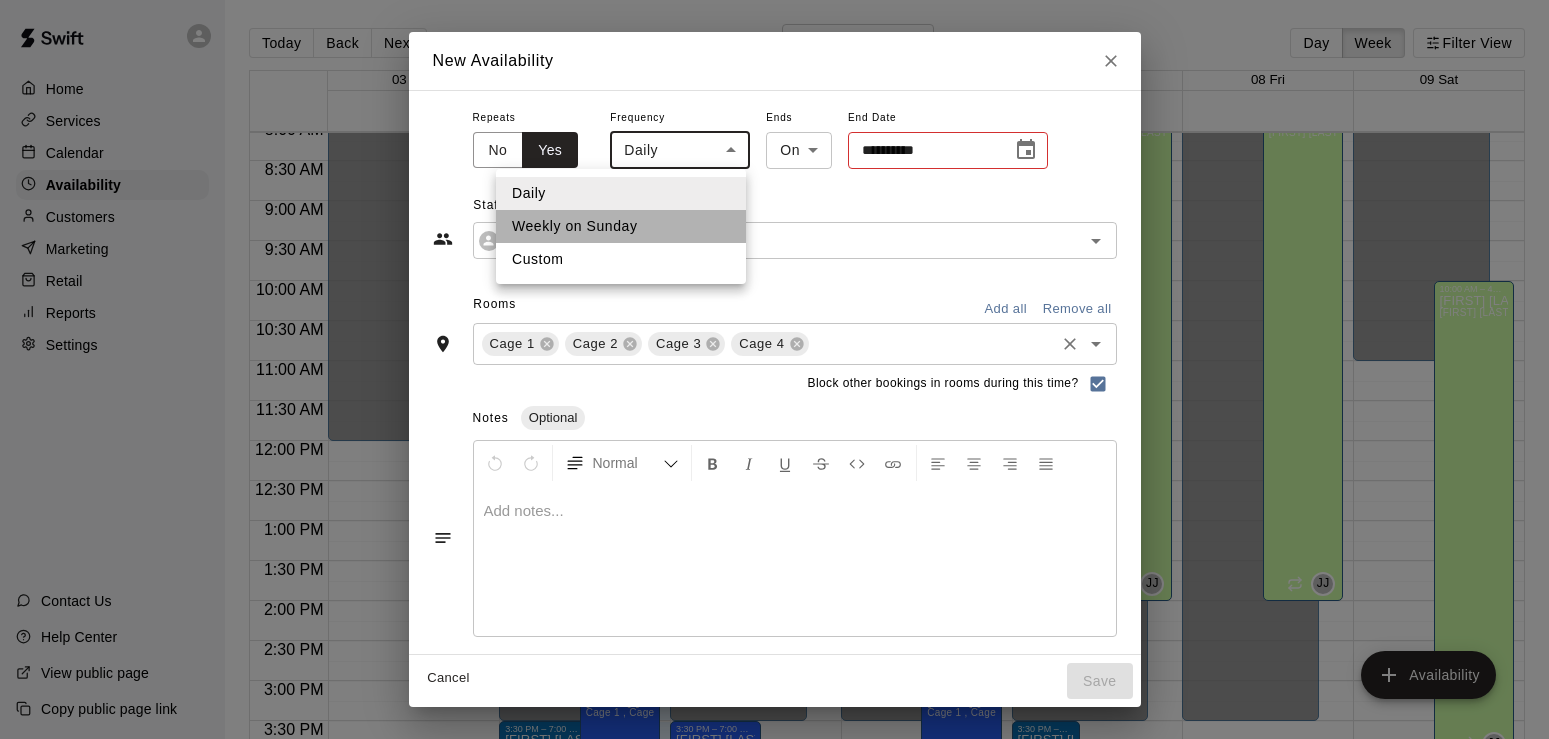 click on "Weekly on Sunday" at bounding box center [621, 226] 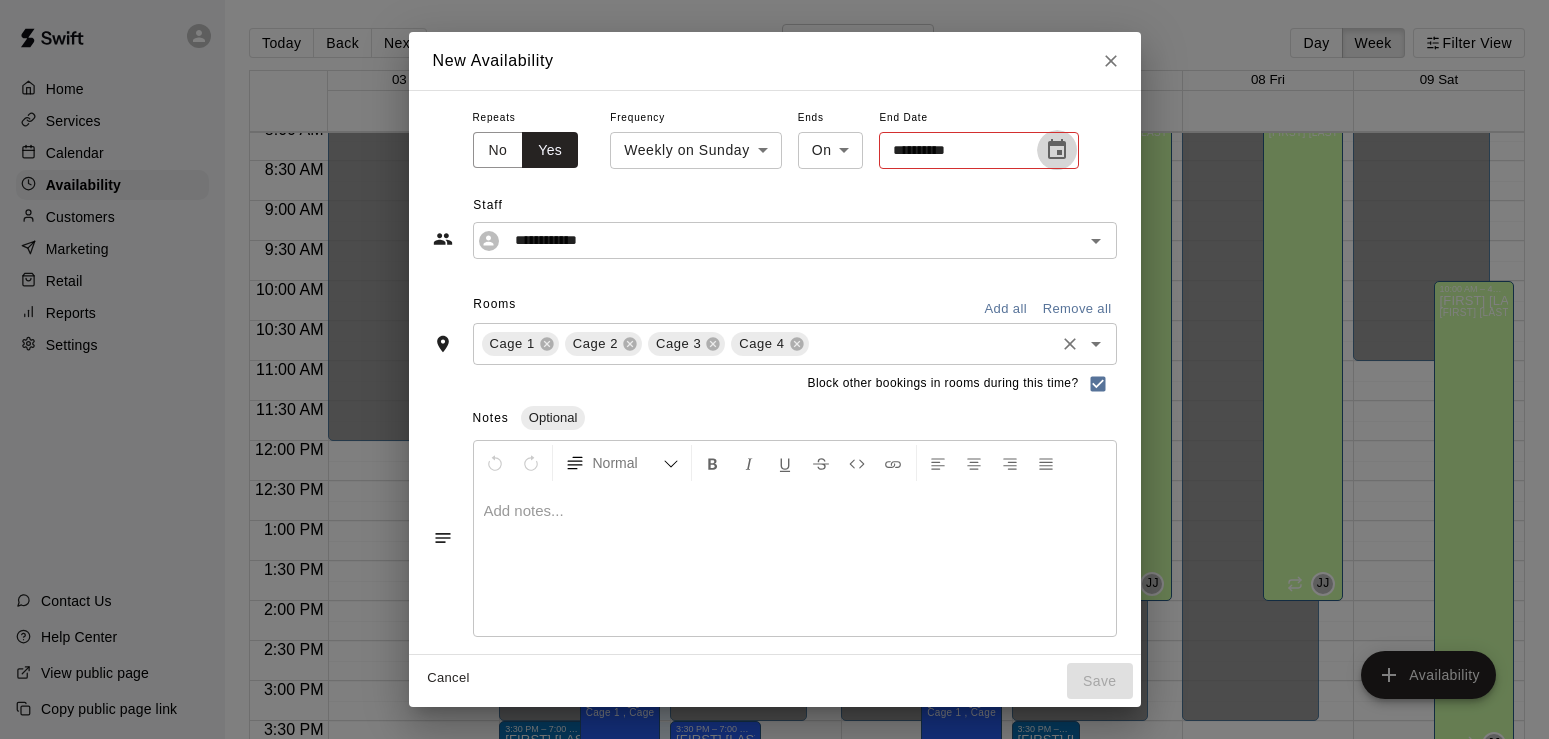 click 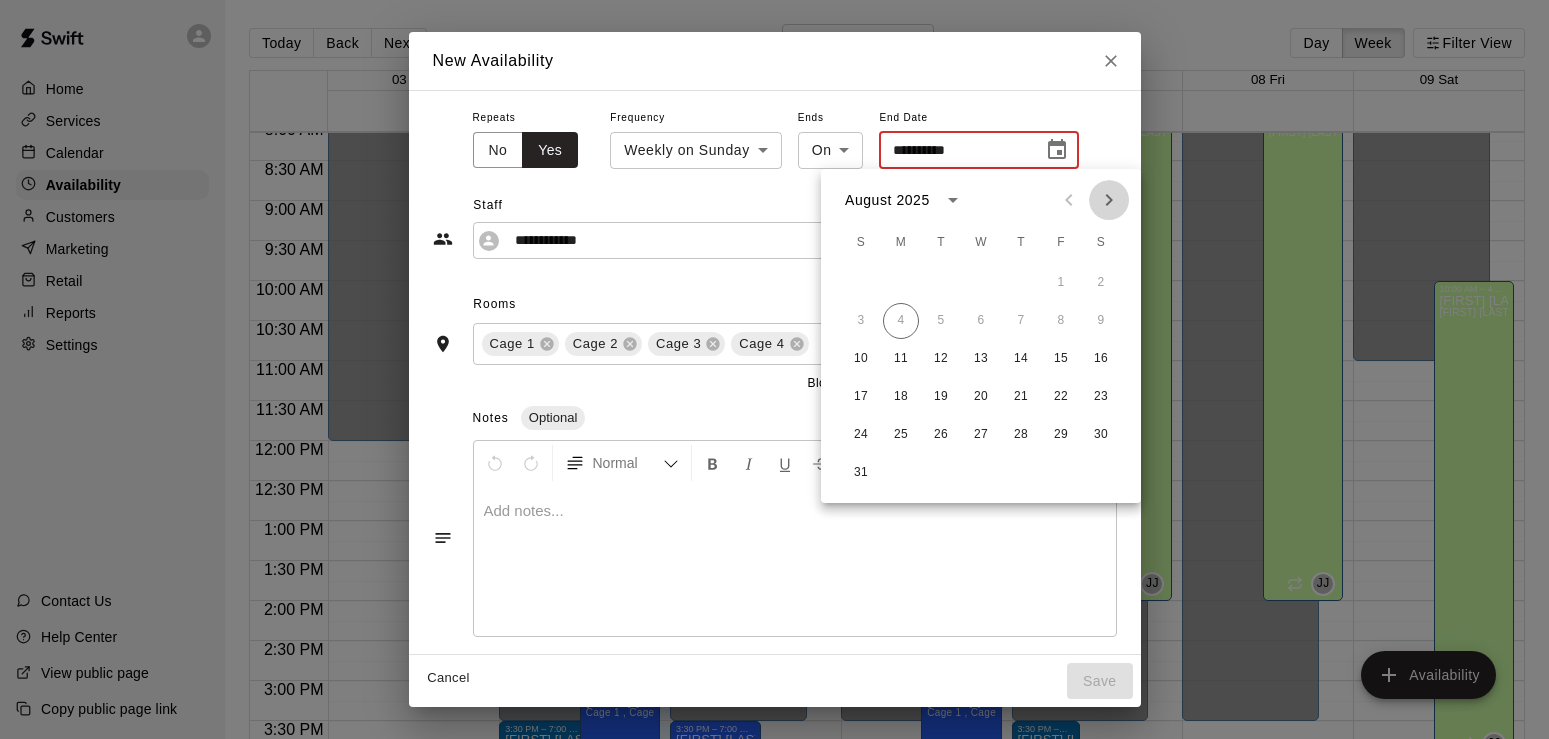 click 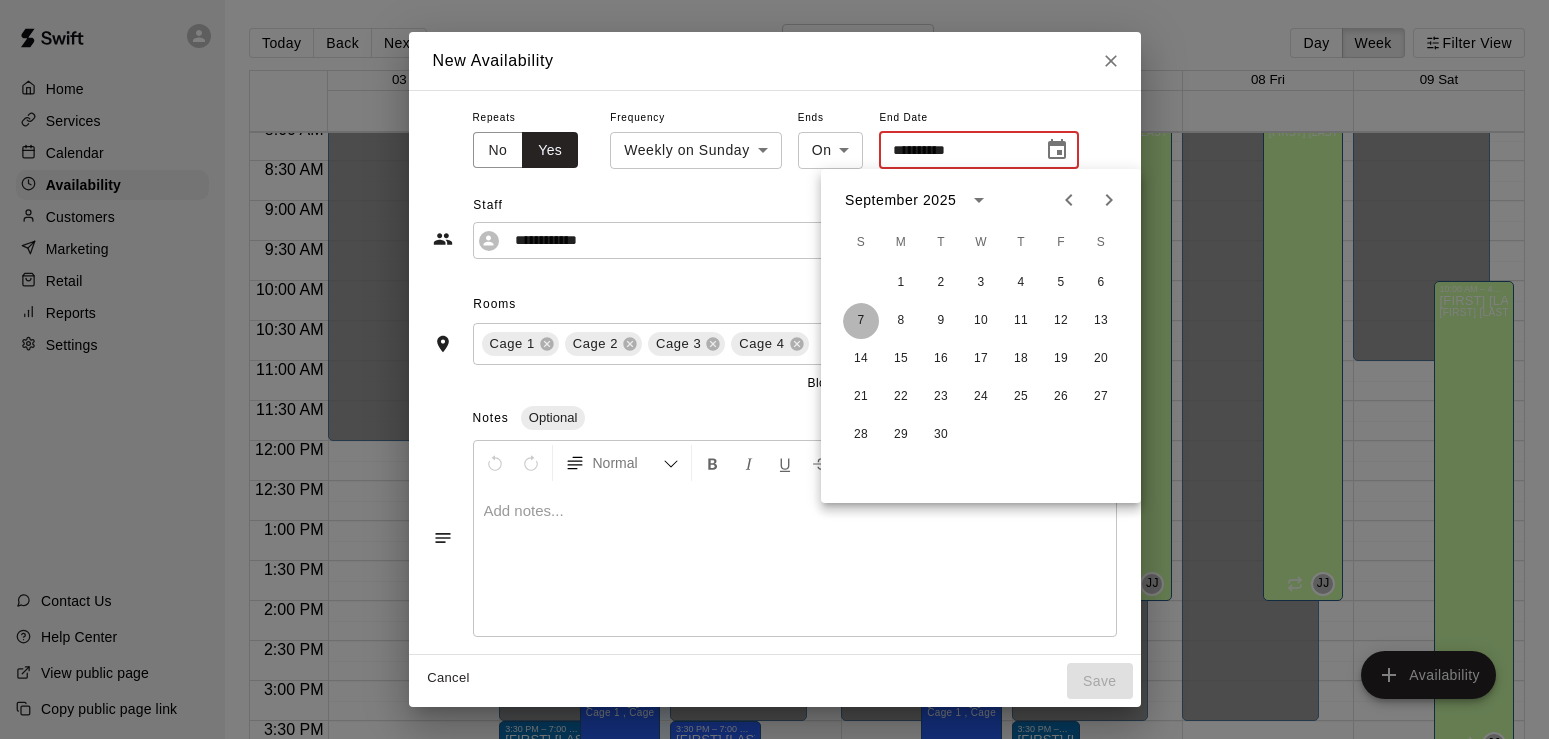 click on "7" at bounding box center [861, 321] 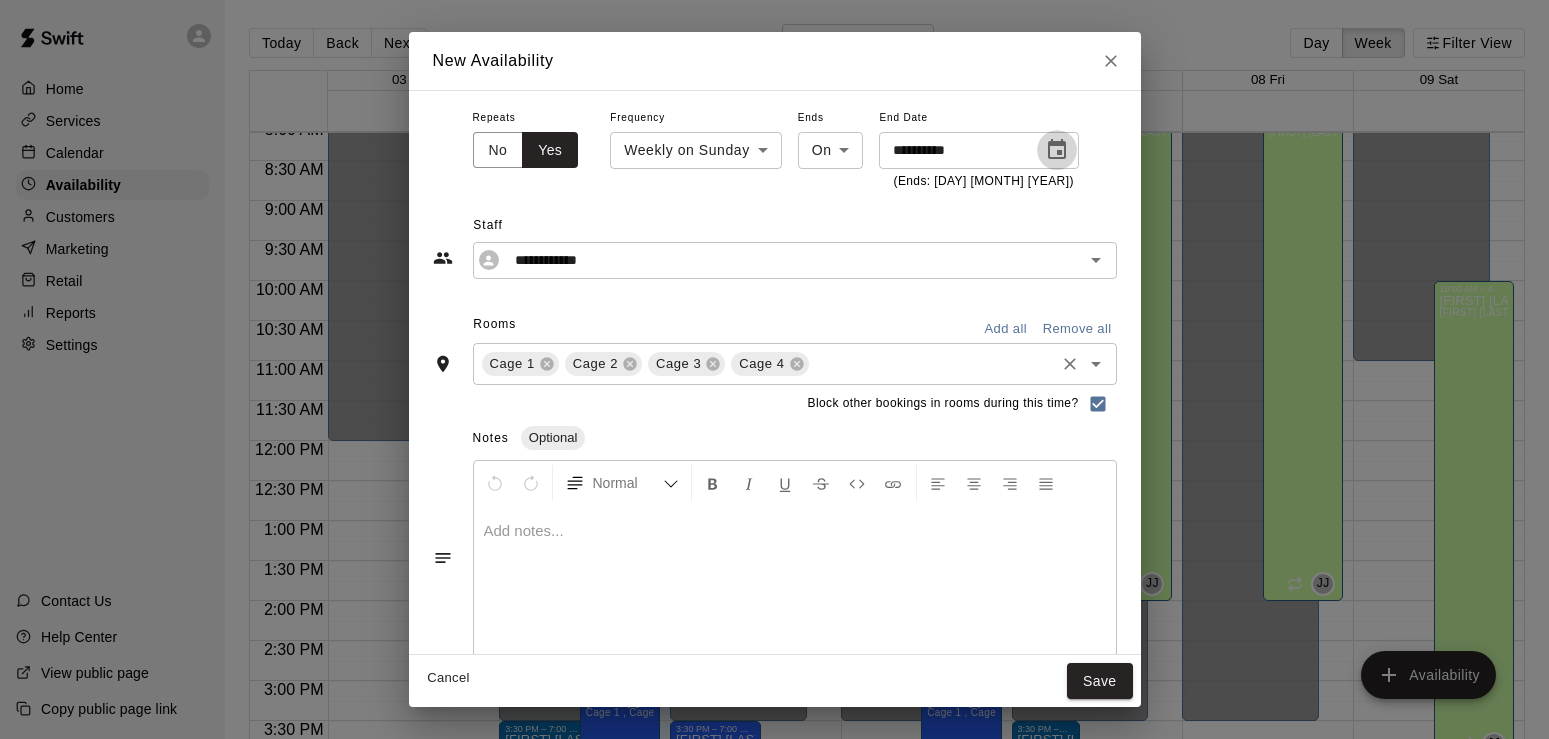click 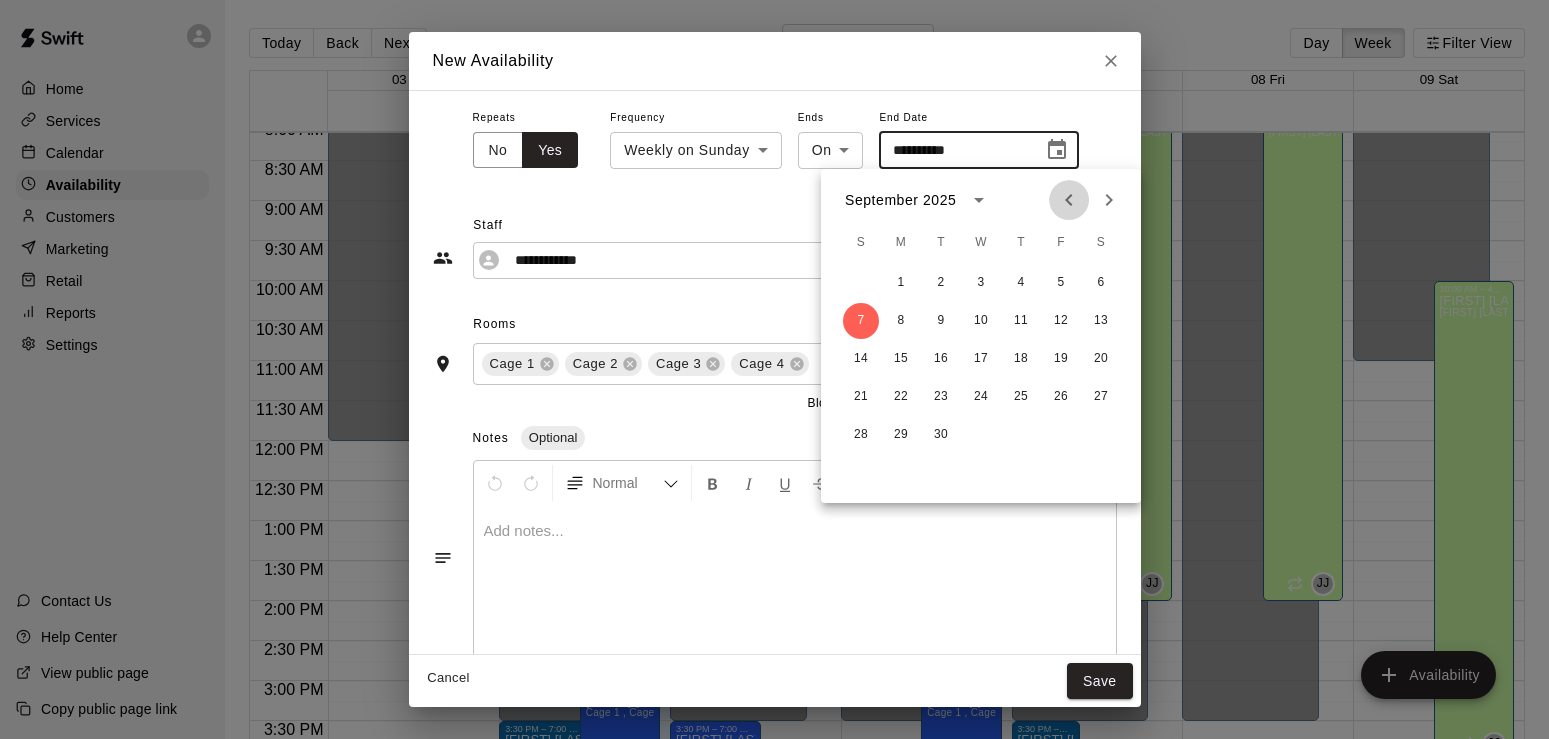 click 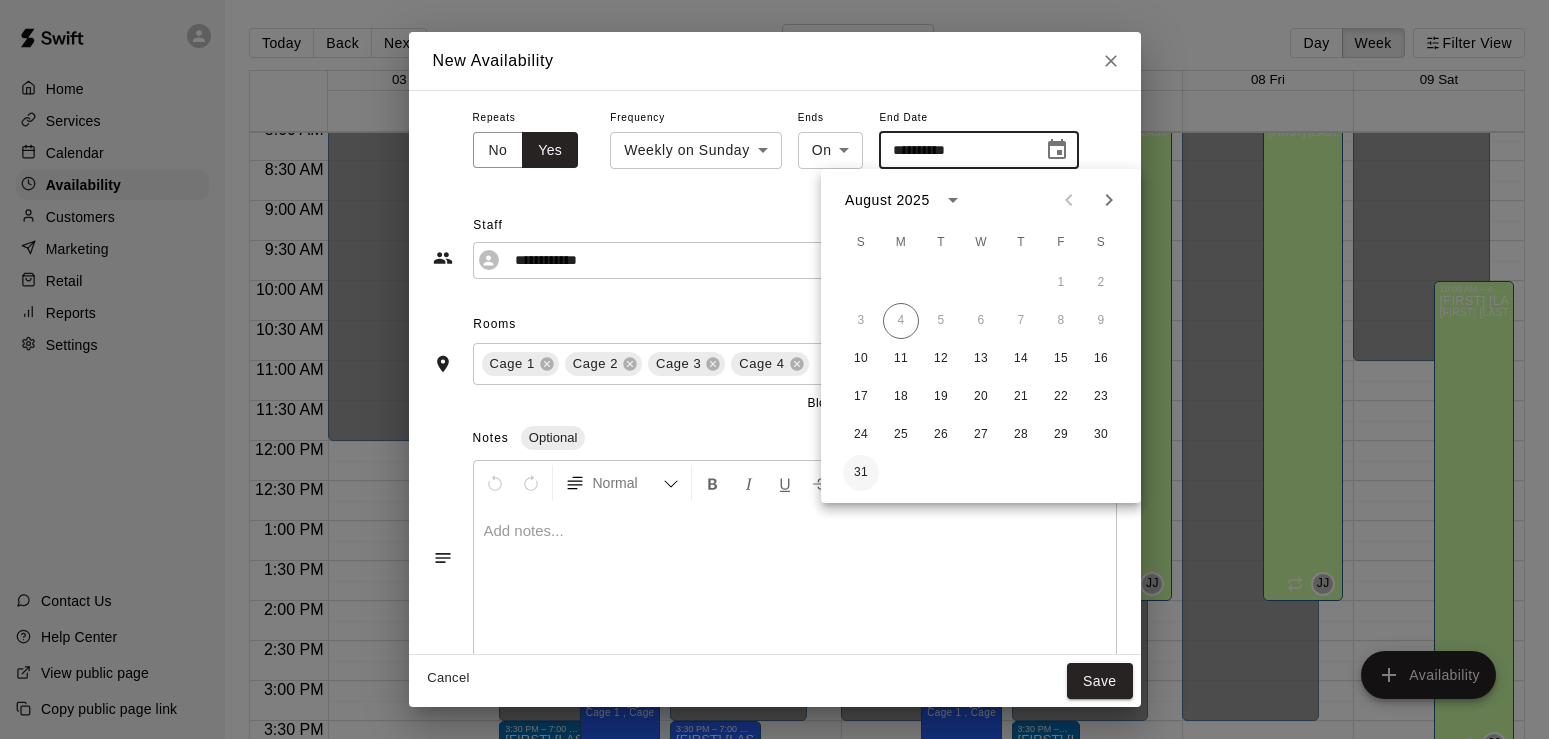 click on "31" at bounding box center (861, 473) 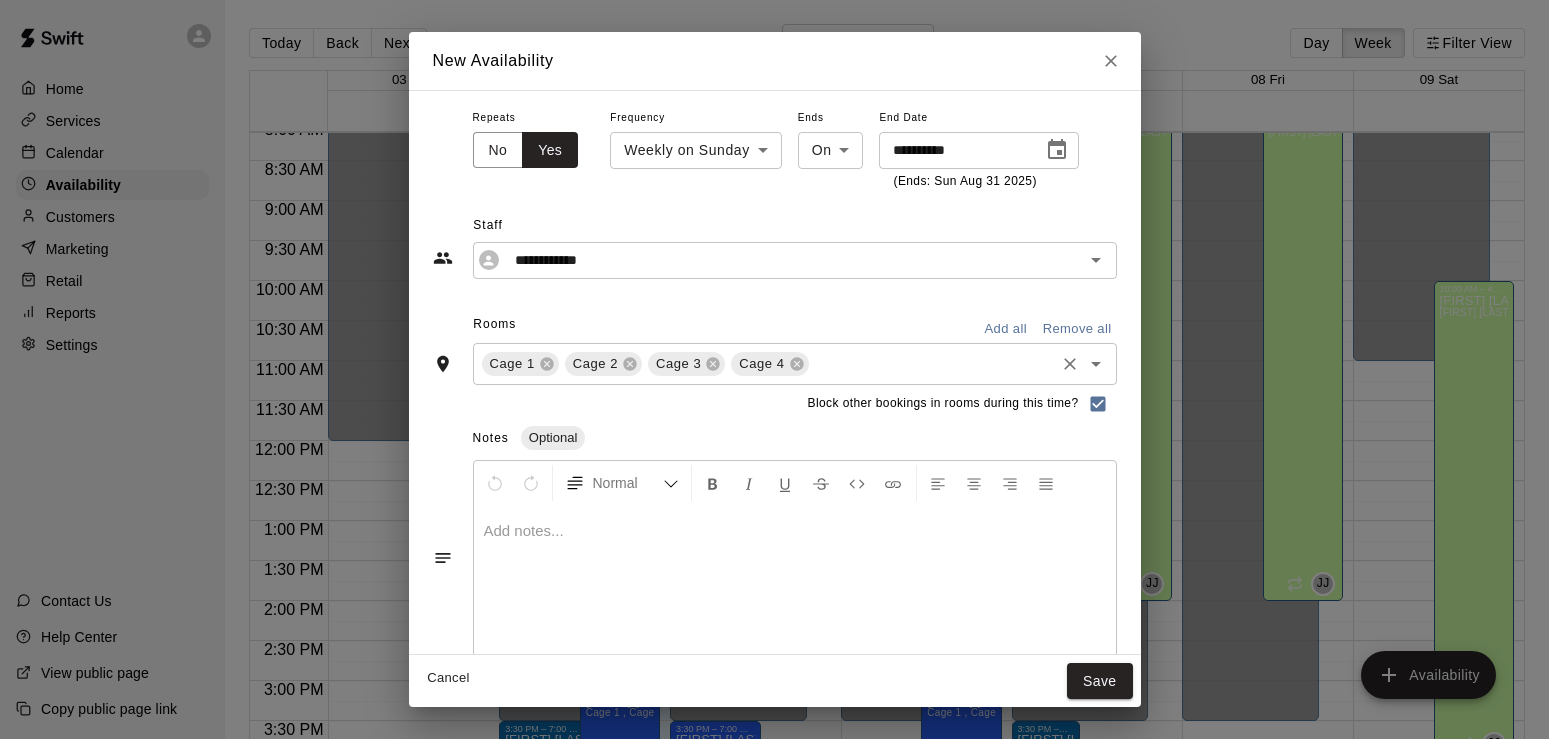 type on "**********" 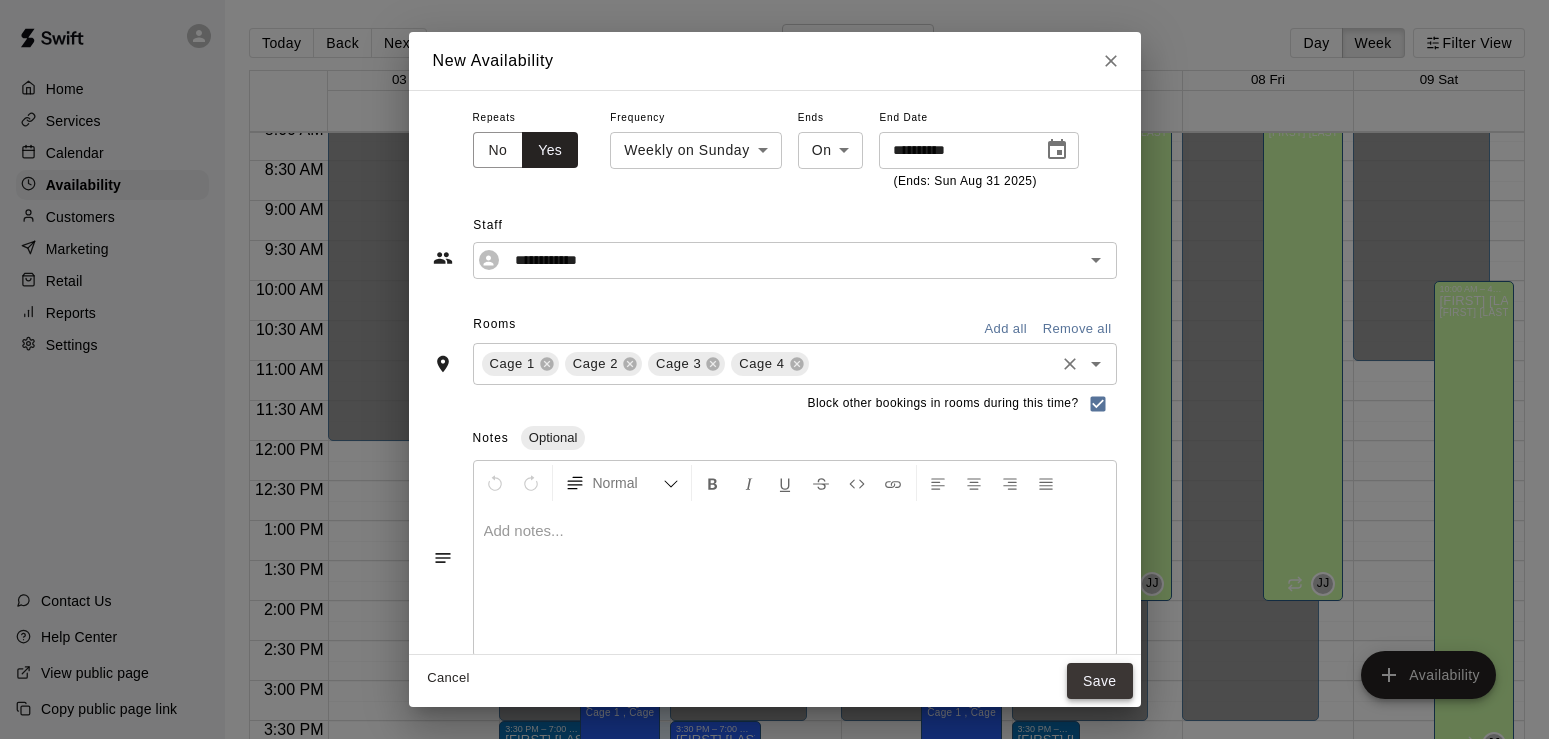 click on "Save" at bounding box center (1100, 681) 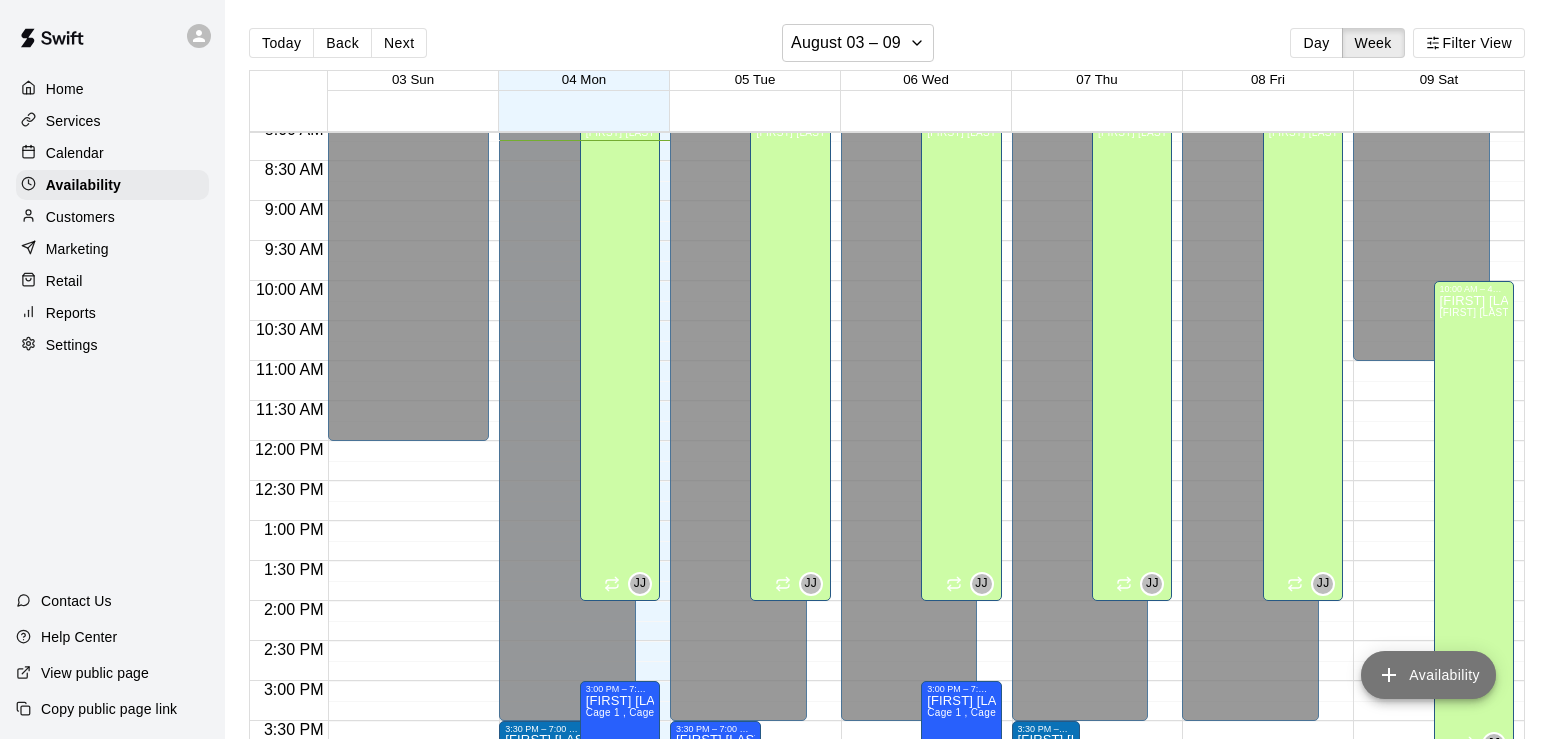 click 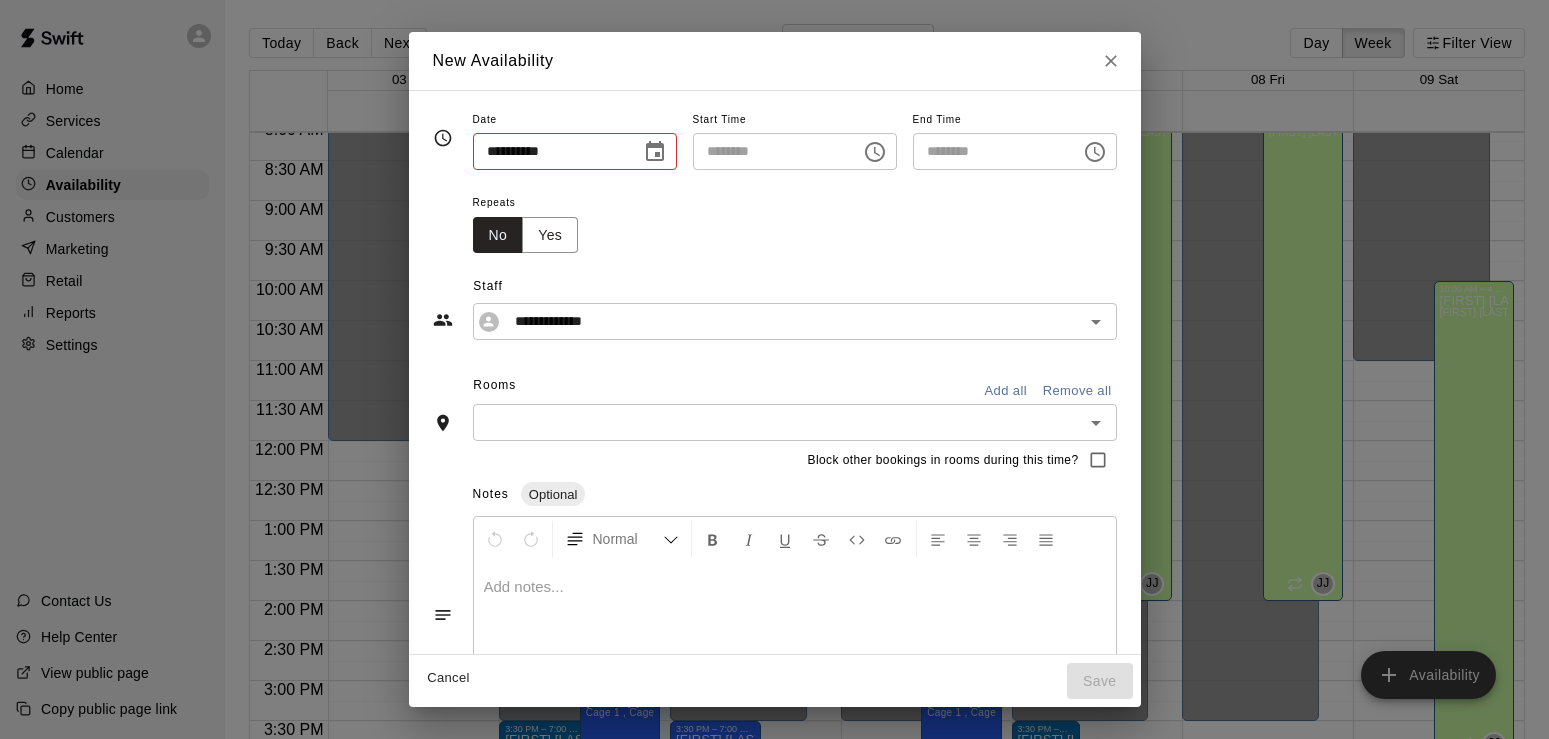 type on "**********" 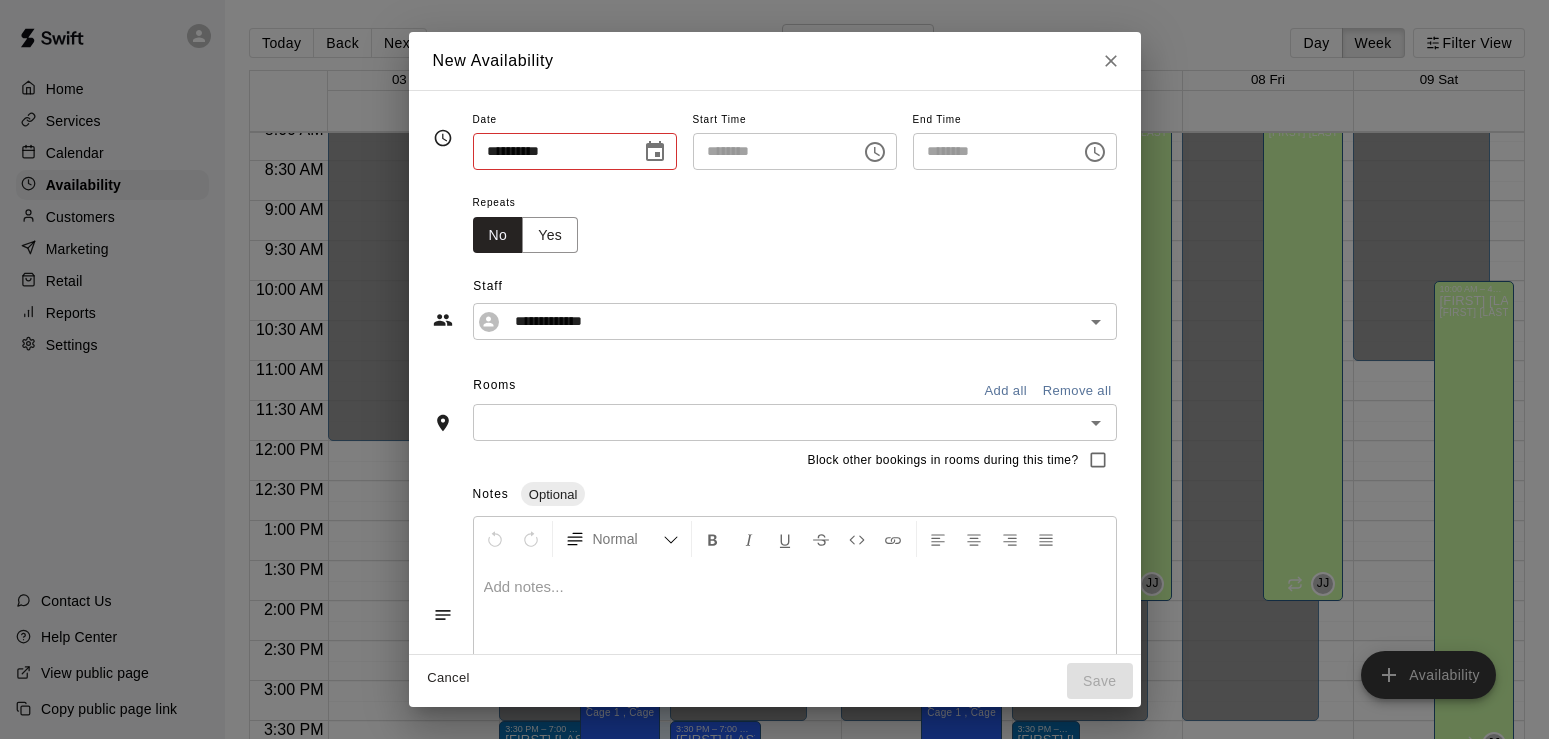 type on "********" 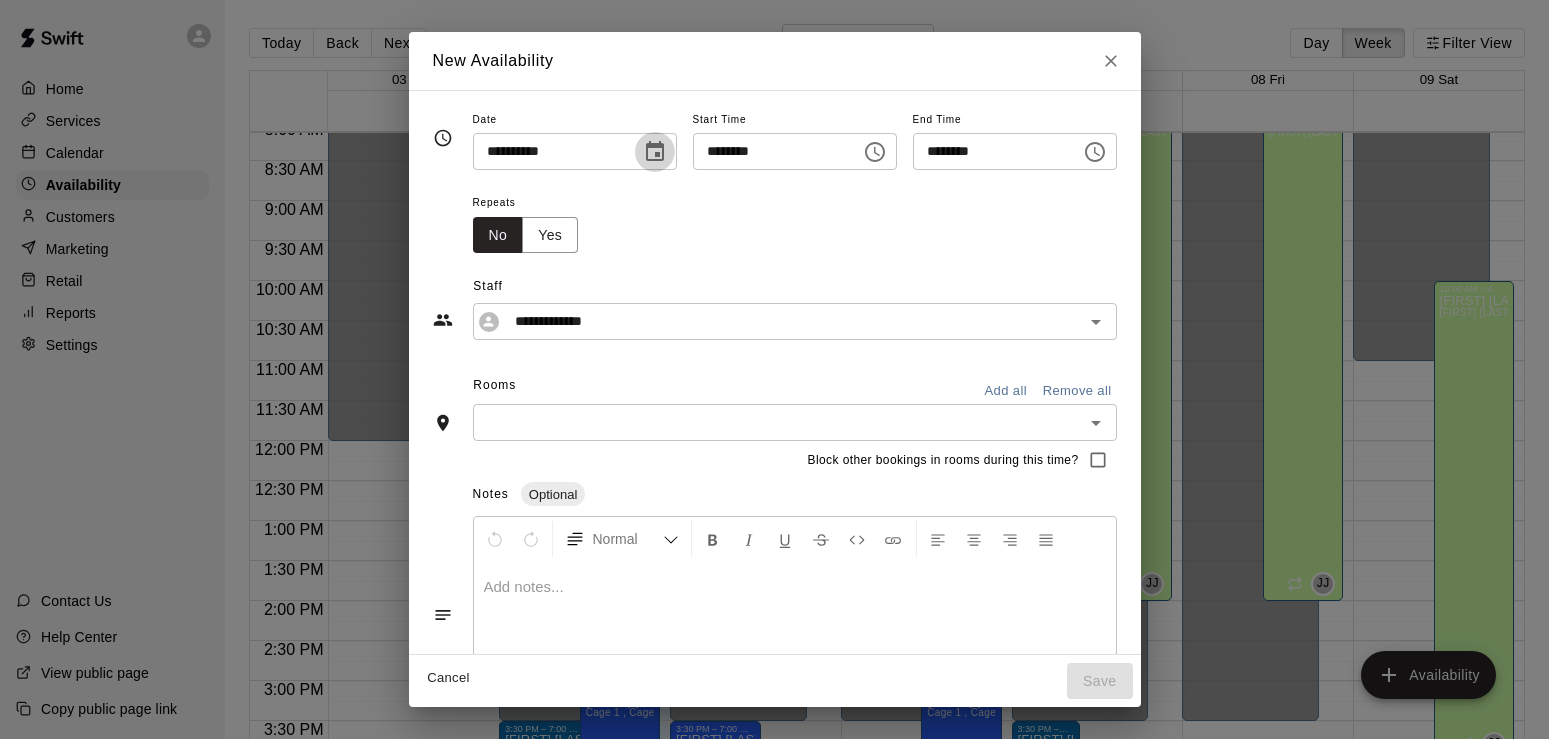 click 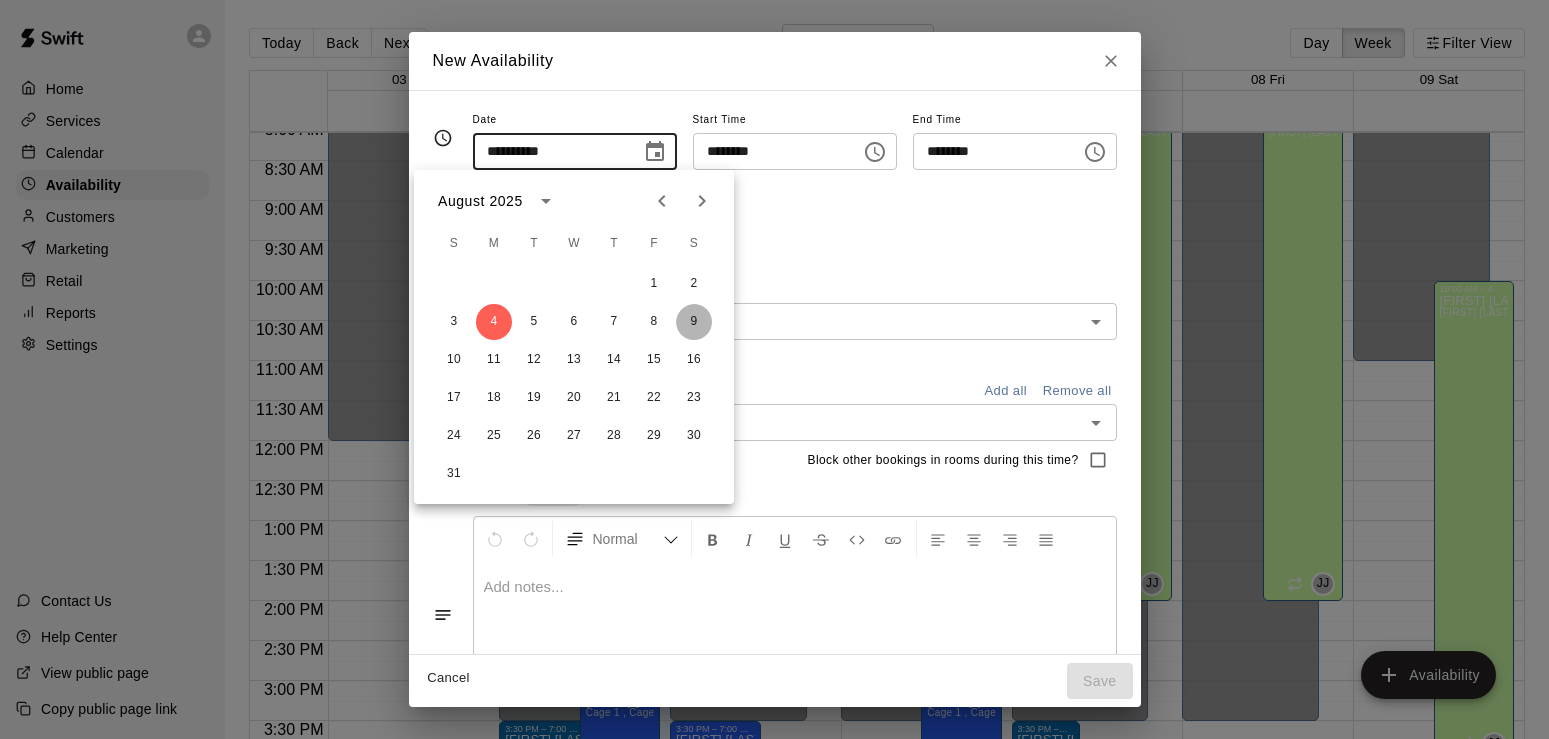 click on "9" at bounding box center [694, 322] 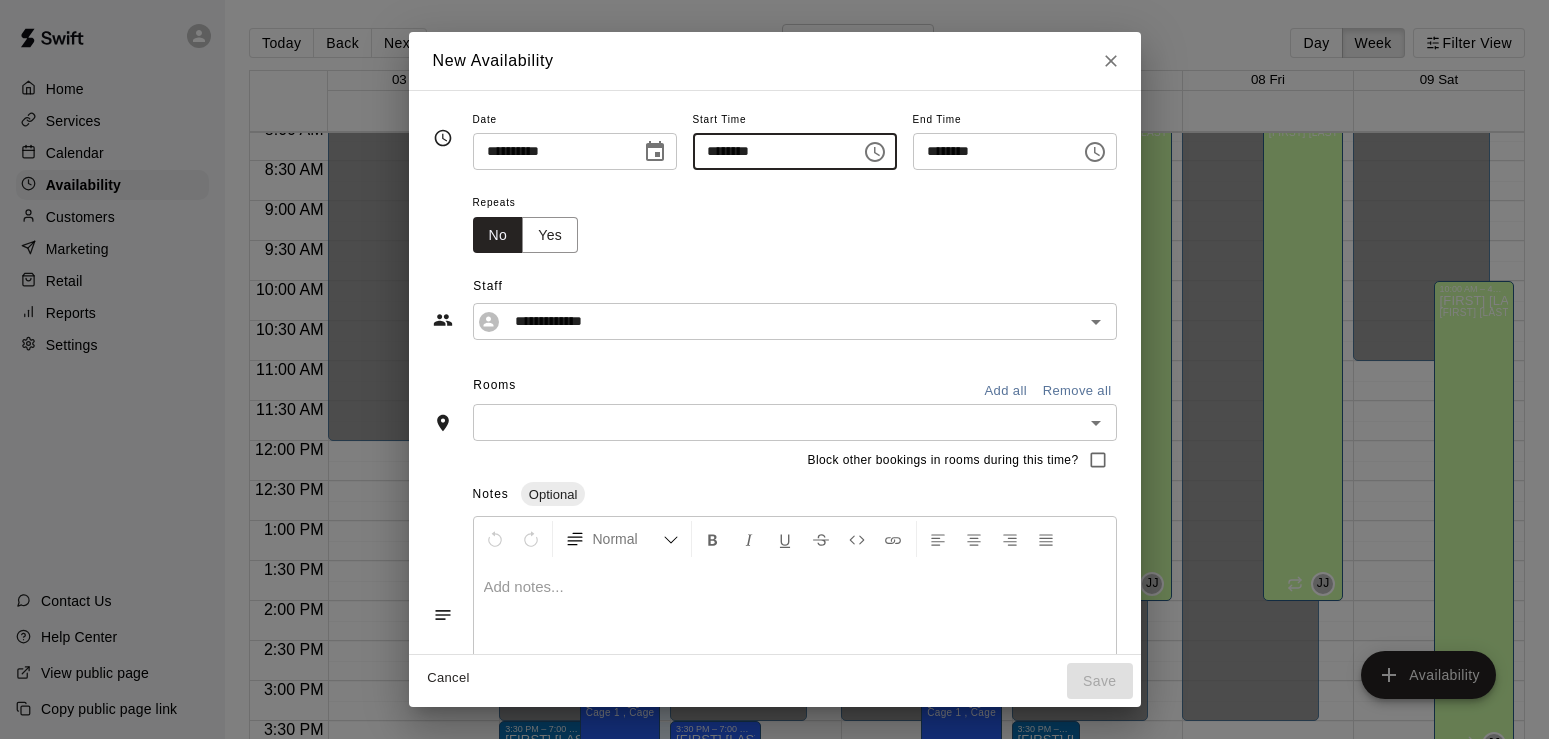 click on "********" at bounding box center (770, 151) 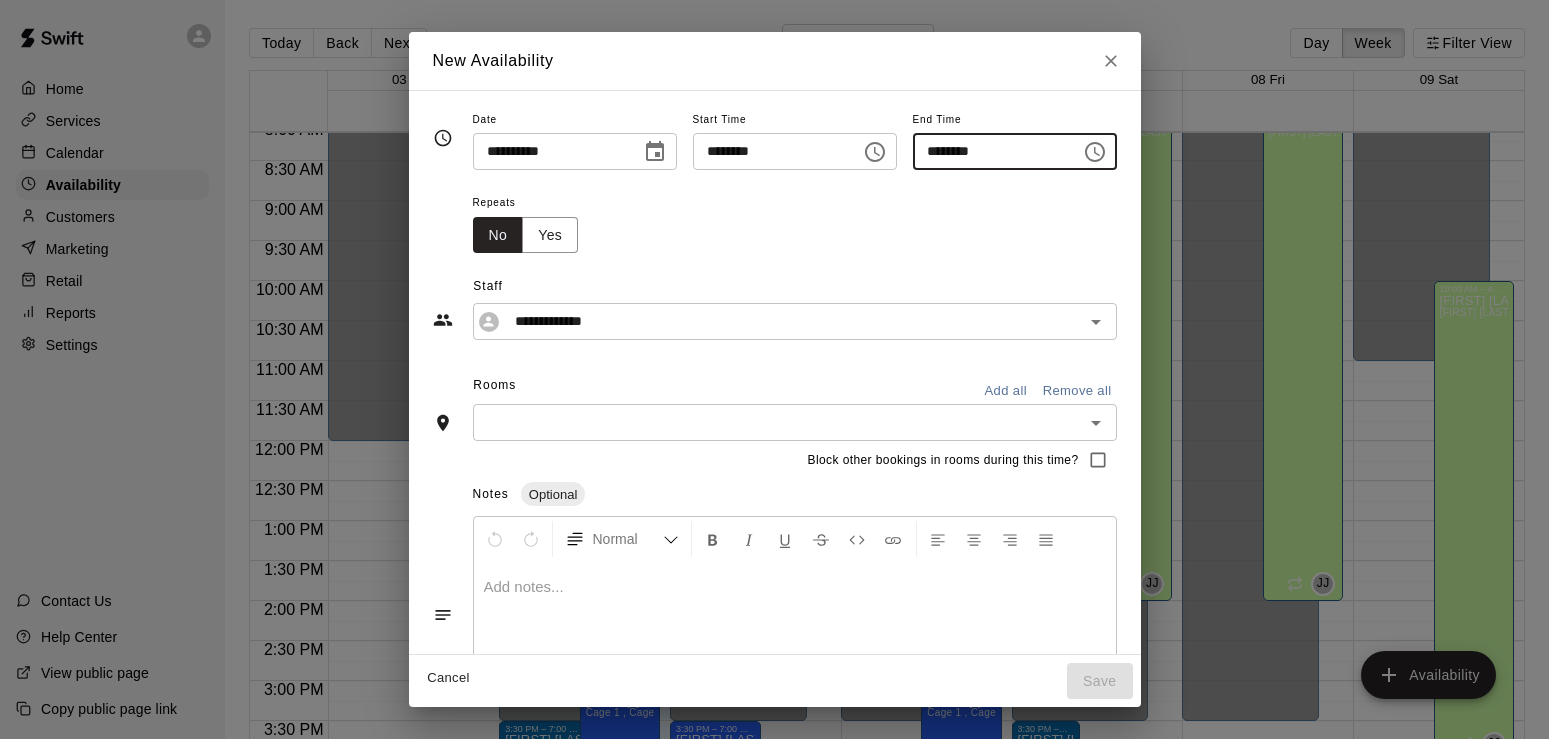 click on "********" at bounding box center (990, 151) 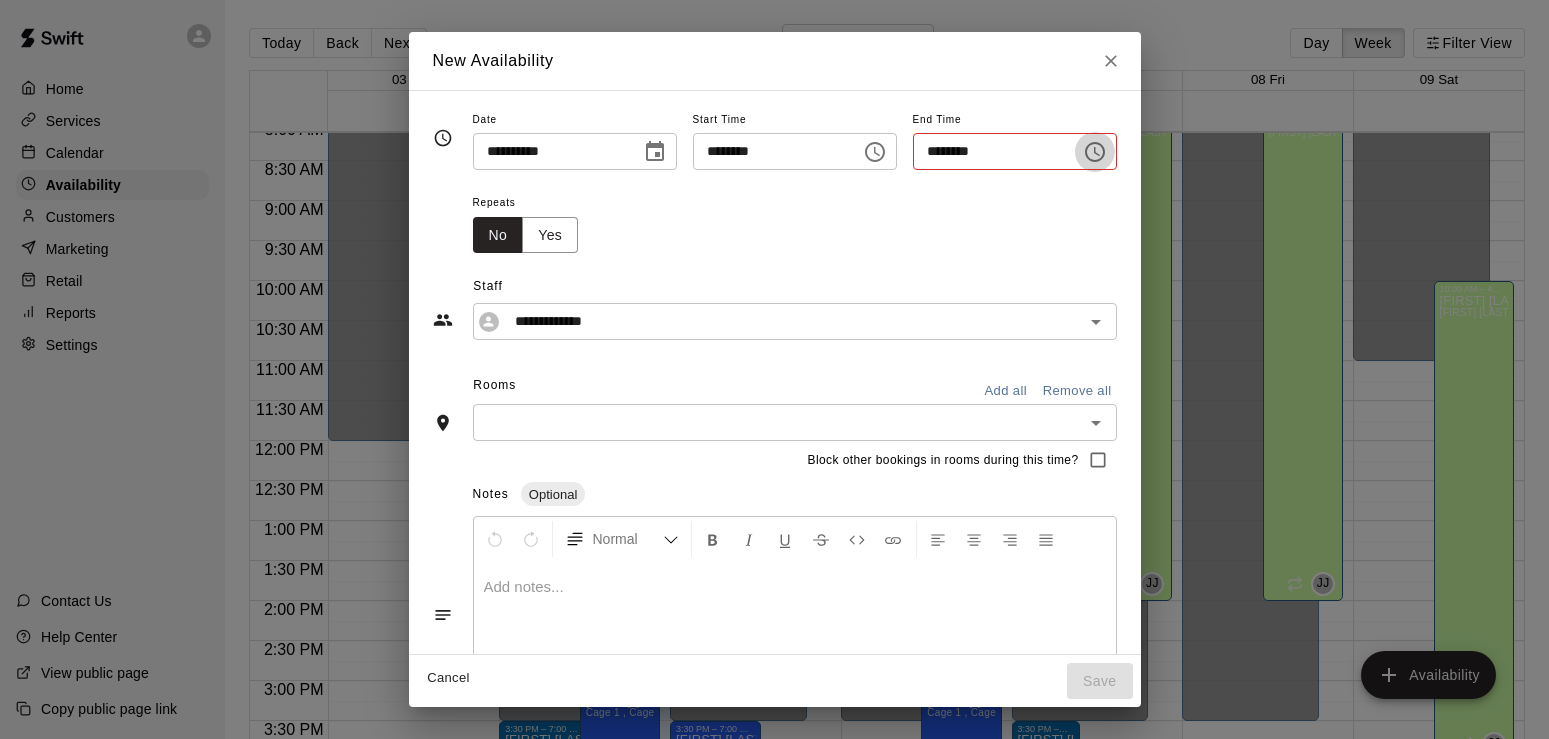 click 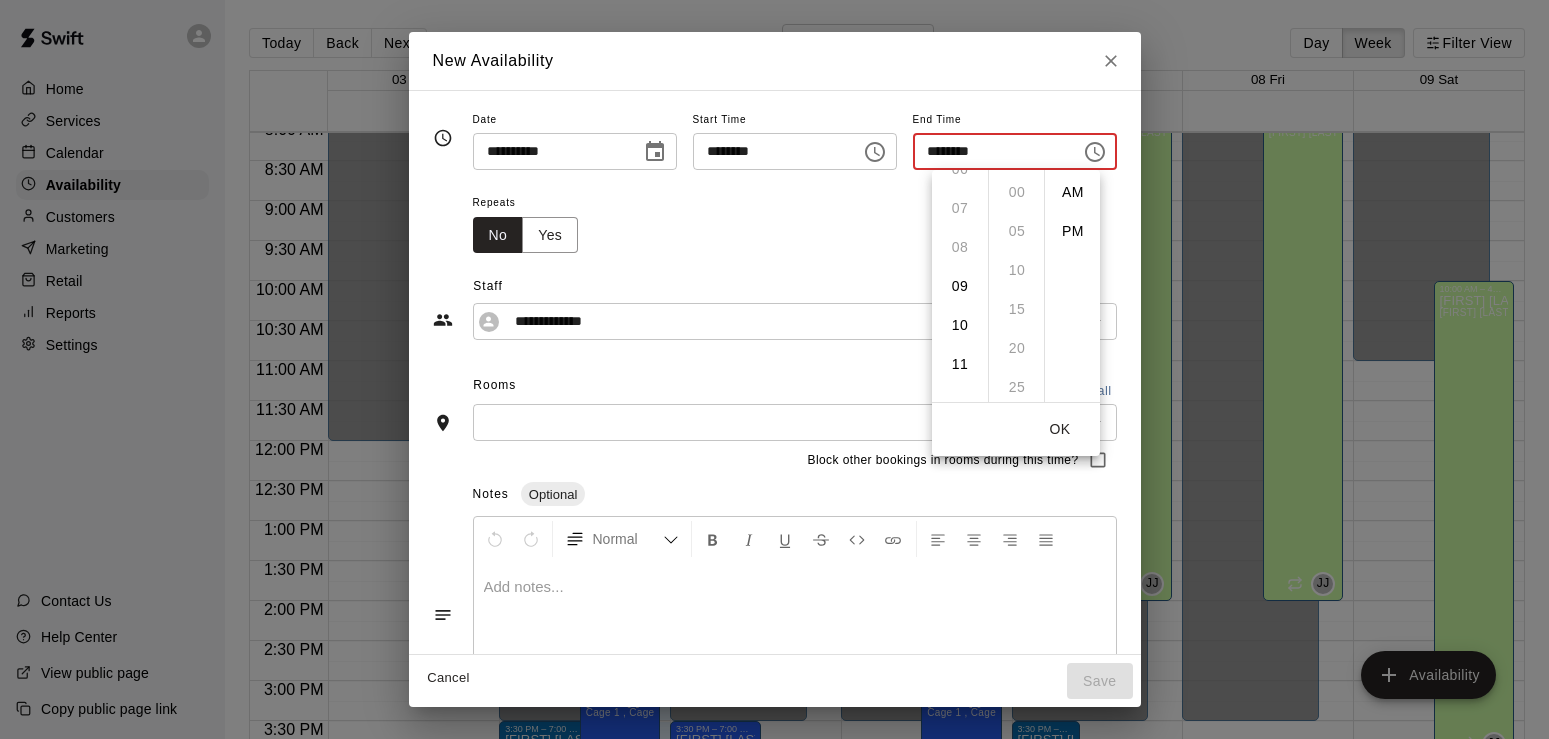 scroll, scrollTop: 257, scrollLeft: 0, axis: vertical 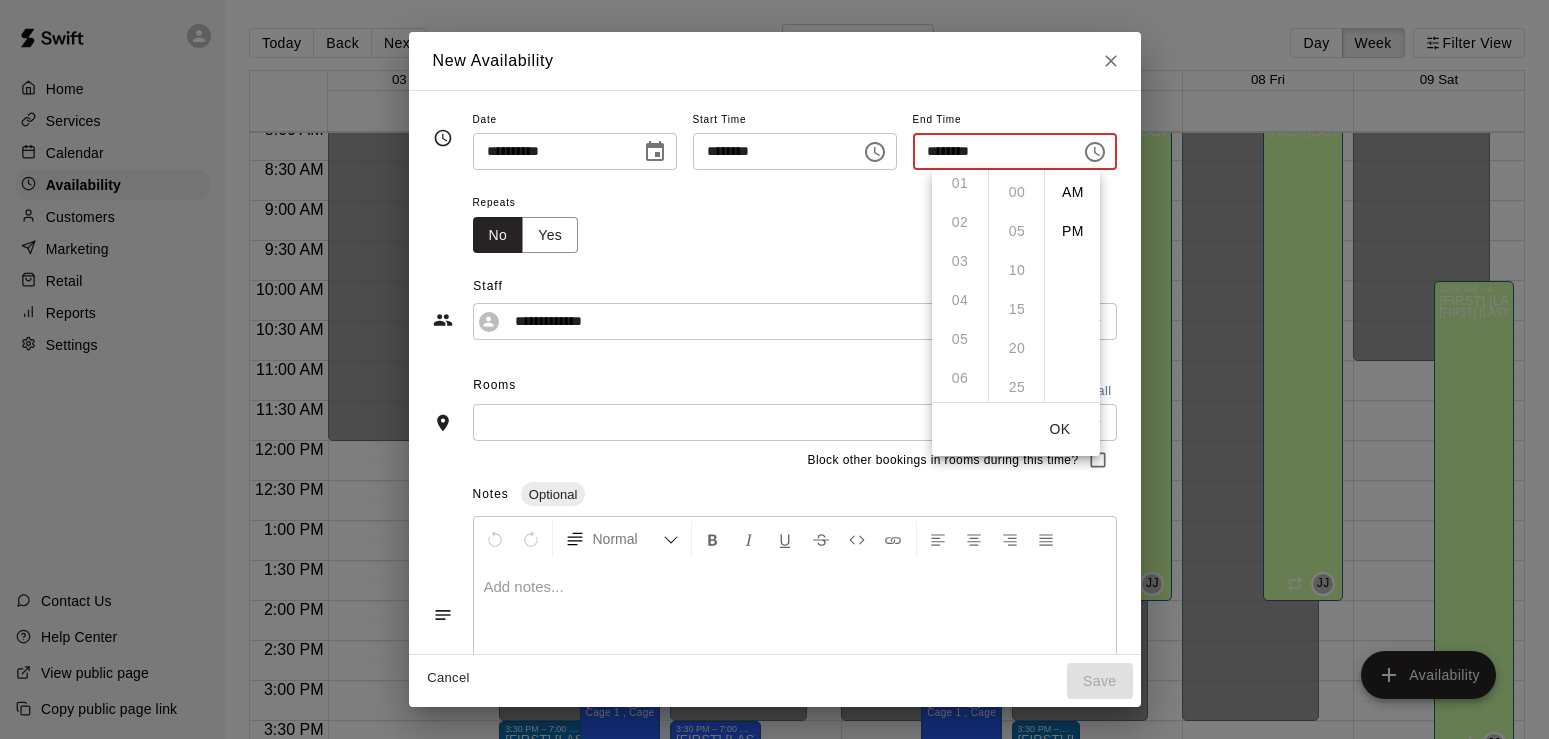 click on "12 01 02 03 04 05 06 07 08 09 10 11" at bounding box center (960, 286) 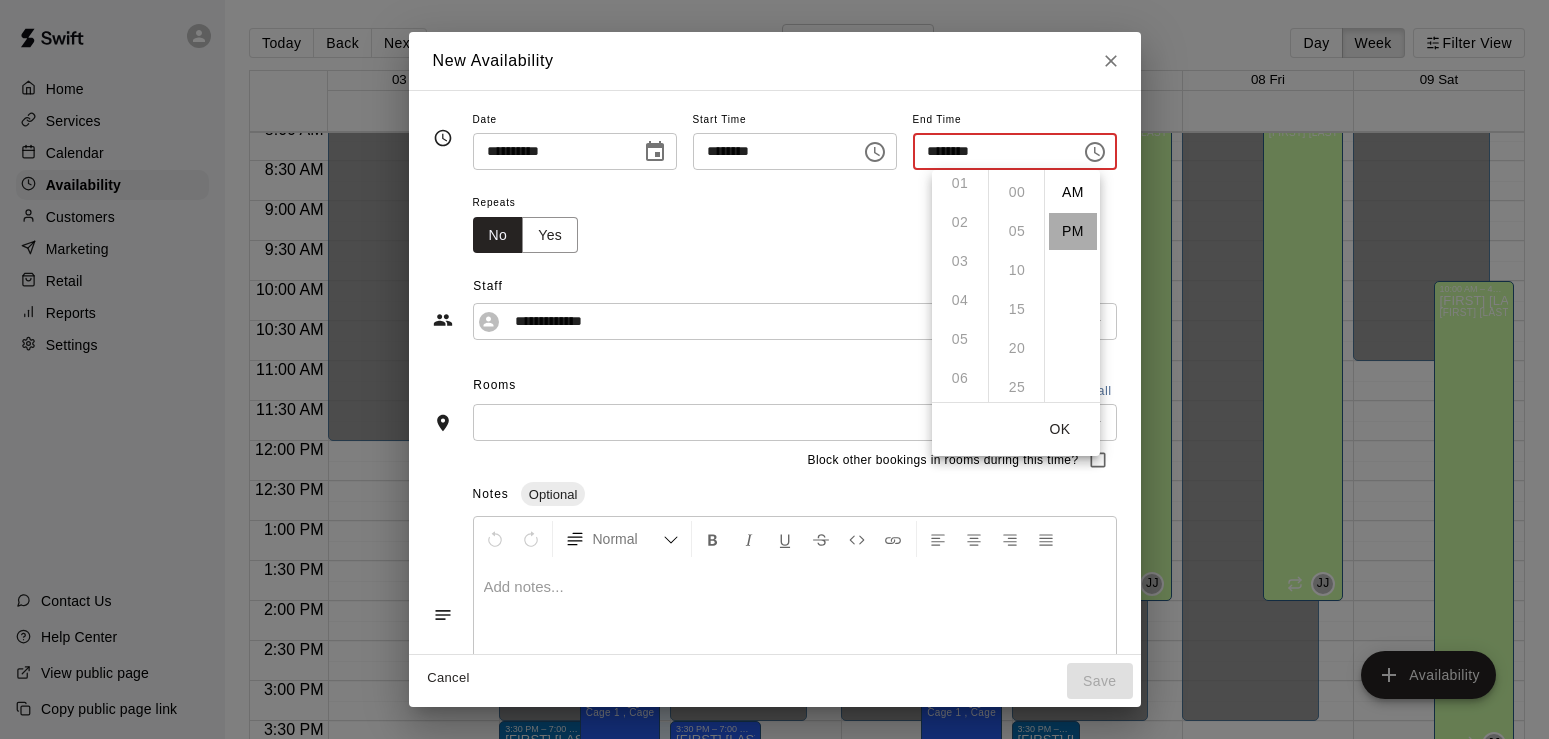 click on "PM" at bounding box center [1073, 231] 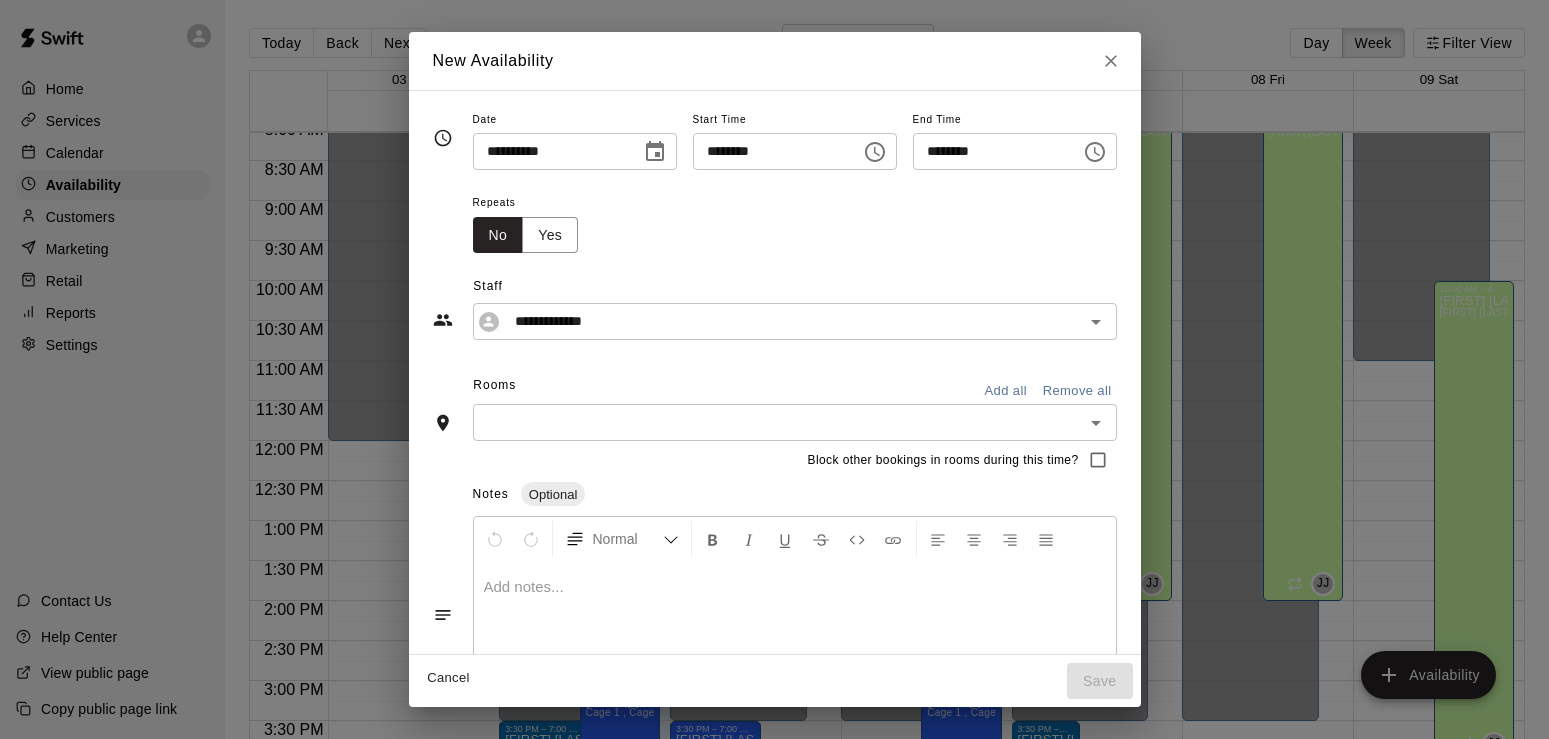 scroll, scrollTop: 318, scrollLeft: 0, axis: vertical 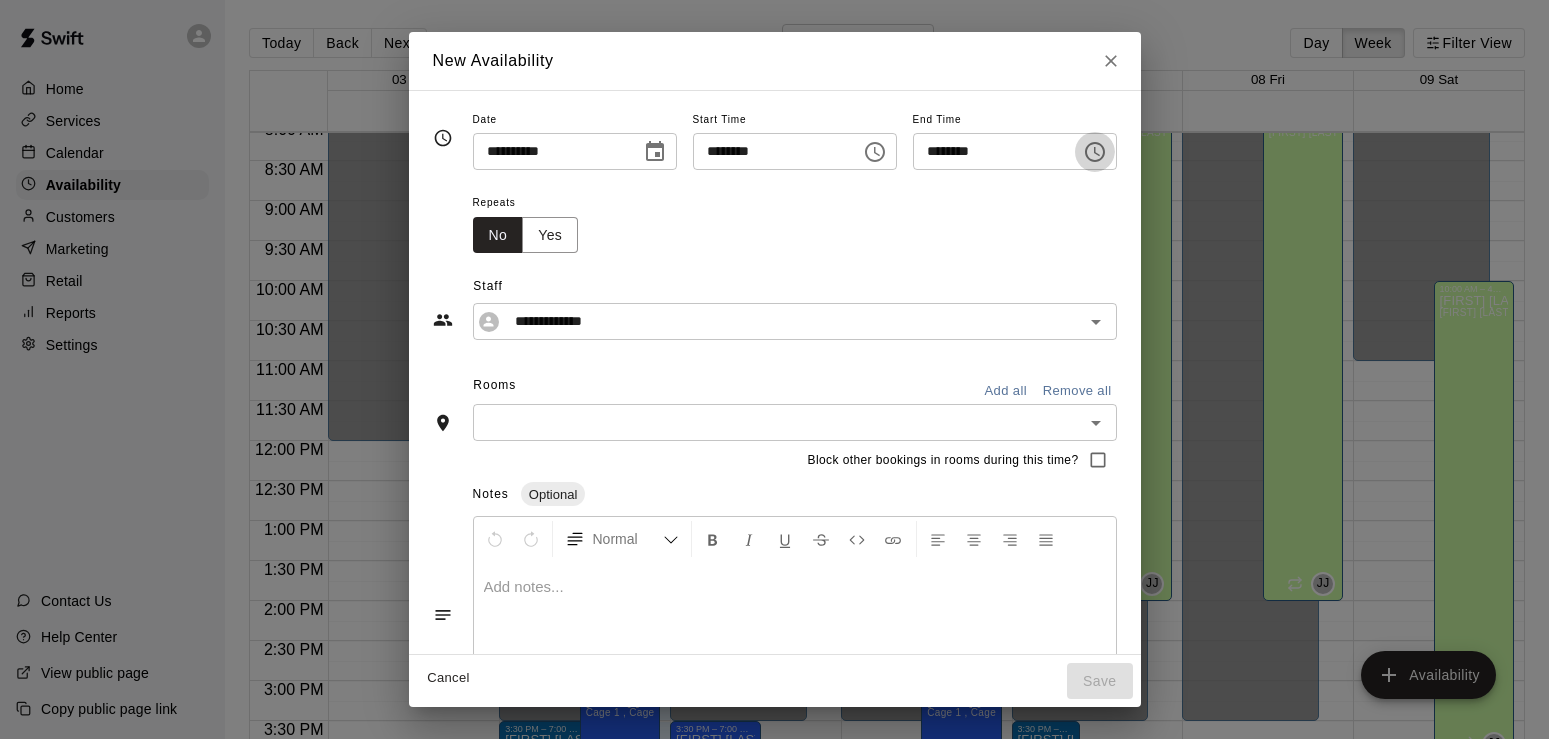 click 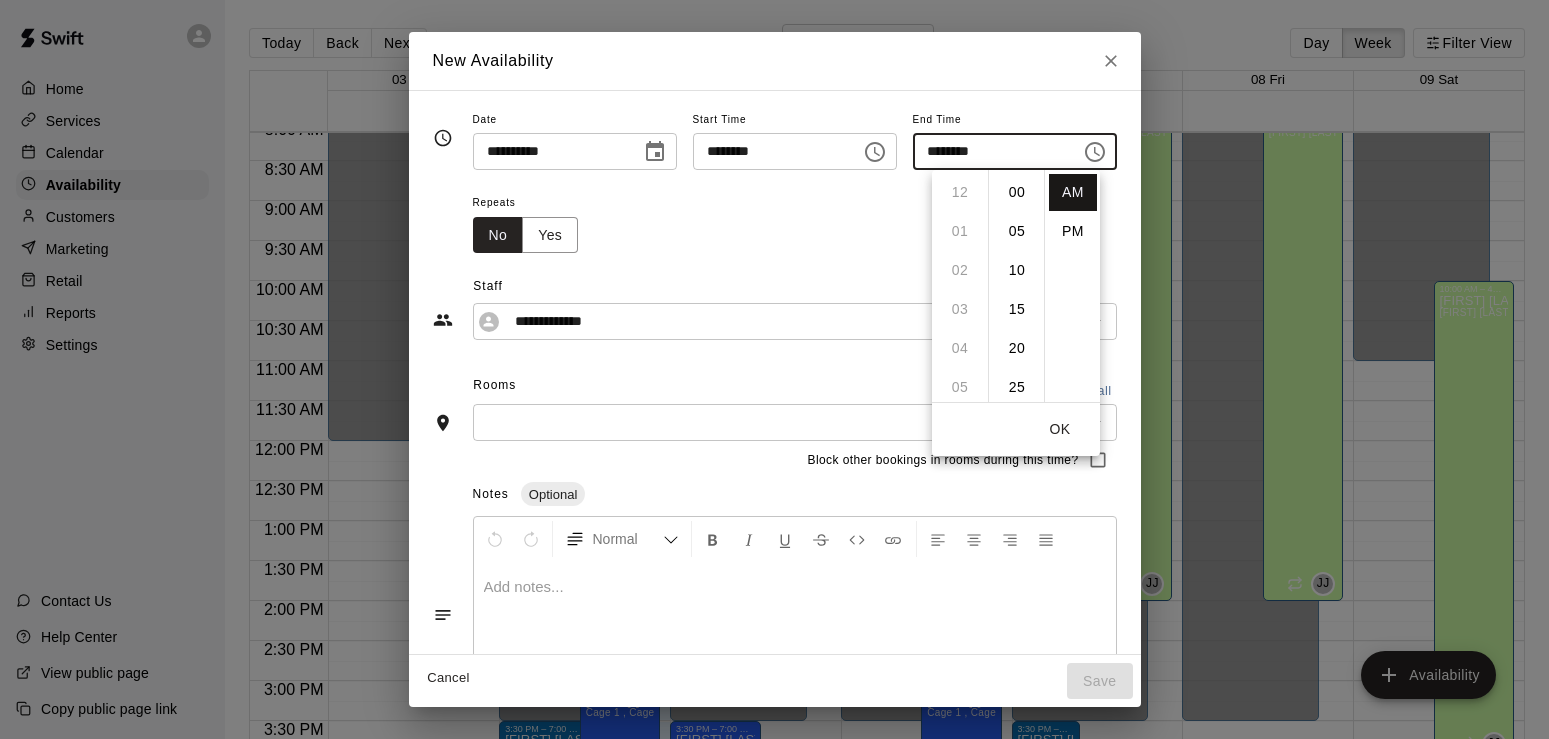 scroll, scrollTop: 351, scrollLeft: 0, axis: vertical 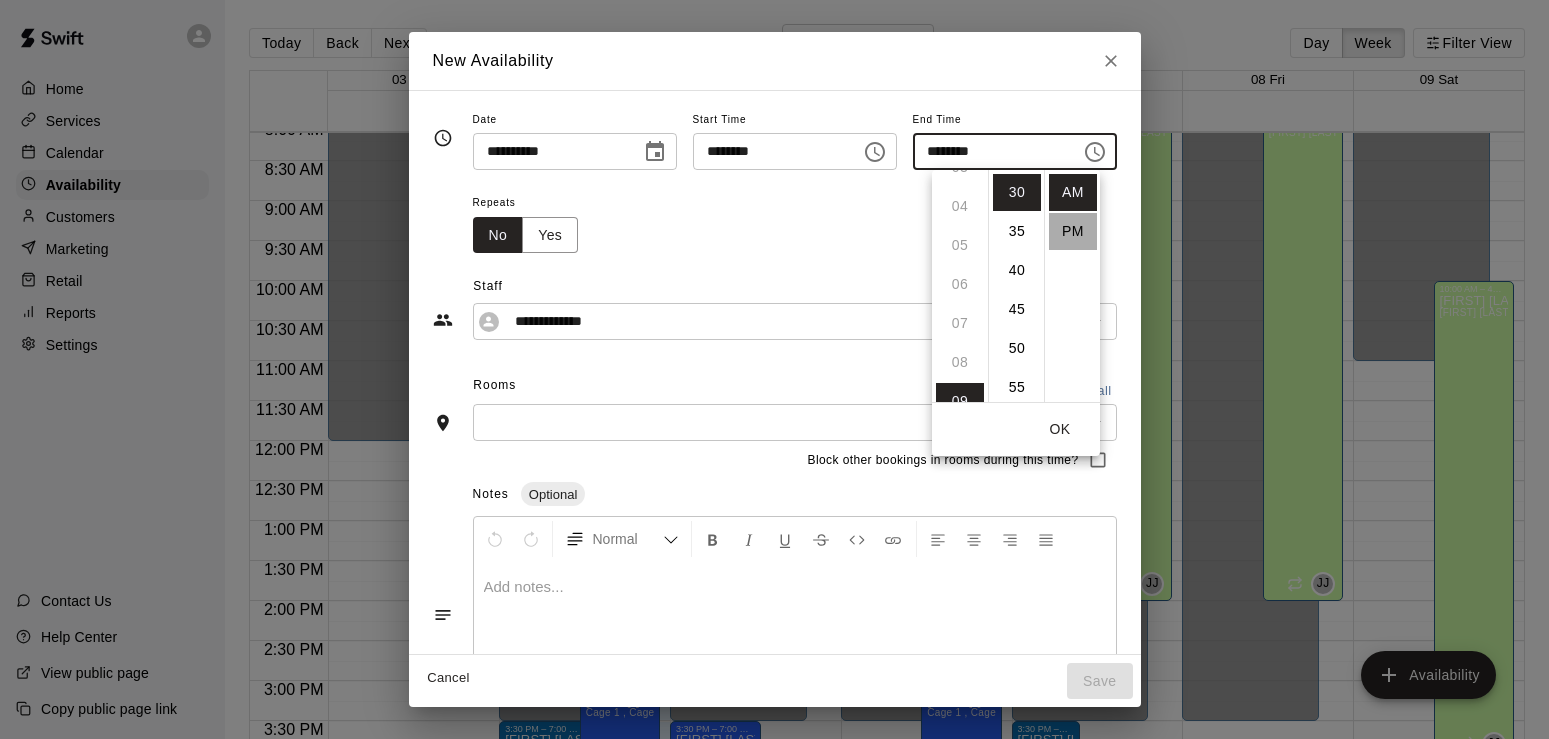 click on "PM" at bounding box center (1073, 231) 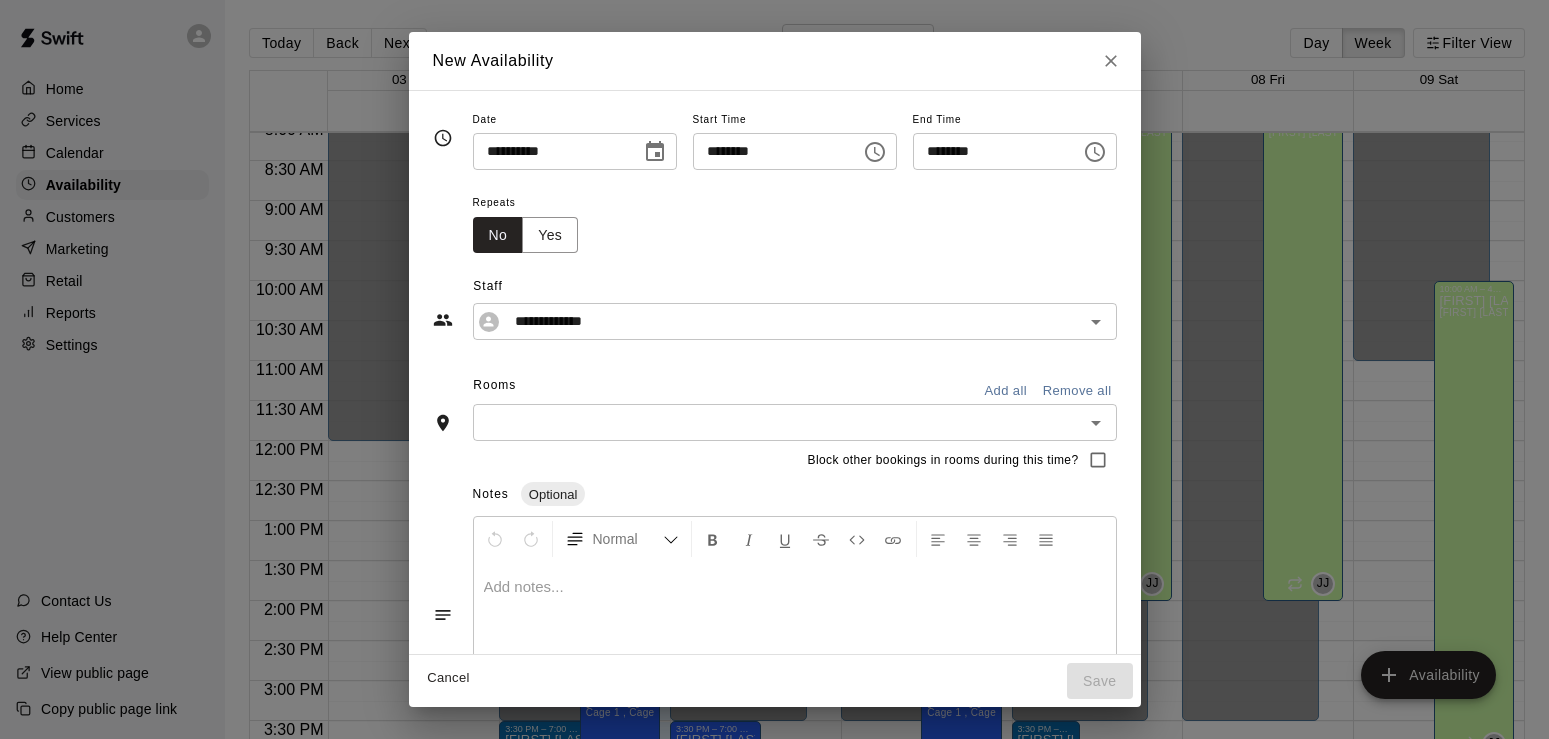 scroll, scrollTop: 0, scrollLeft: 0, axis: both 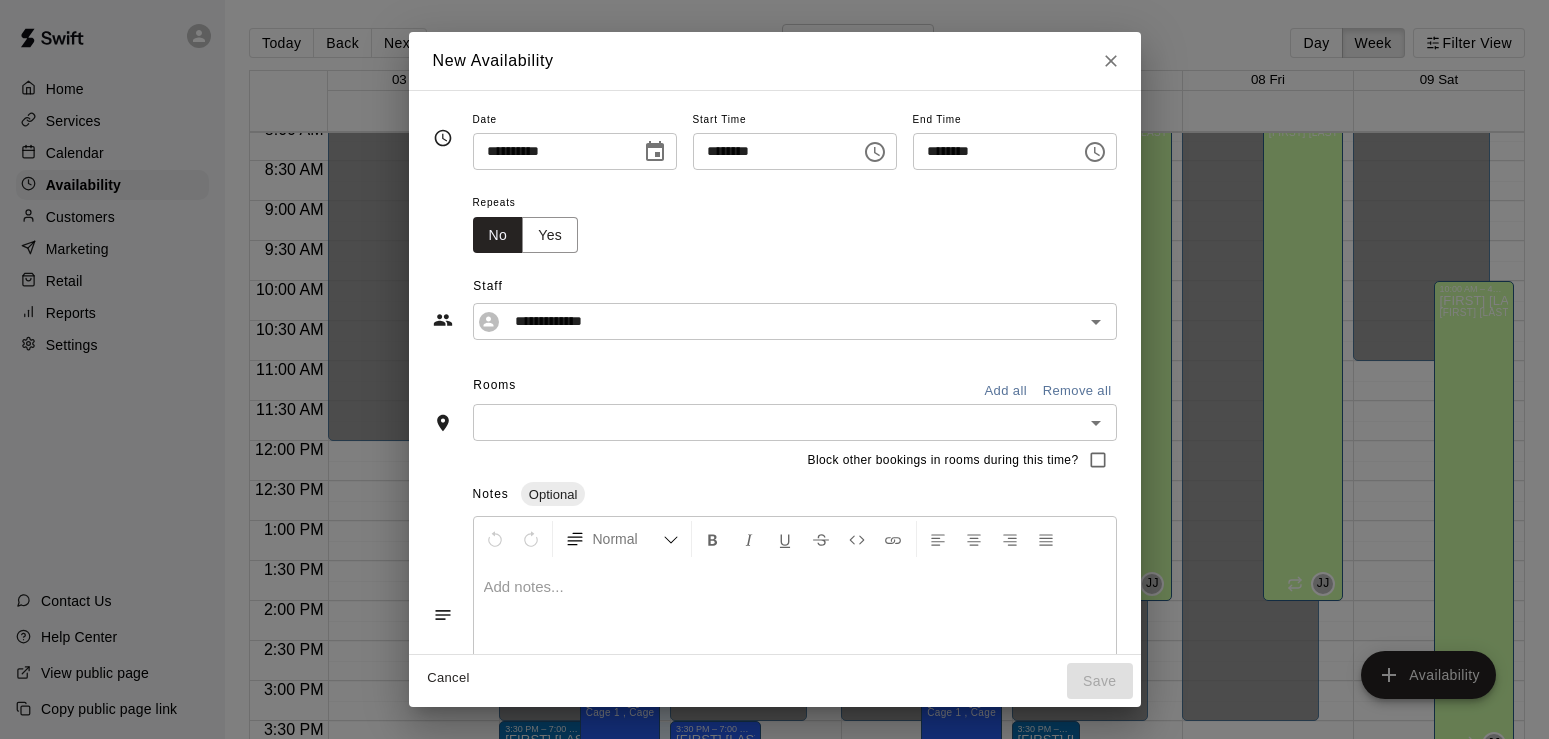 click 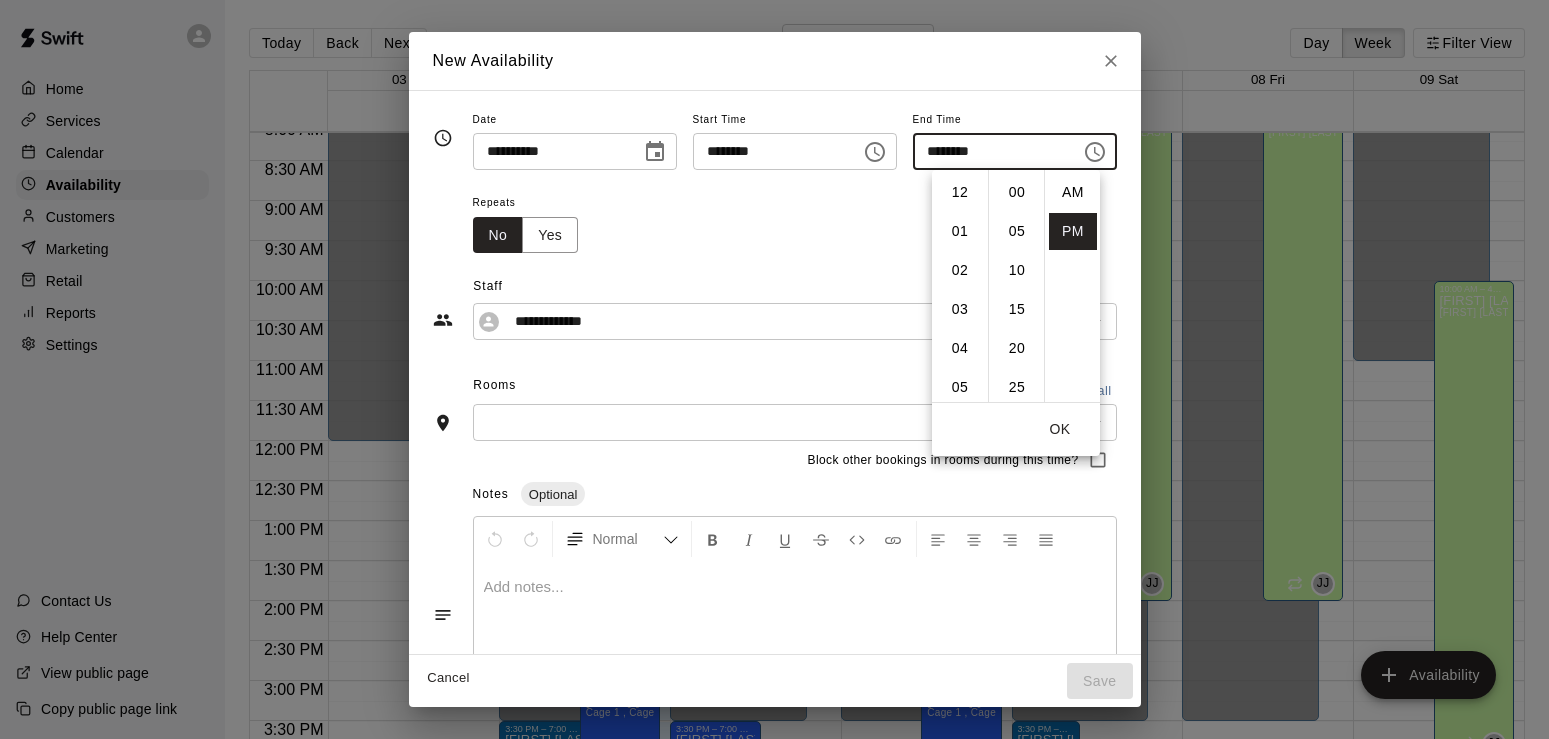 scroll, scrollTop: 351, scrollLeft: 0, axis: vertical 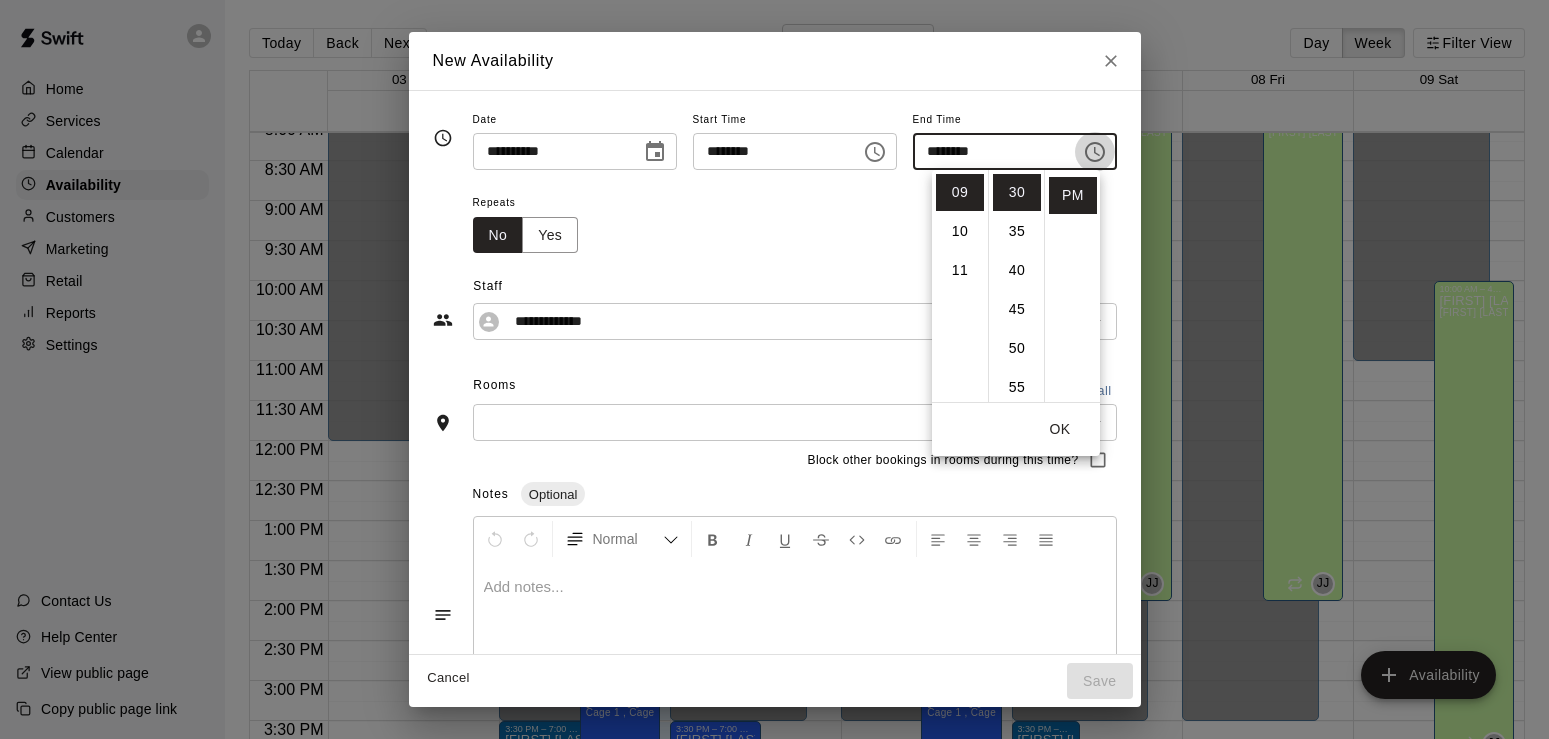 click 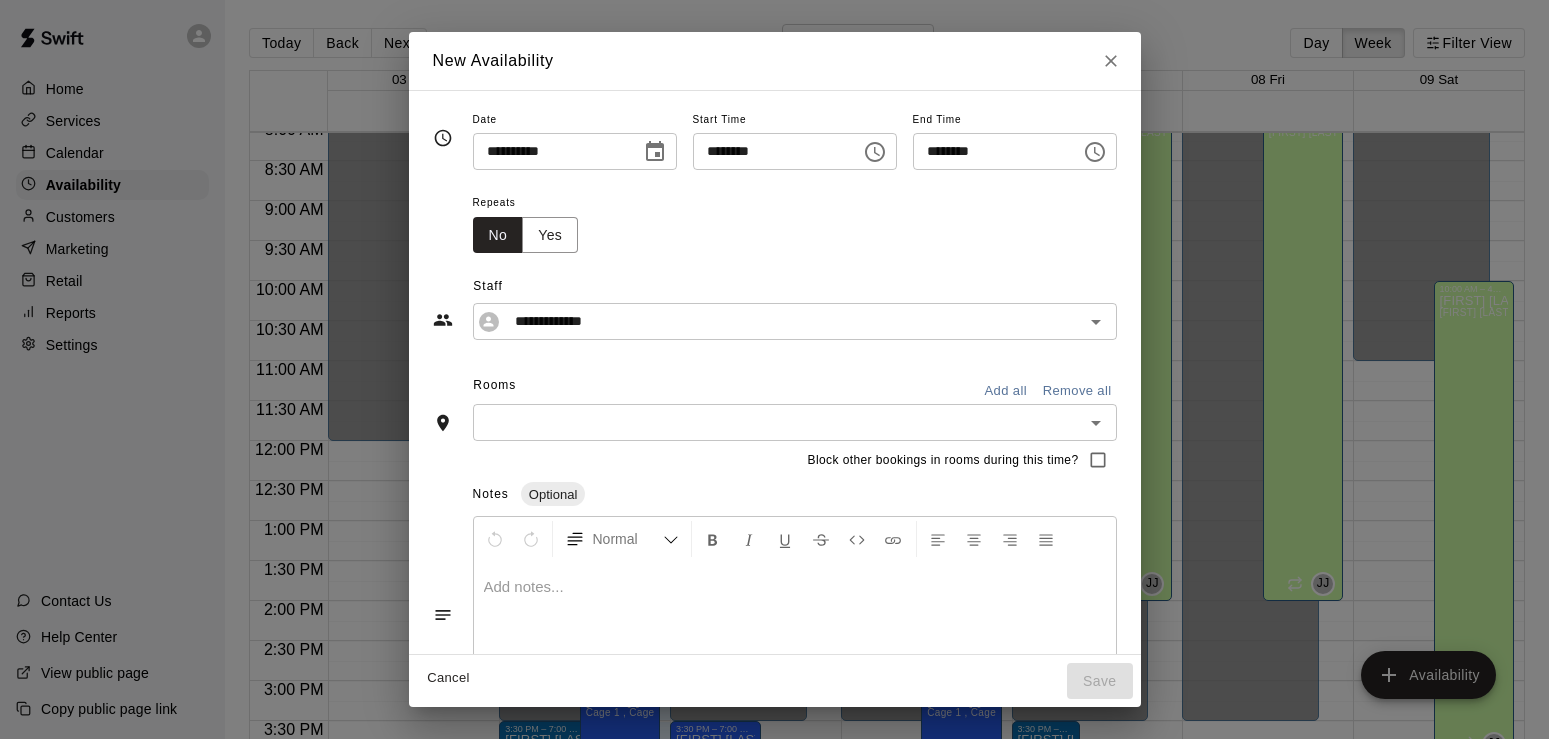 scroll, scrollTop: 0, scrollLeft: 0, axis: both 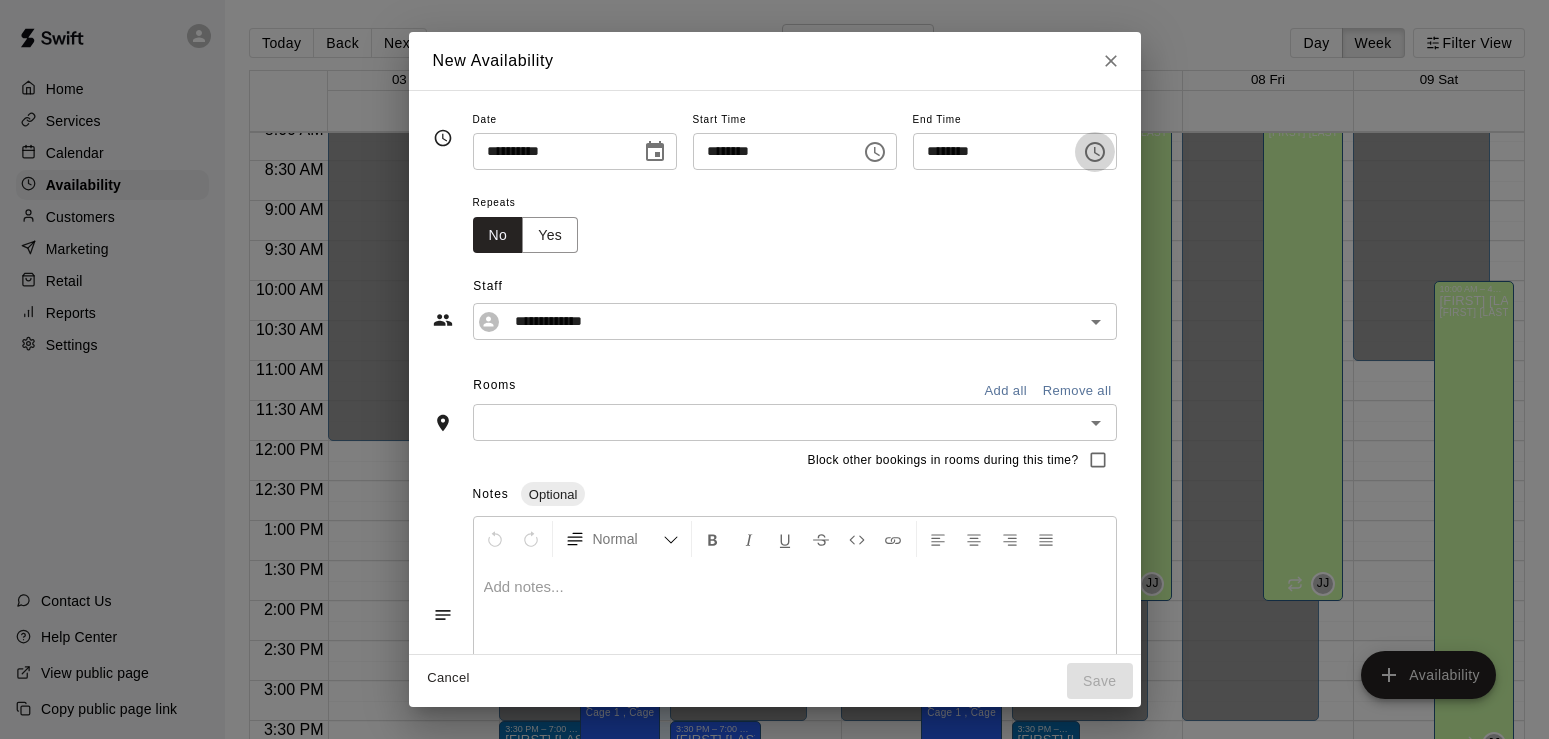 click 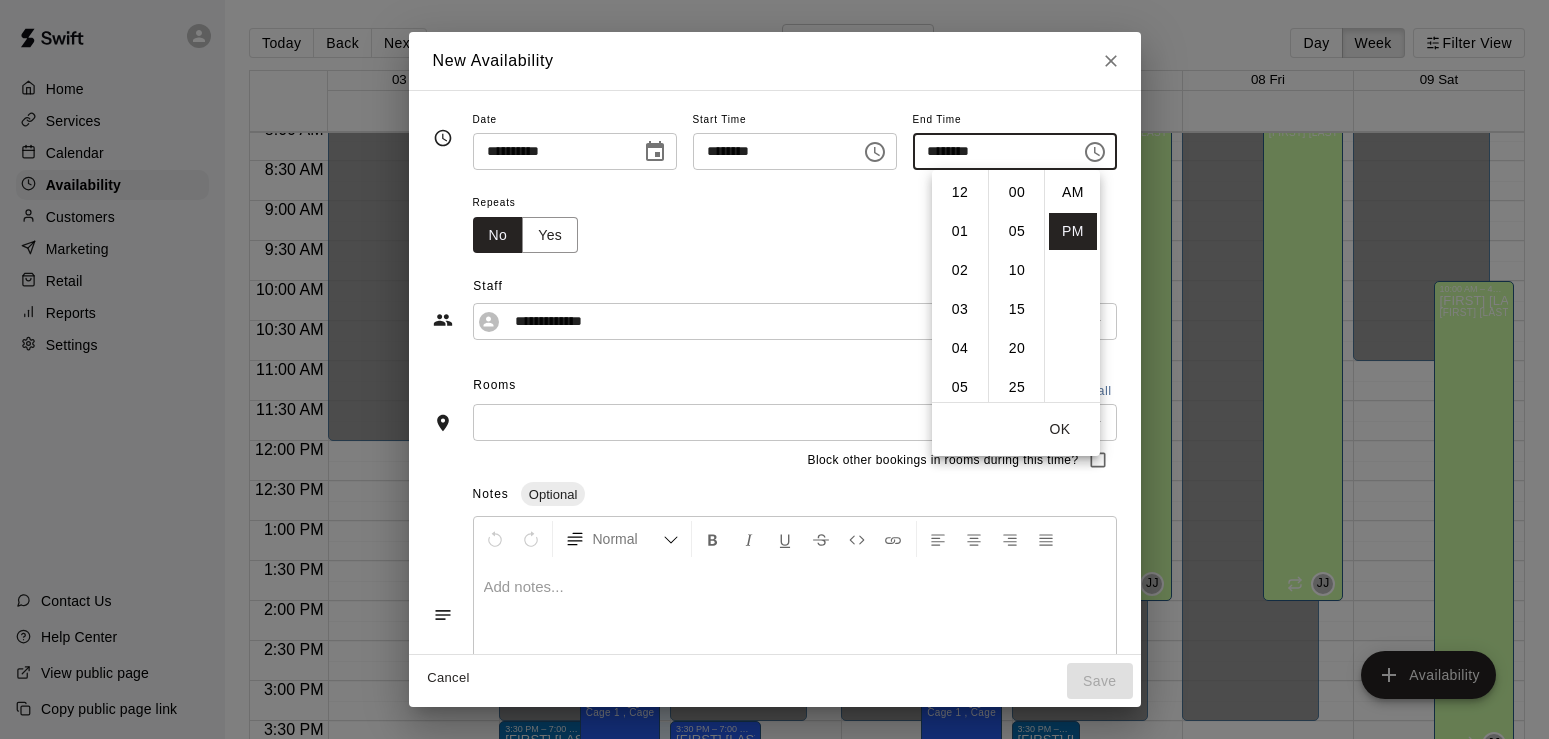 scroll, scrollTop: 351, scrollLeft: 0, axis: vertical 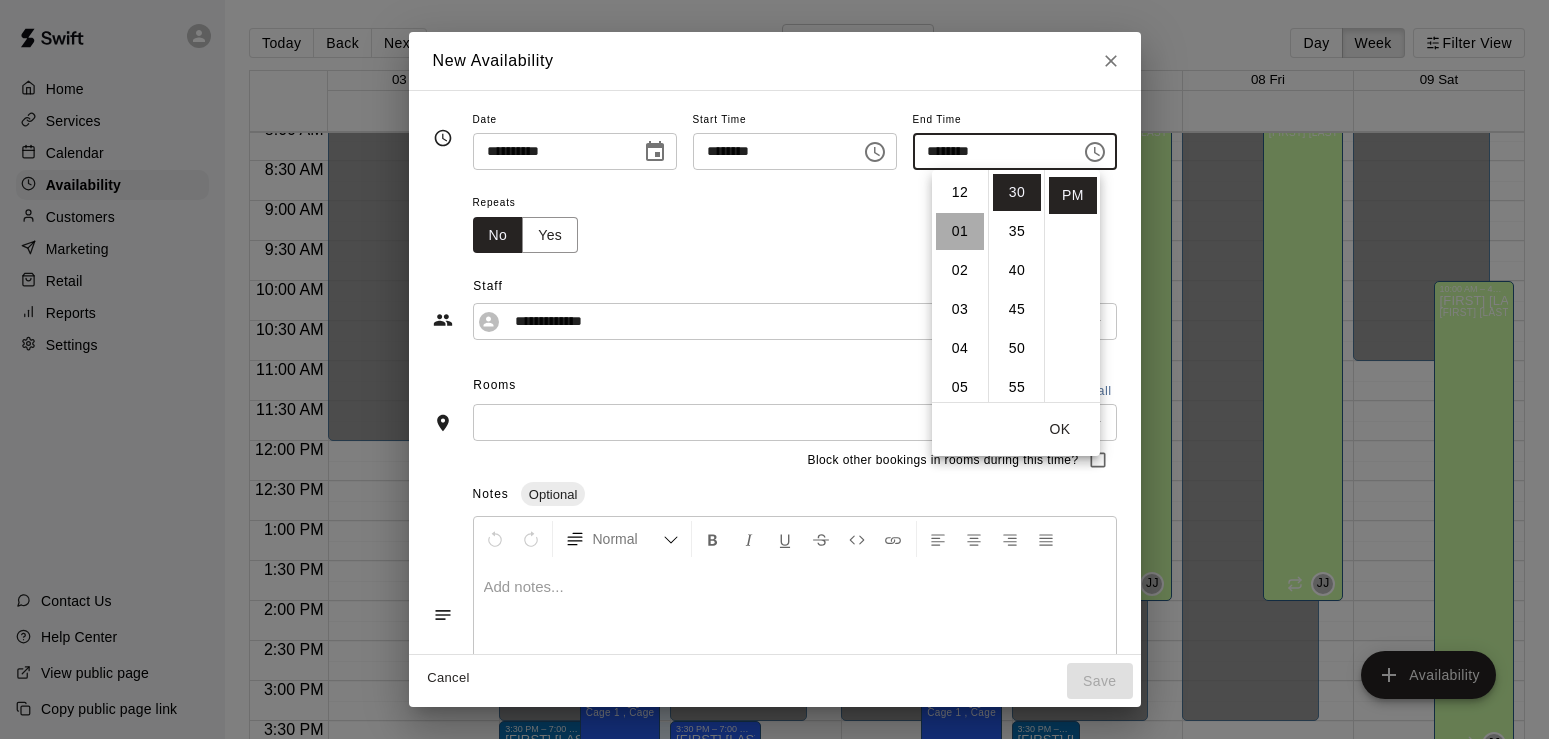 click on "01" at bounding box center (960, 231) 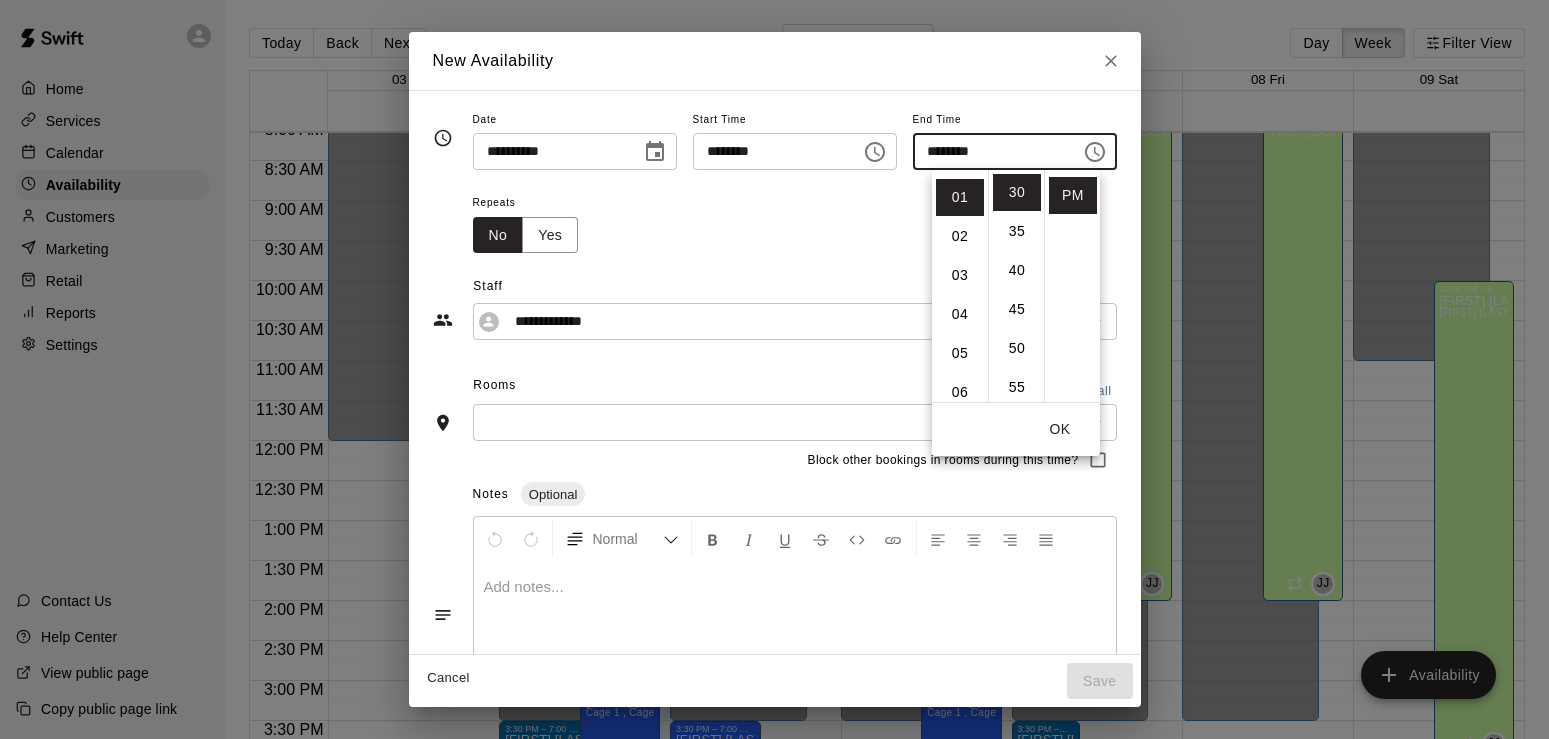 scroll, scrollTop: 37, scrollLeft: 0, axis: vertical 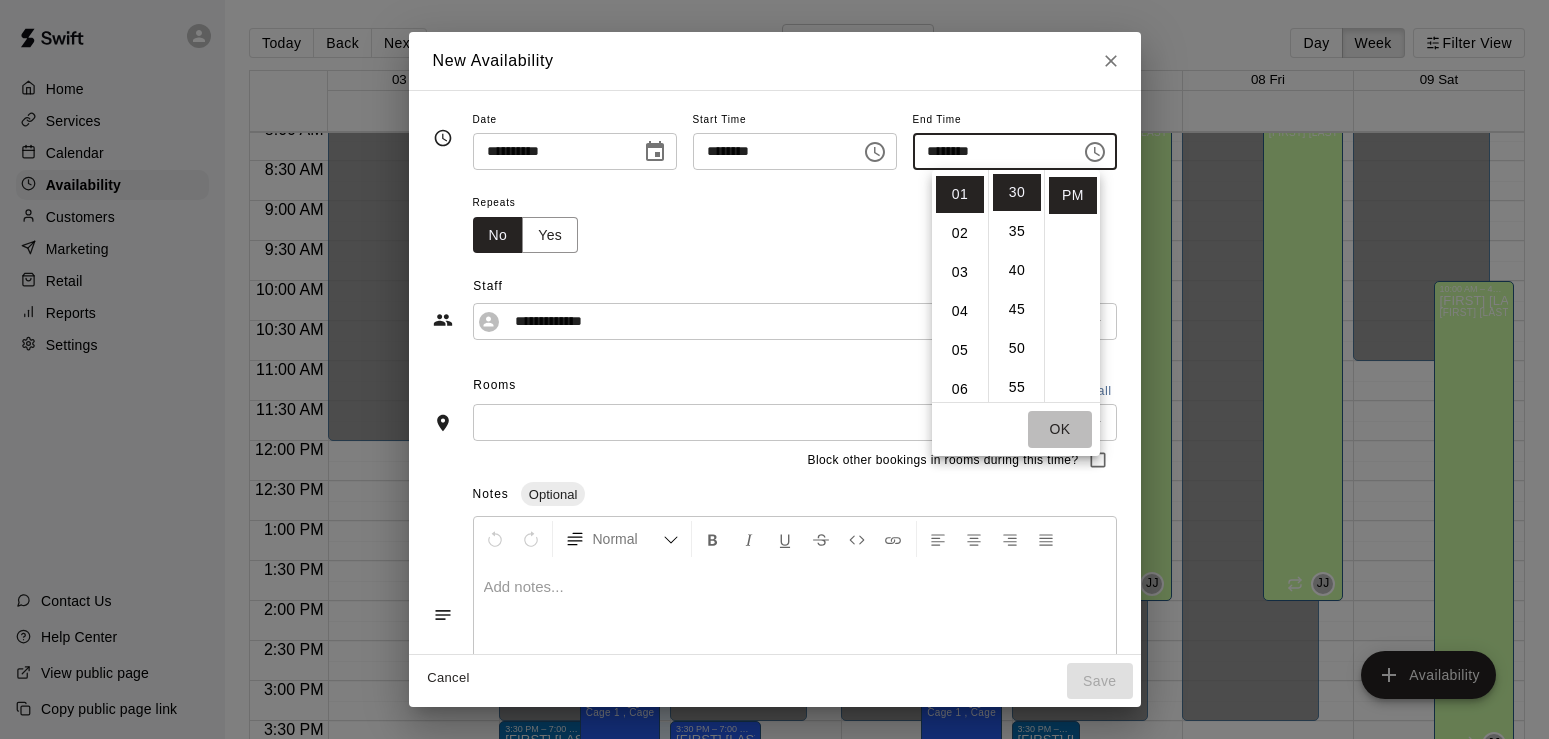 click on "OK" at bounding box center (1060, 429) 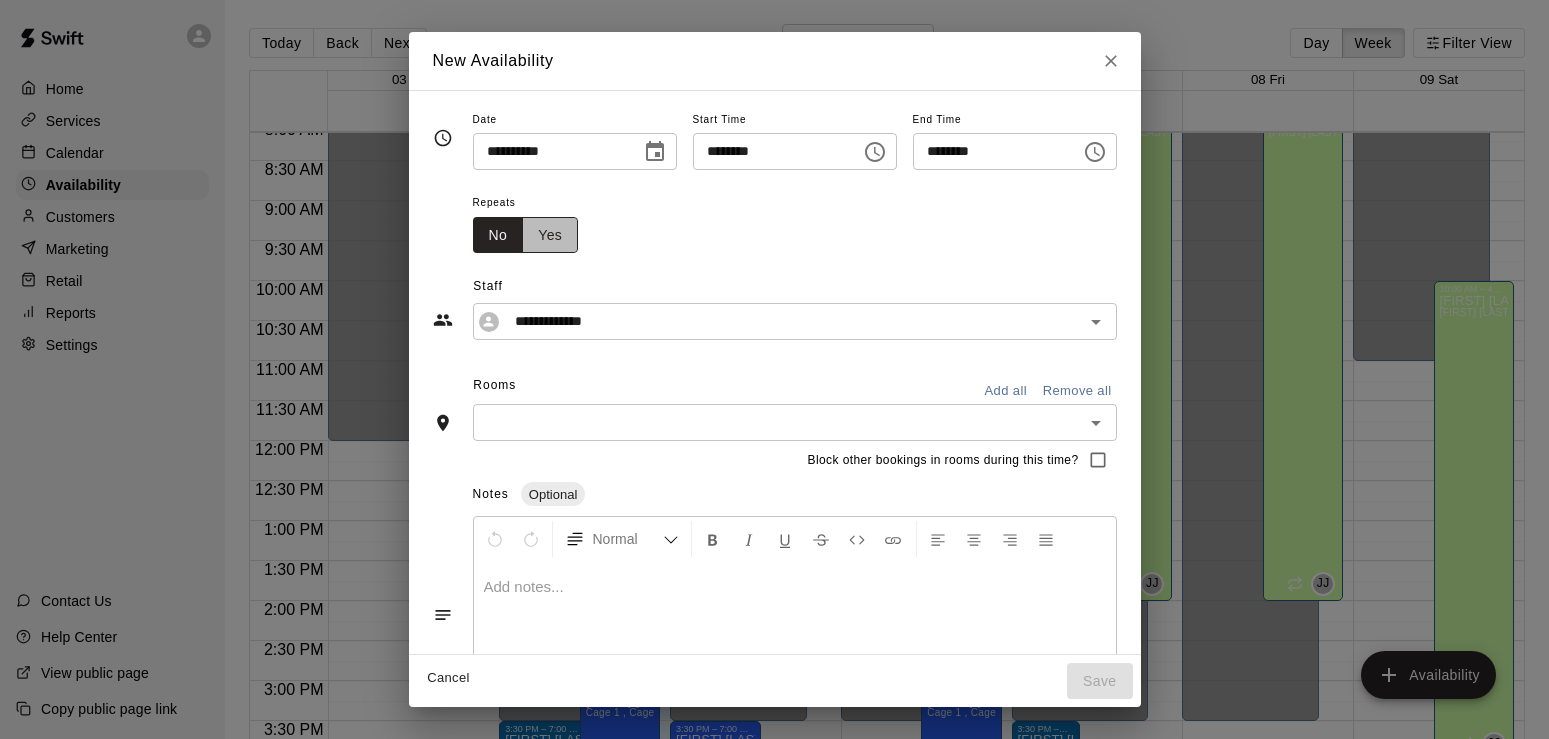 click on "Yes" at bounding box center [550, 235] 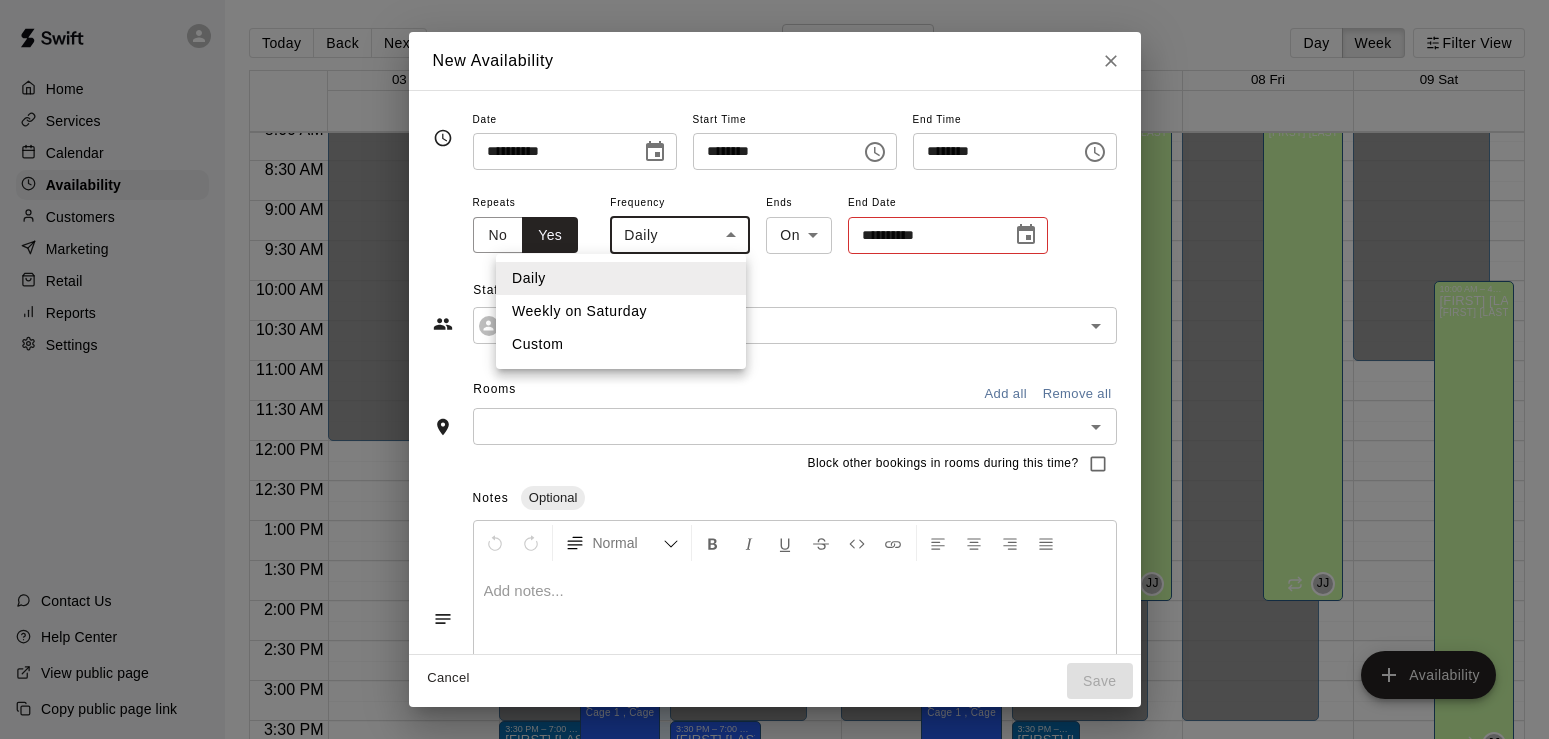 click on "Home Services Calendar Availability Customers Marketing Retail Reports Settings Contact Us Help Center View public page Copy public page link Today Back Next [MONTH] [DAY] – [DAY] Day Week Filter View [DAY] Sun [DAY] Mon [DAY] Tue [DAY] Wed [DAY] Thu [DAY] Fri [DAY] Sat 12:00 AM 12:30 AM 1:00 AM 1:30 AM 2:00 AM 2:30 AM 3:00 AM 3:30 AM 4:00 AM 4:30 AM 5:00 AM 5:30 AM 6:00 AM 6:30 AM 7:00 AM 7:30 AM 8:00 AM 8:30 AM 9:00 AM 9:30 AM 10:00 AM 10:30 AM 11:00 AM 11:30 AM 12:00 PM 12:30 PM 1:00 PM 1:30 PM 2:00 PM 2:30 PM 3:00 PM 3:30 PM 4:00 PM 4:30 PM 5:00 PM 5:30 PM 6:00 PM 6:30 PM 7:00 PM 7:30 PM 8:00 PM 8:30 PM 9:00 PM 9:30 PM 10:00 PM 10:30 PM 11:00 PM 11:30 PM 12:00 AM – 12:00 PM Closed 8:00 PM – 11:59 PM Closed 12:00 AM – 3:30 PM Closed 3:30 PM – 7:00 PM [FIRST] [LAST] Cage 1 , Cage 2, Cage 3 , Cage 4  JH [HOUR]:[MINUTE] [AM/PM] – [HOUR]:[MINUTE] [AM/PM] [FIRST] [LAST] [FIRST] [LAST] - Agility JJ [HOUR]:[MINUTE] [AM/PM] – [HOUR]:[MINUTE] [AM/PM] [FIRST] [LAST] Cage 1 , Cage 2, Cage 3 , Cage 4  [HOUR]:[MINUTE] [AM/PM] – 11:59 PM Closed [HOUR]:[MINUTE] [AM/PM] – [HOUR]:[MINUTE] [AM/PM] [FIRST] [LAST] [FIRST] [LAST] - Agility JJ" at bounding box center (774, 385) 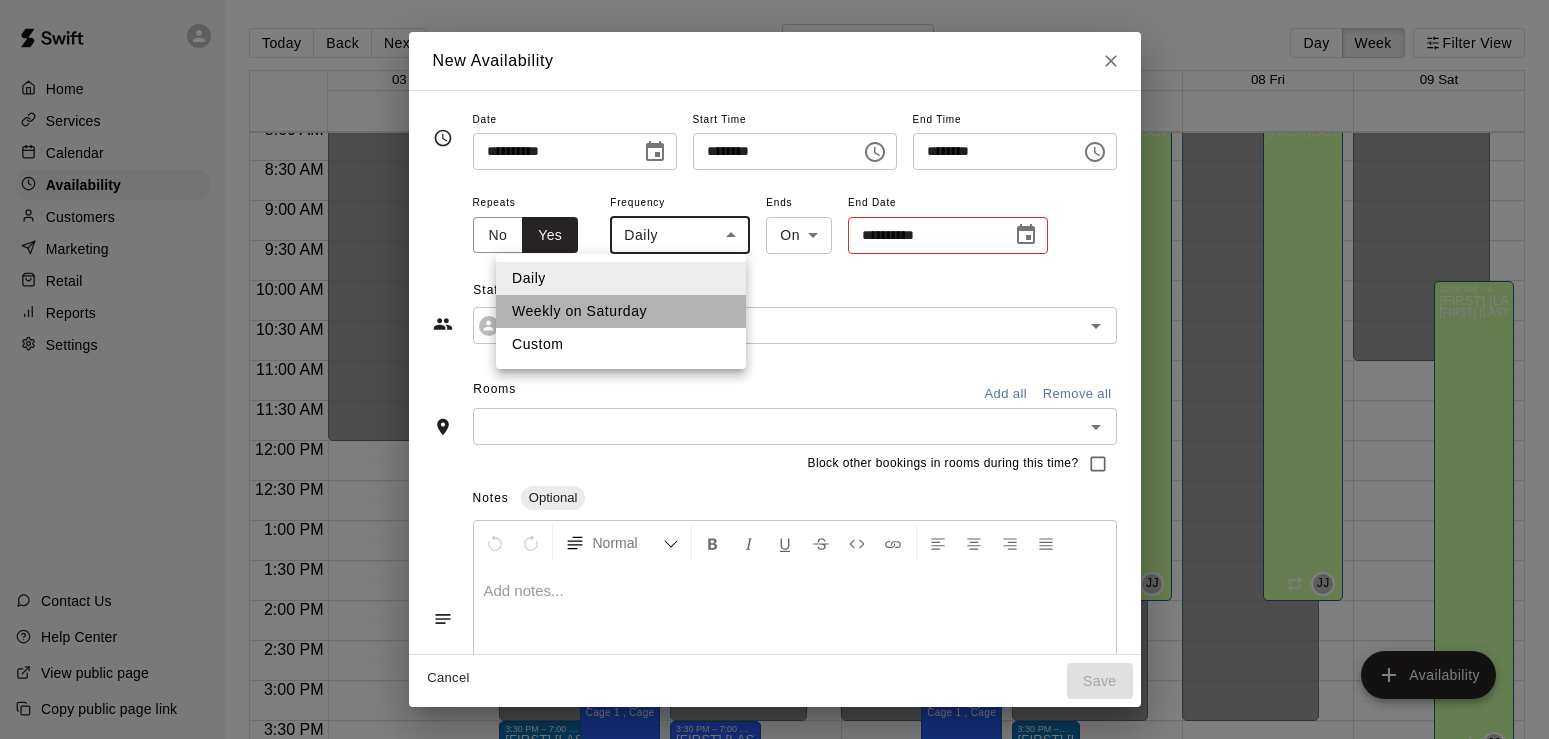 click on "Weekly on Saturday" at bounding box center [621, 311] 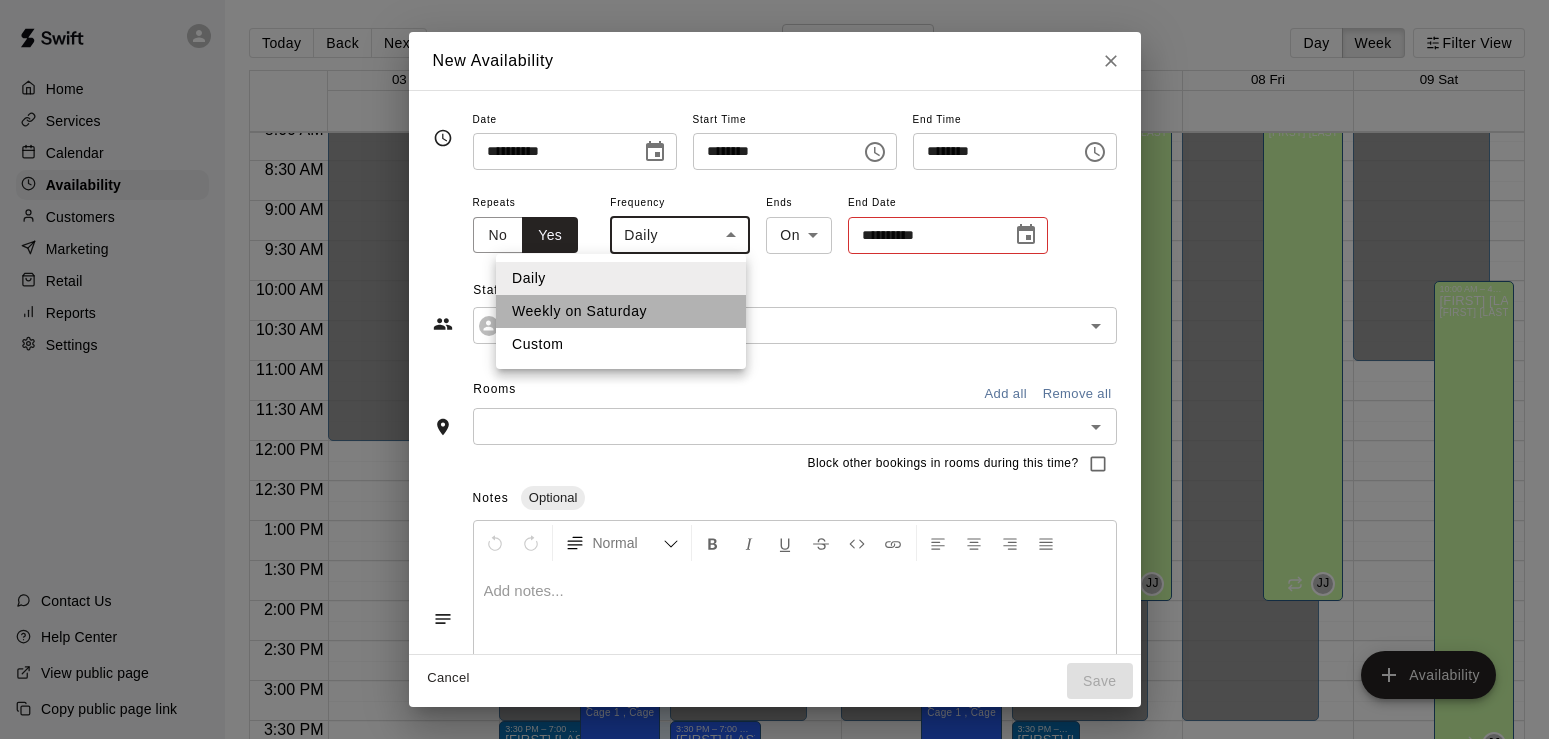 type on "******" 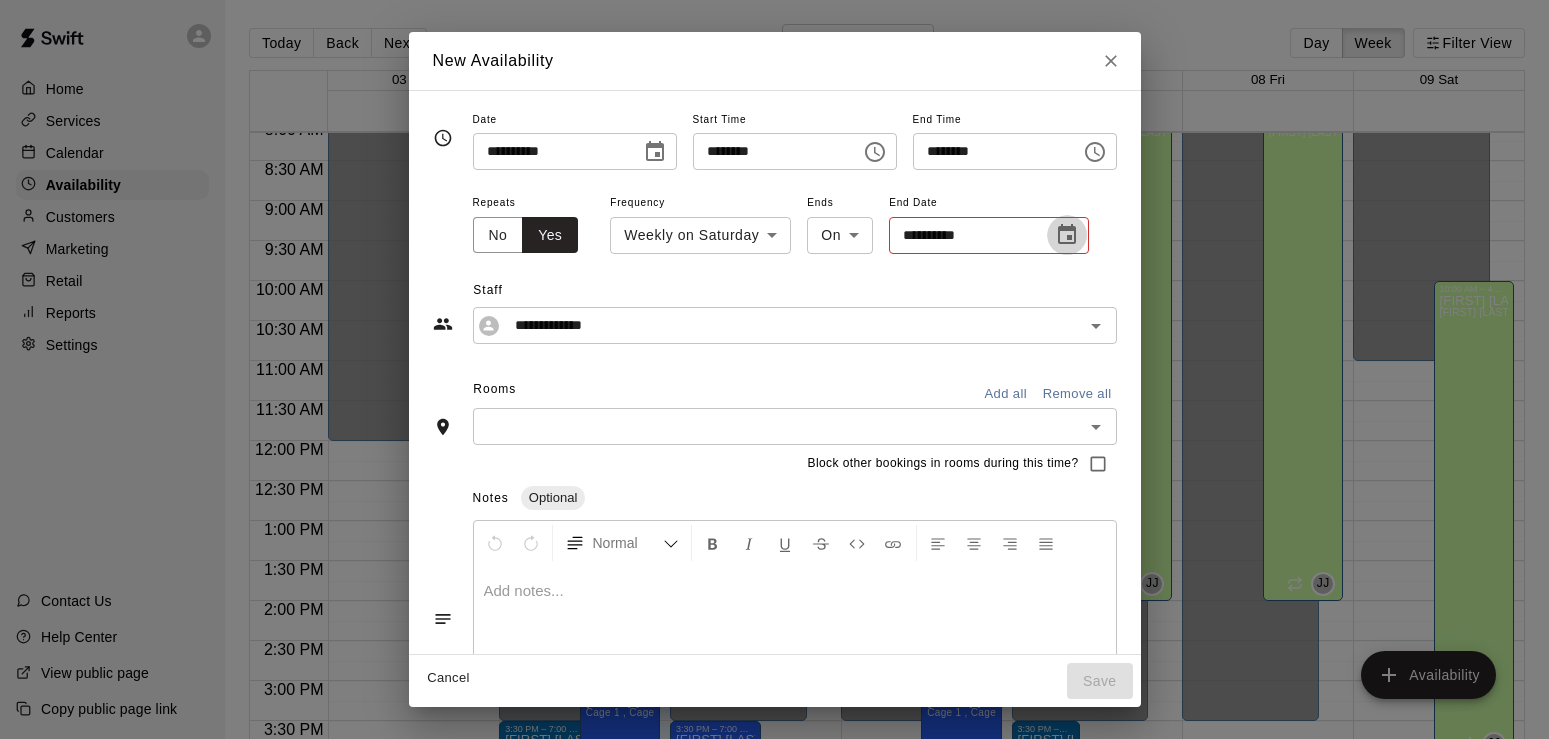 click 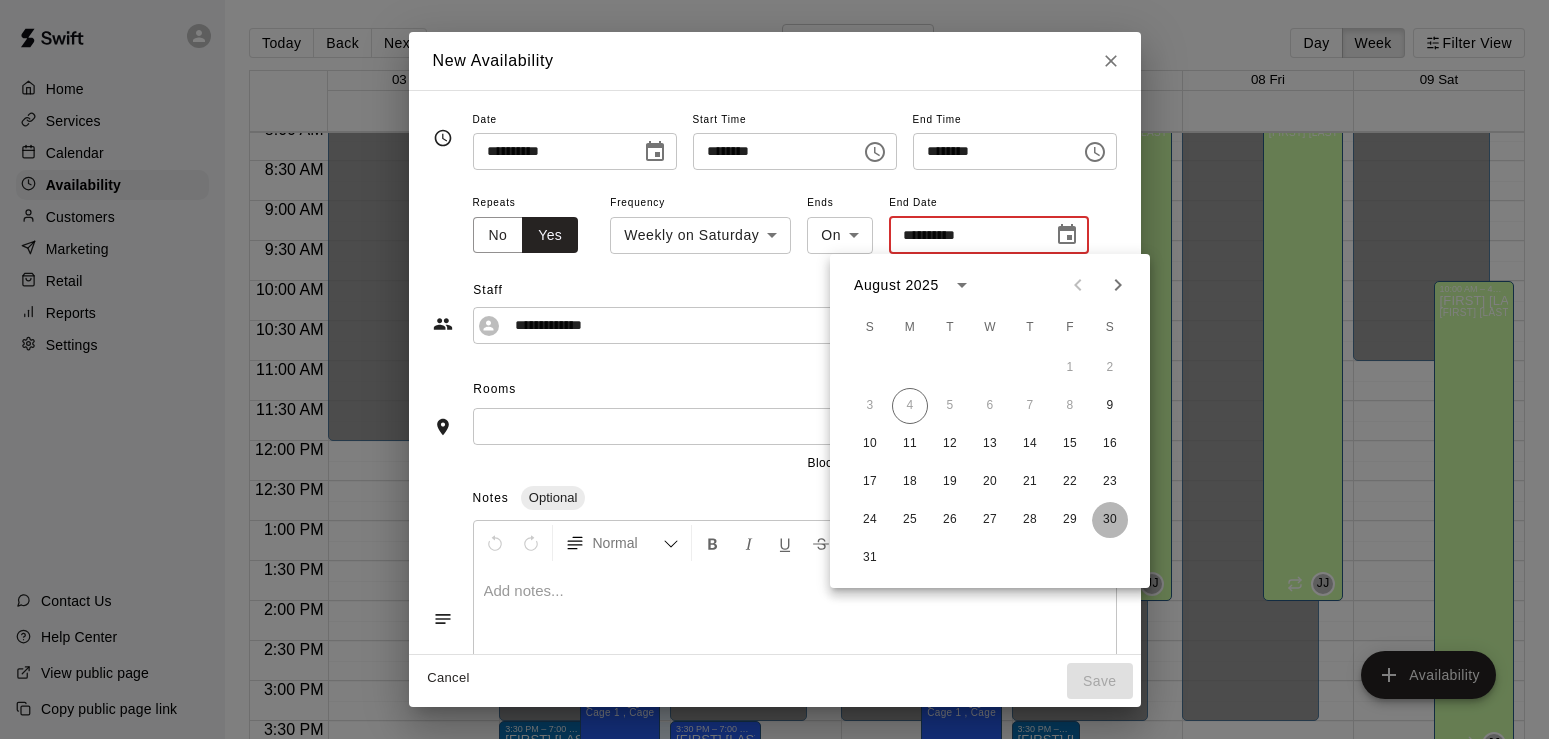 click on "30" at bounding box center [1110, 520] 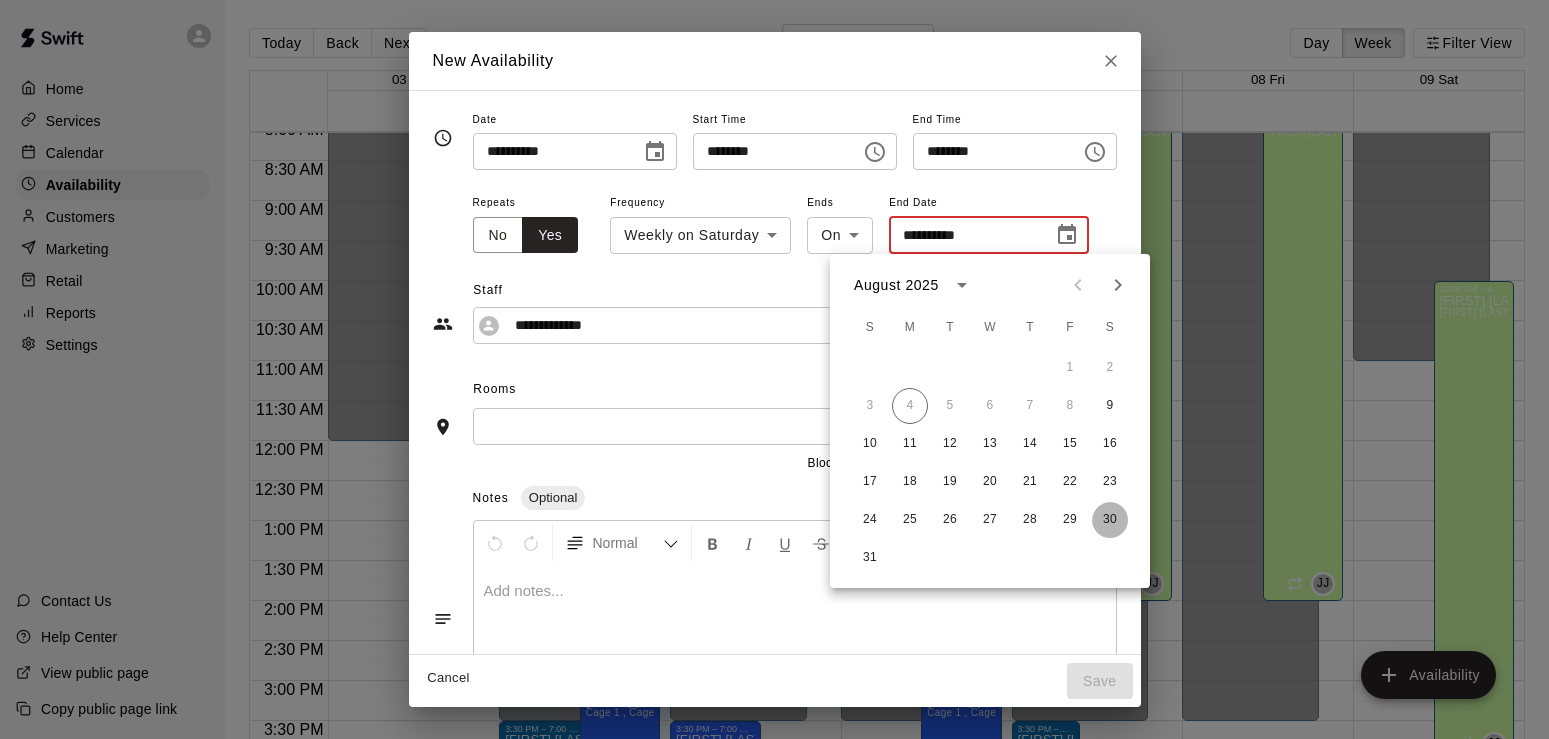 type on "**********" 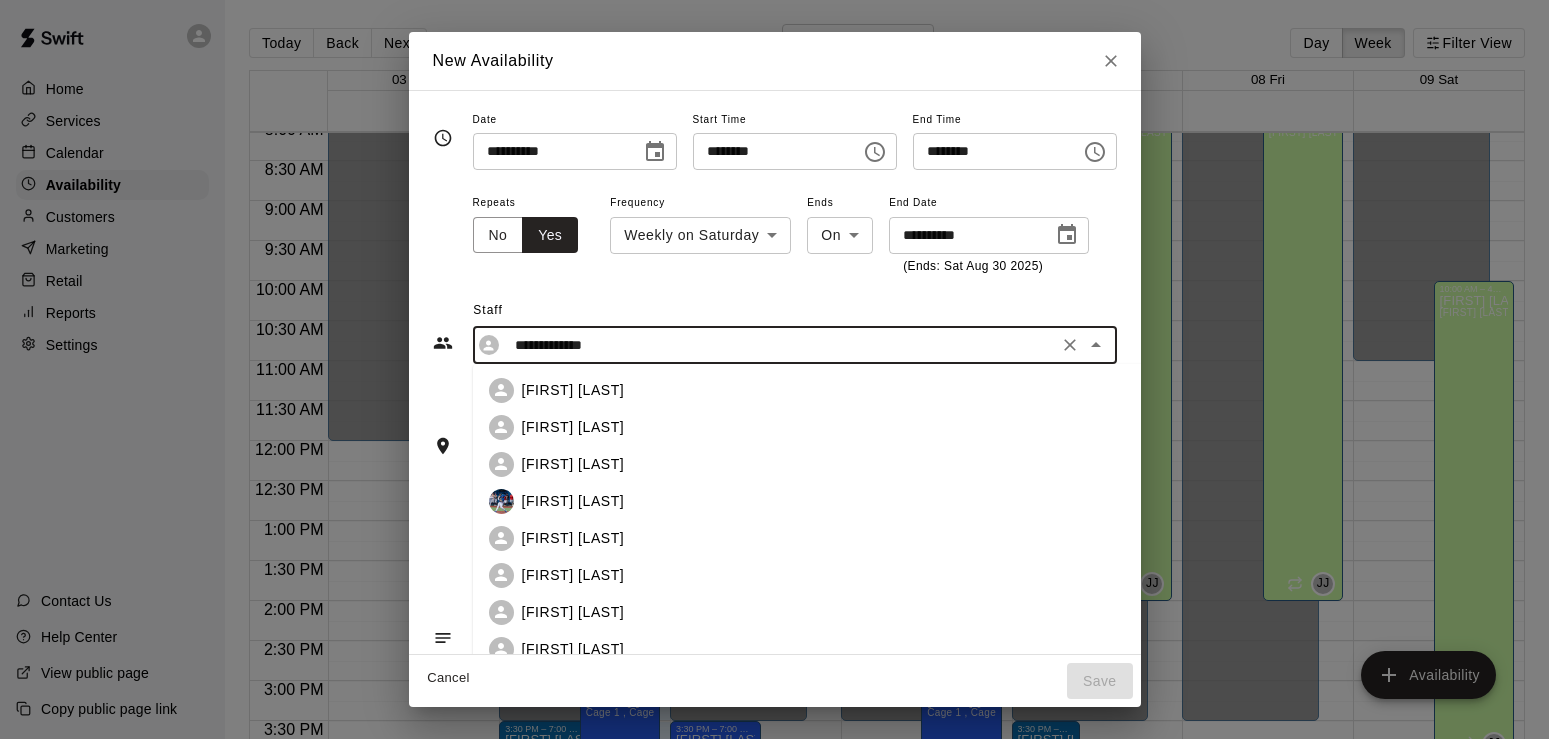 click on "**********" at bounding box center [779, 345] 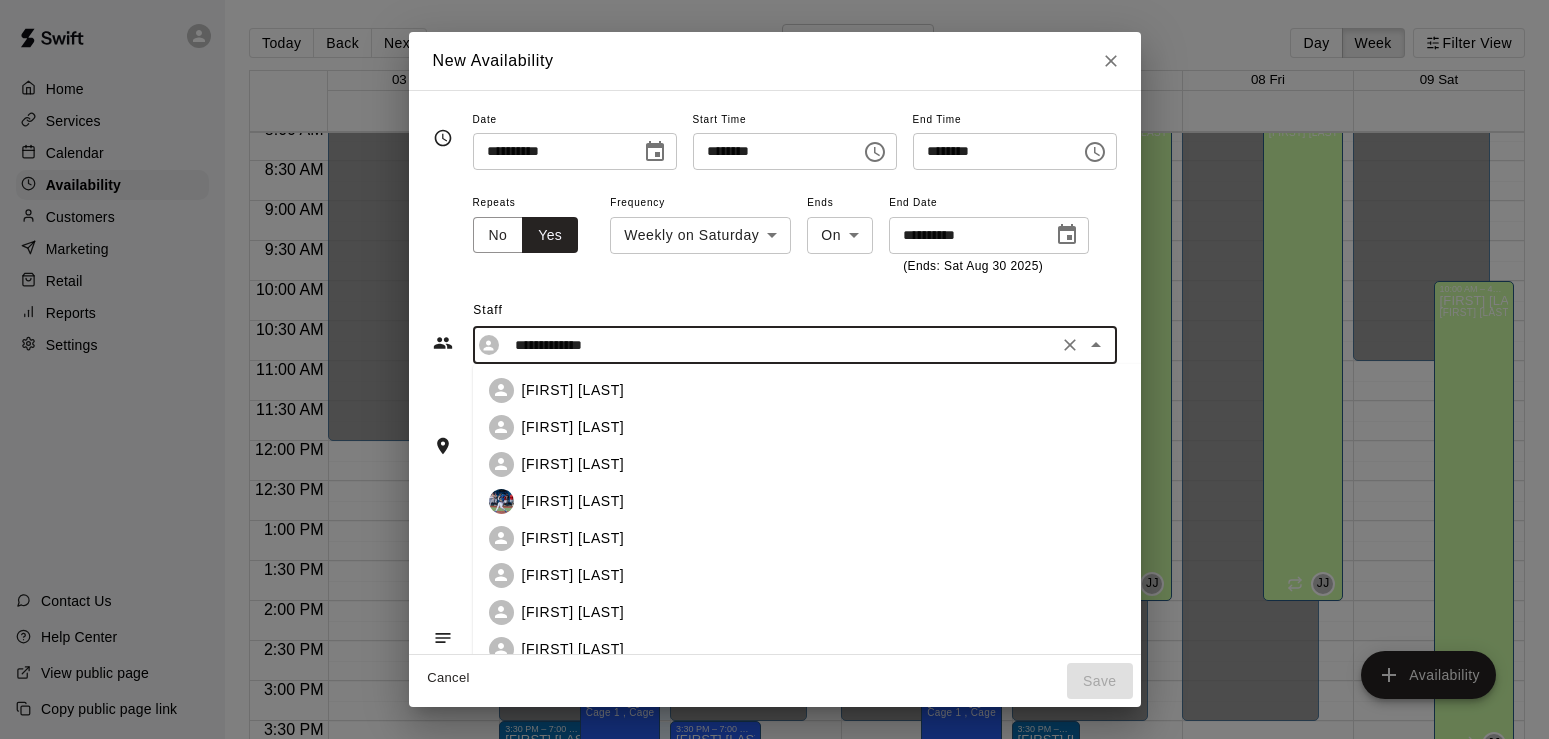 scroll, scrollTop: 119, scrollLeft: 0, axis: vertical 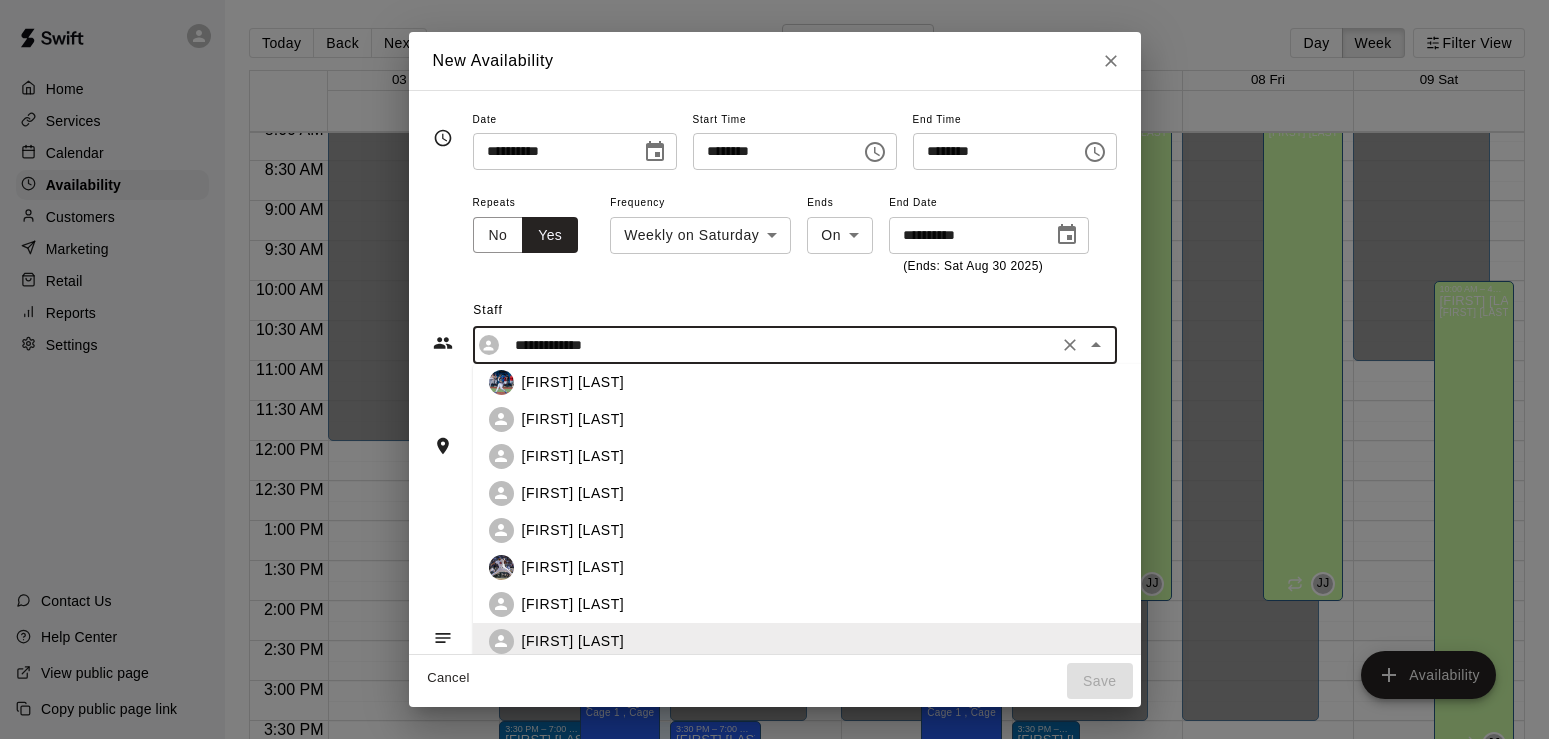 click on "[FIRST] [LAST]" at bounding box center (573, 419) 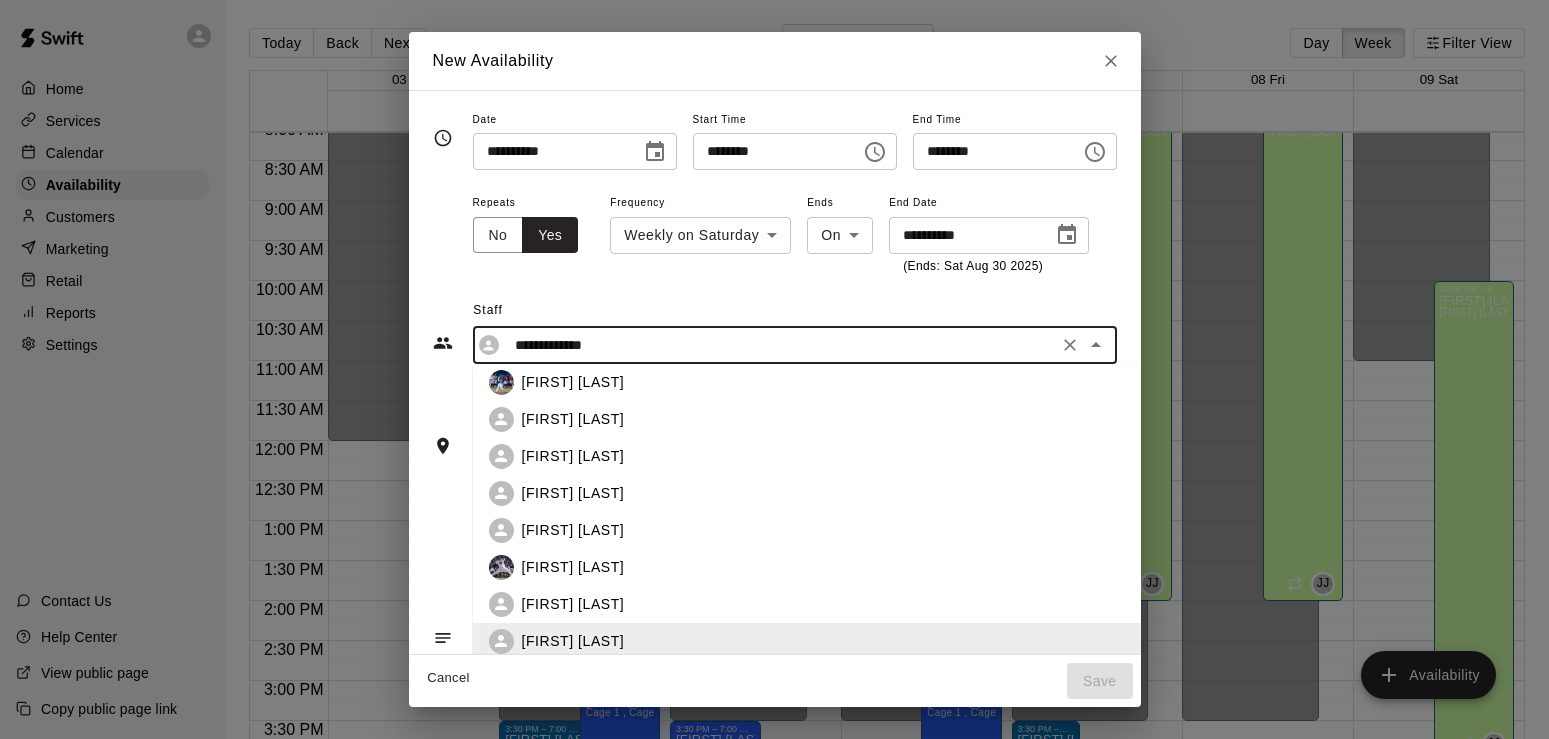 type on "**********" 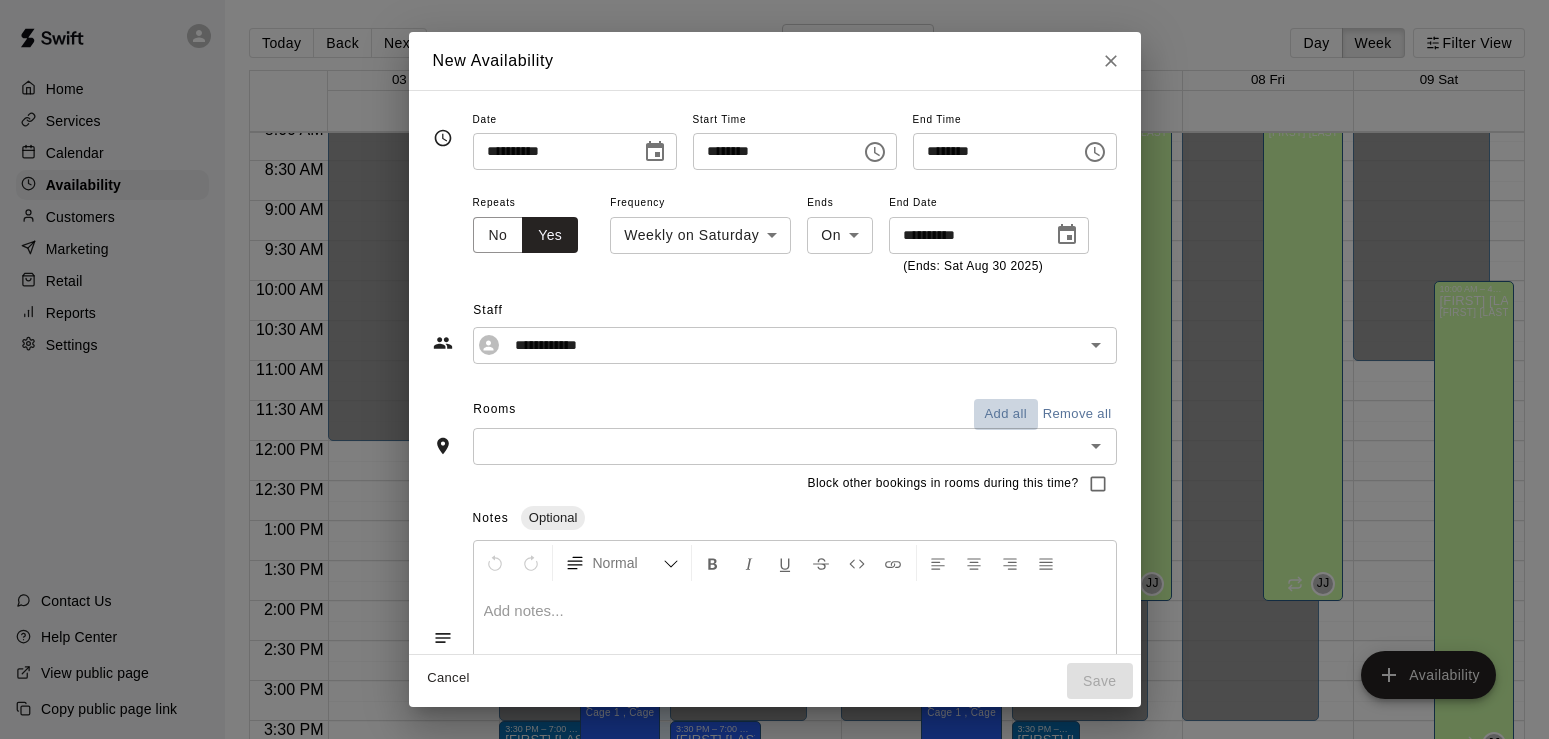 click on "Add all" at bounding box center (1006, 414) 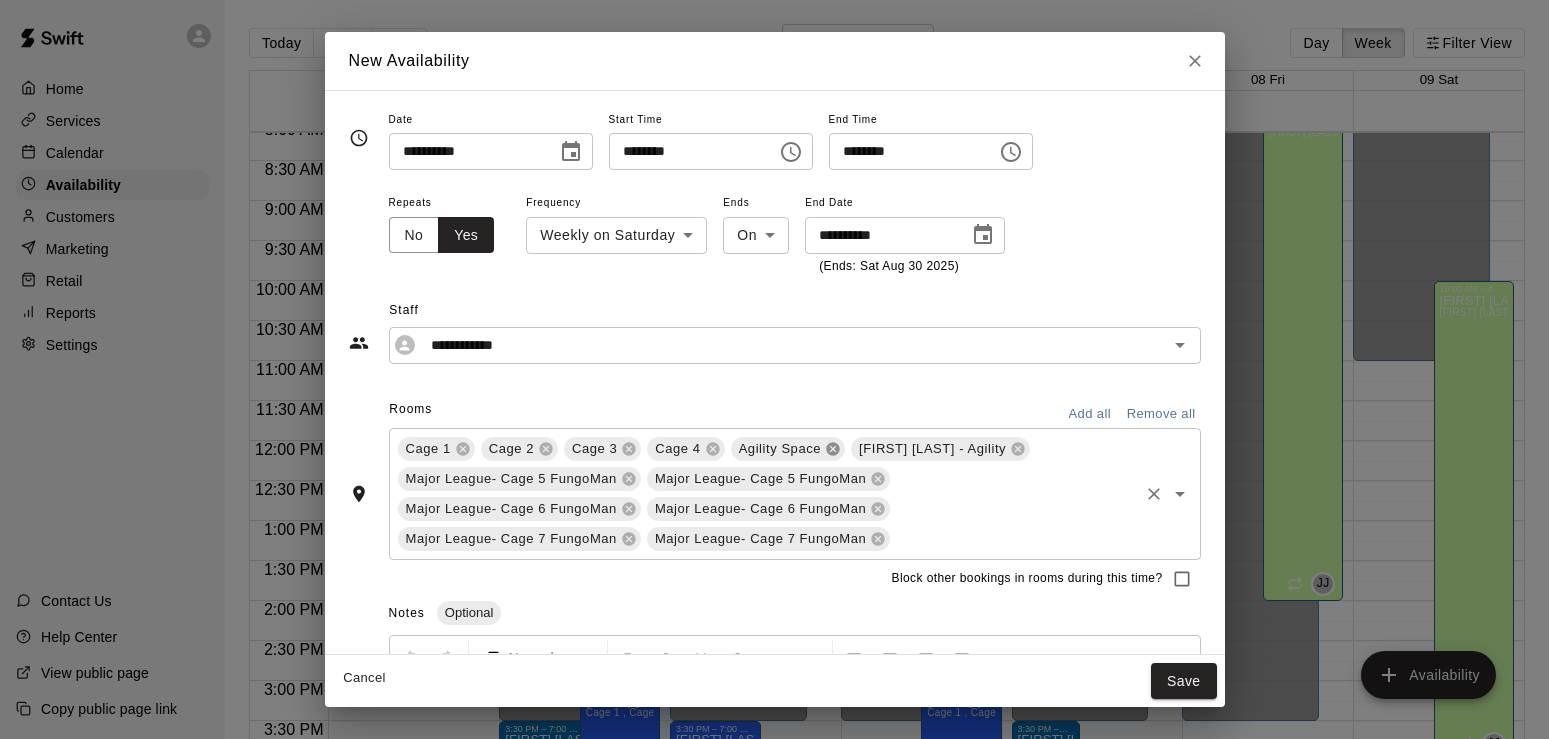 click 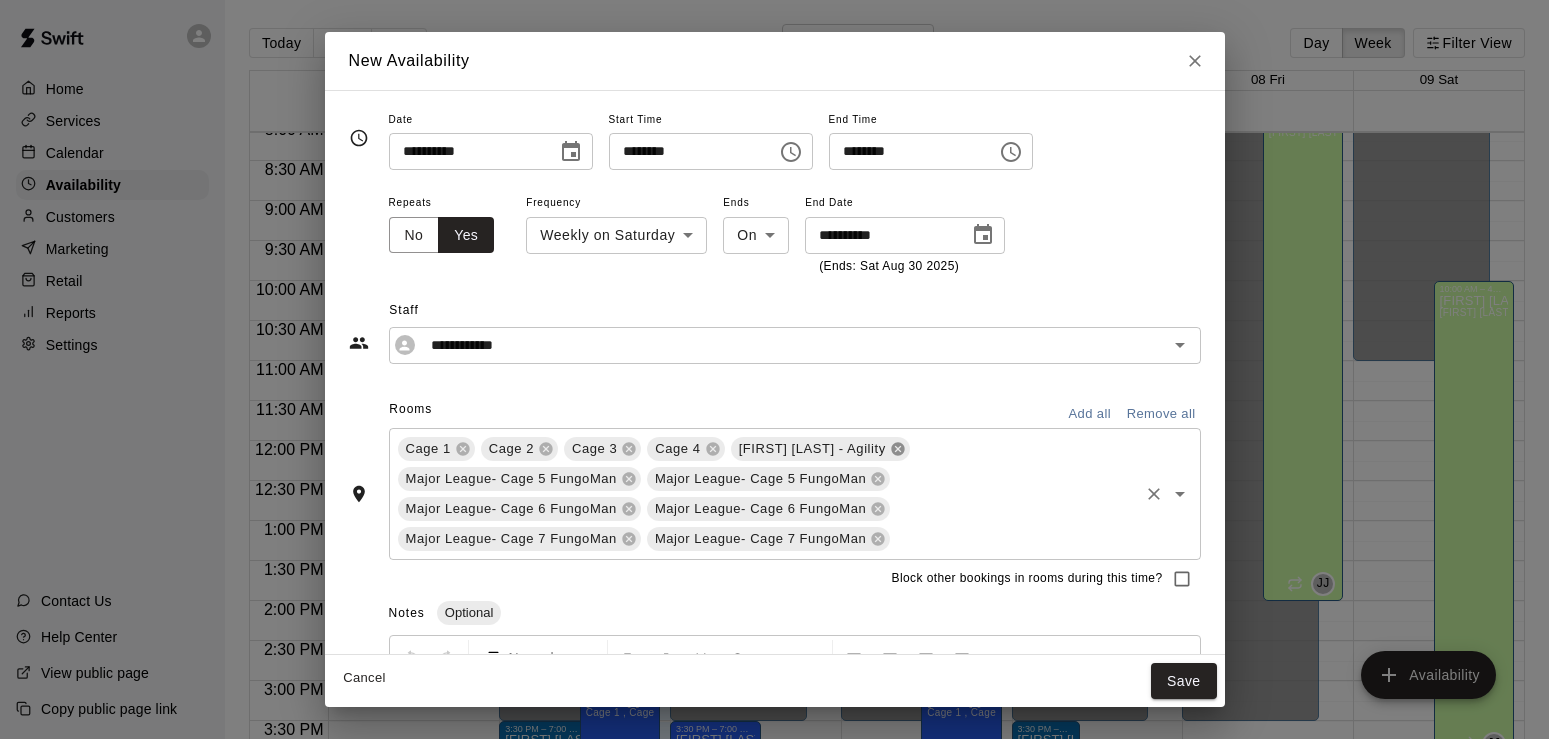 click 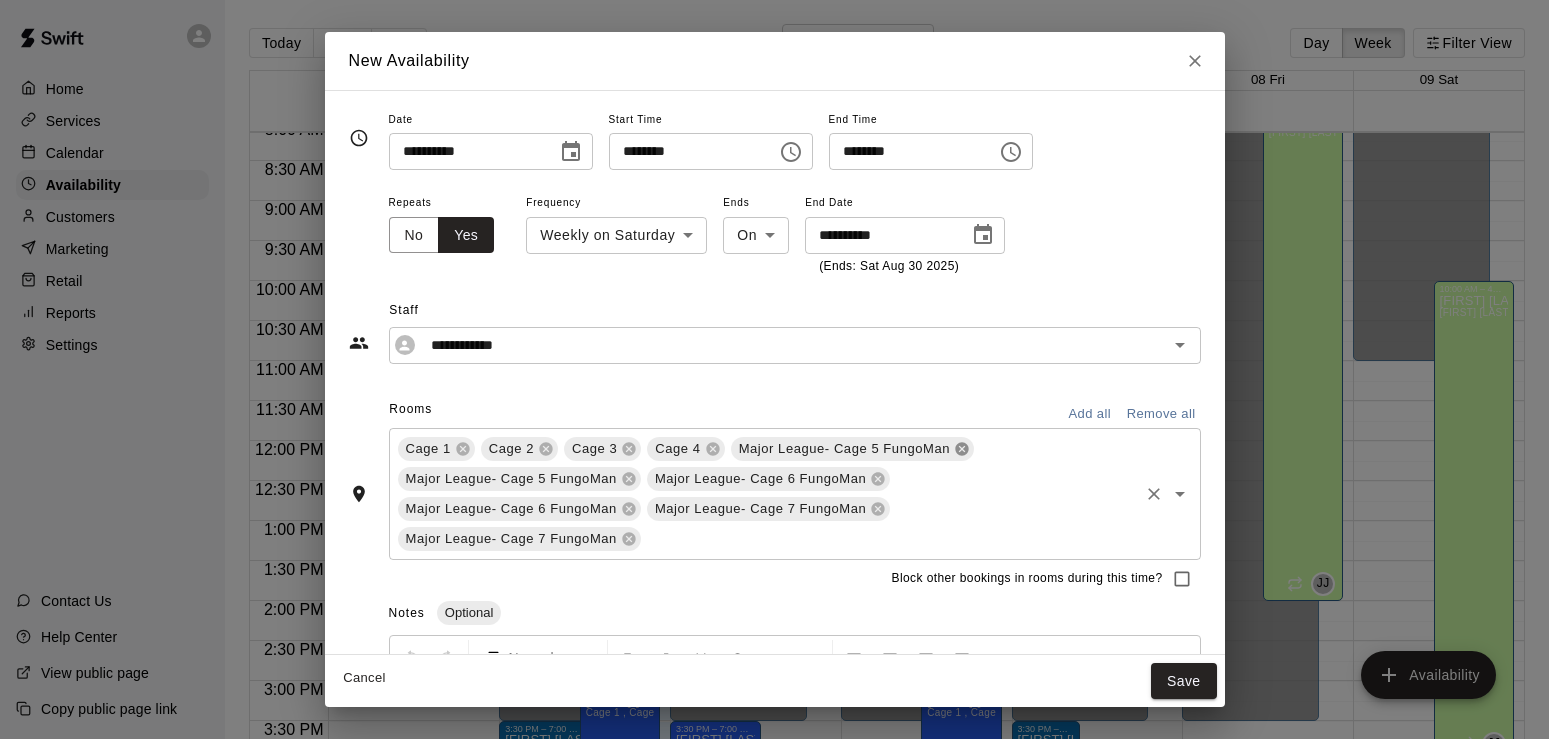 click 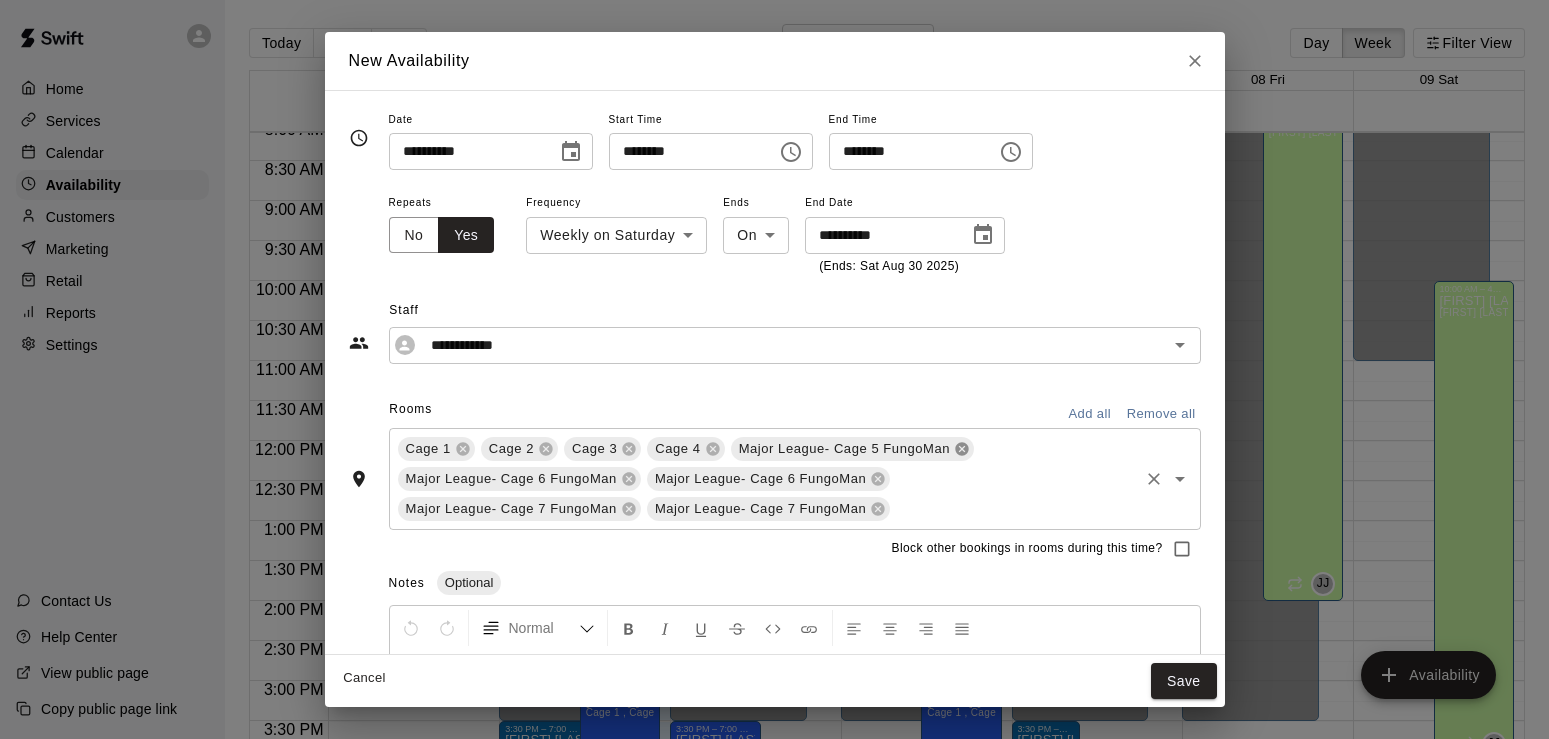 click 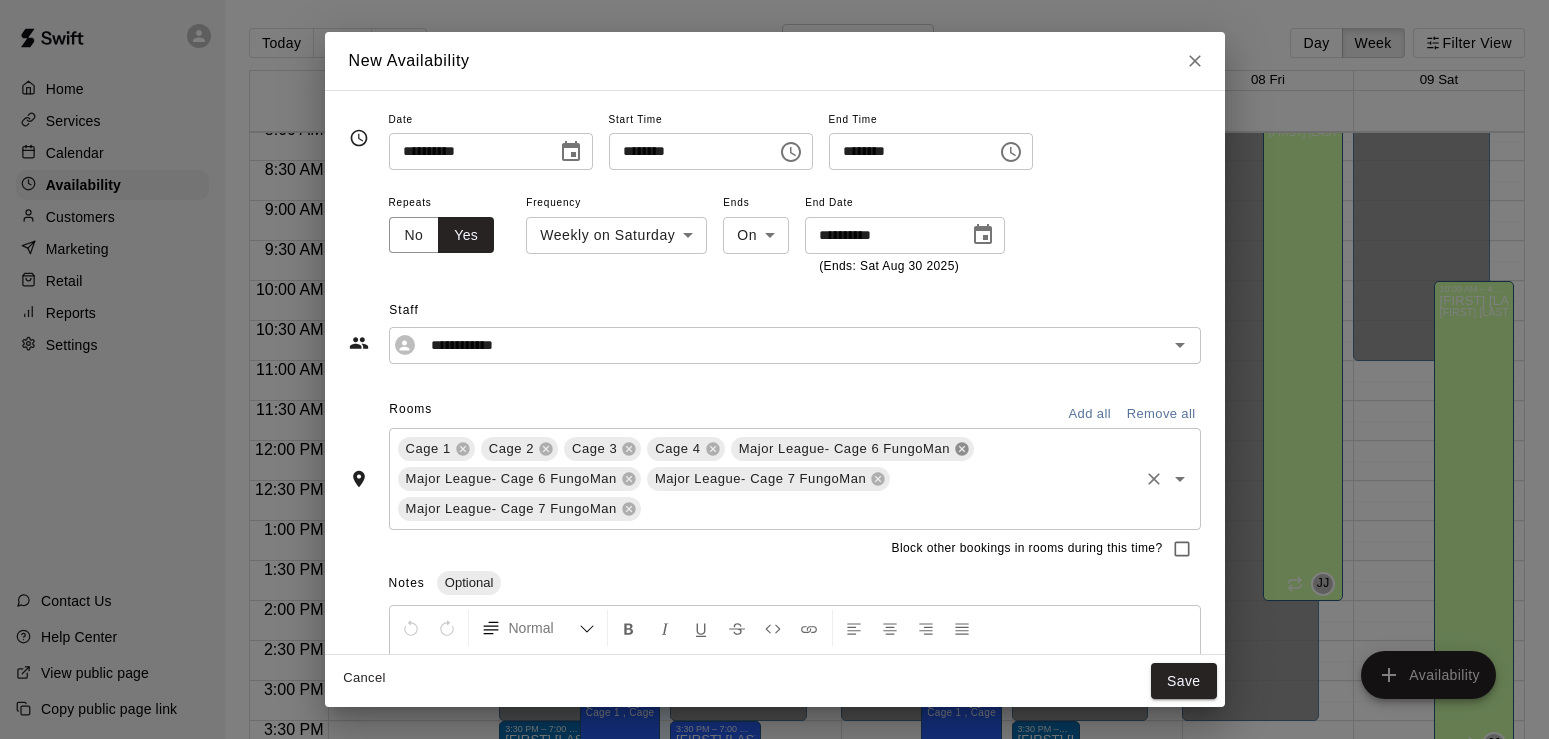 click 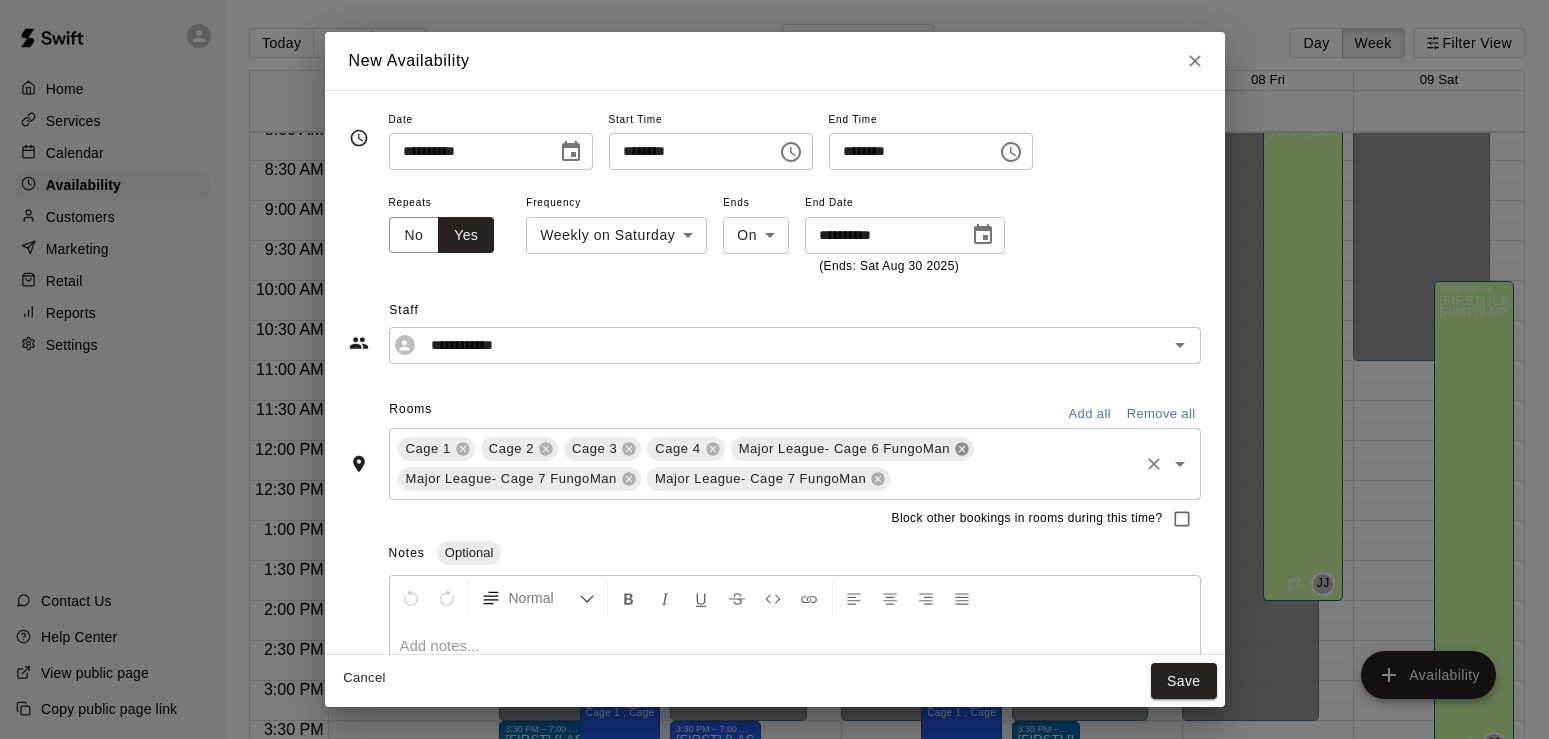 click 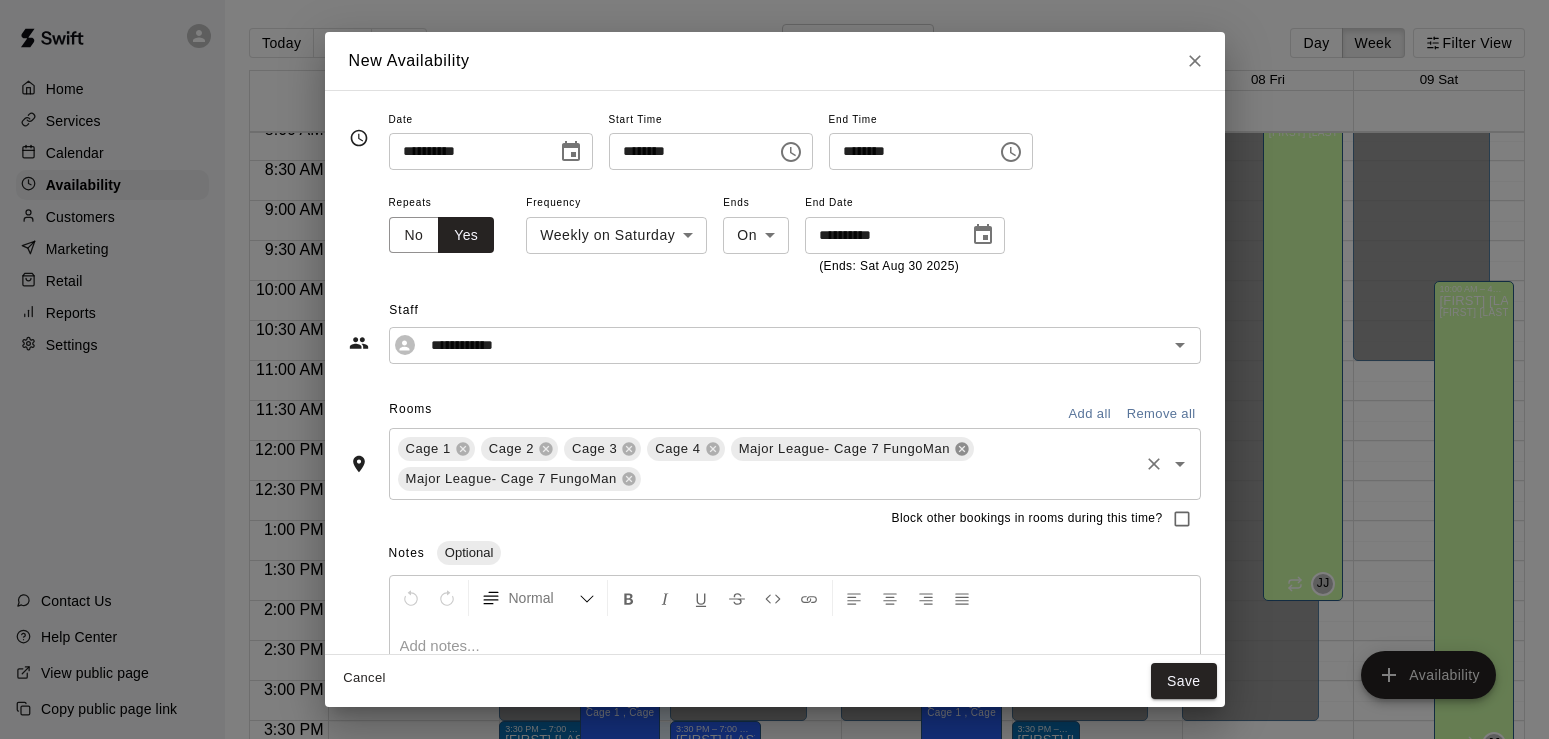 click 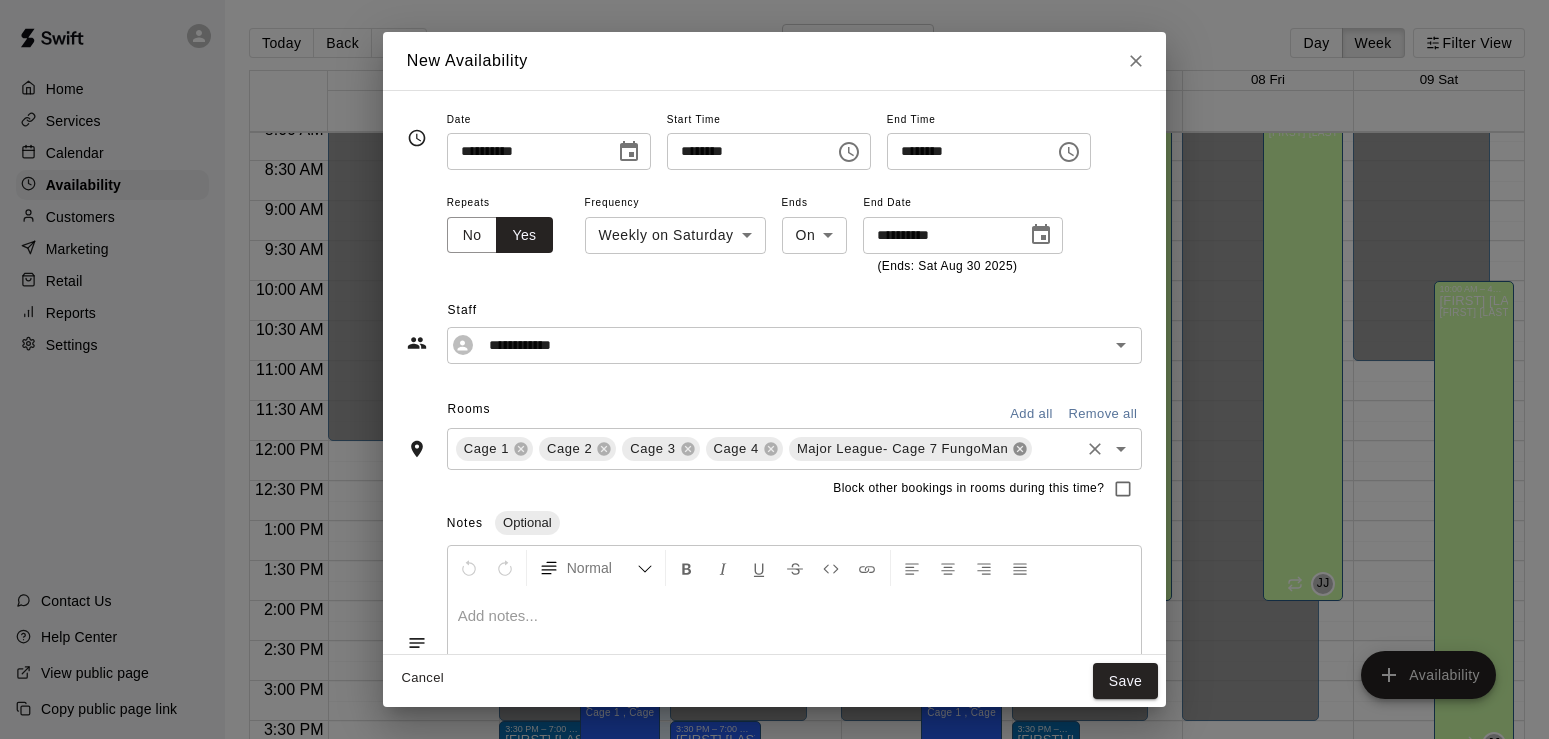 click 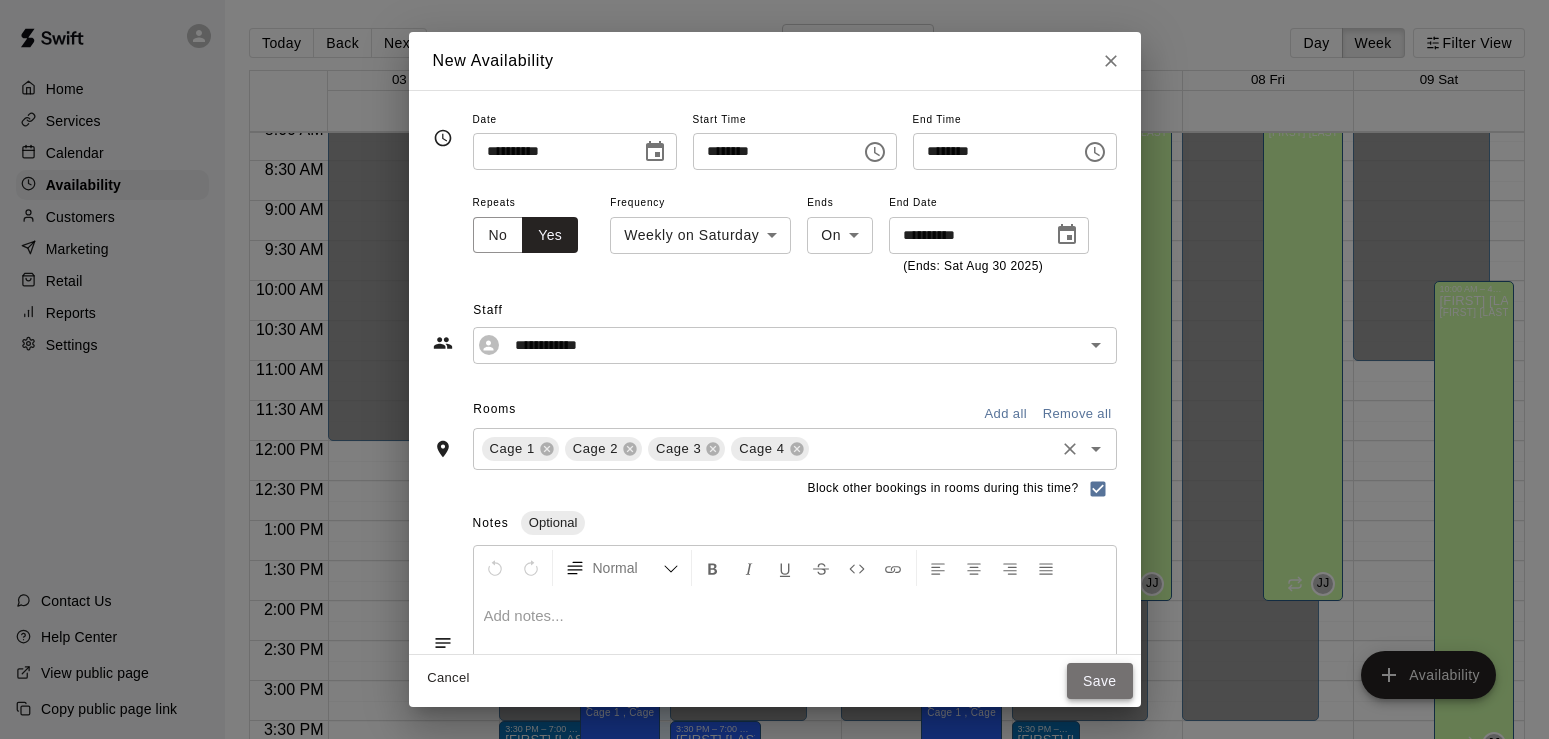 click on "Save" at bounding box center (1100, 681) 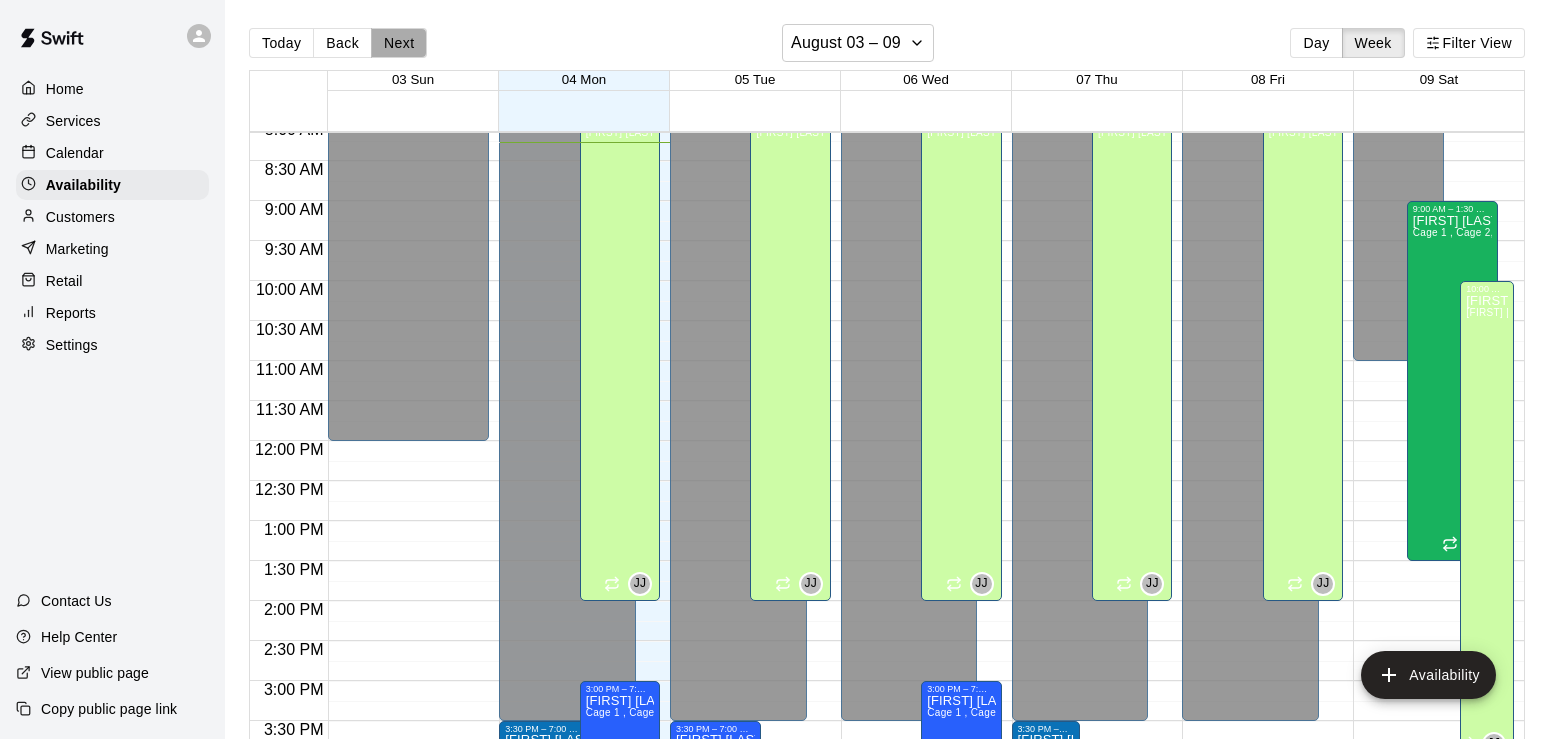 click on "Next" at bounding box center (399, 43) 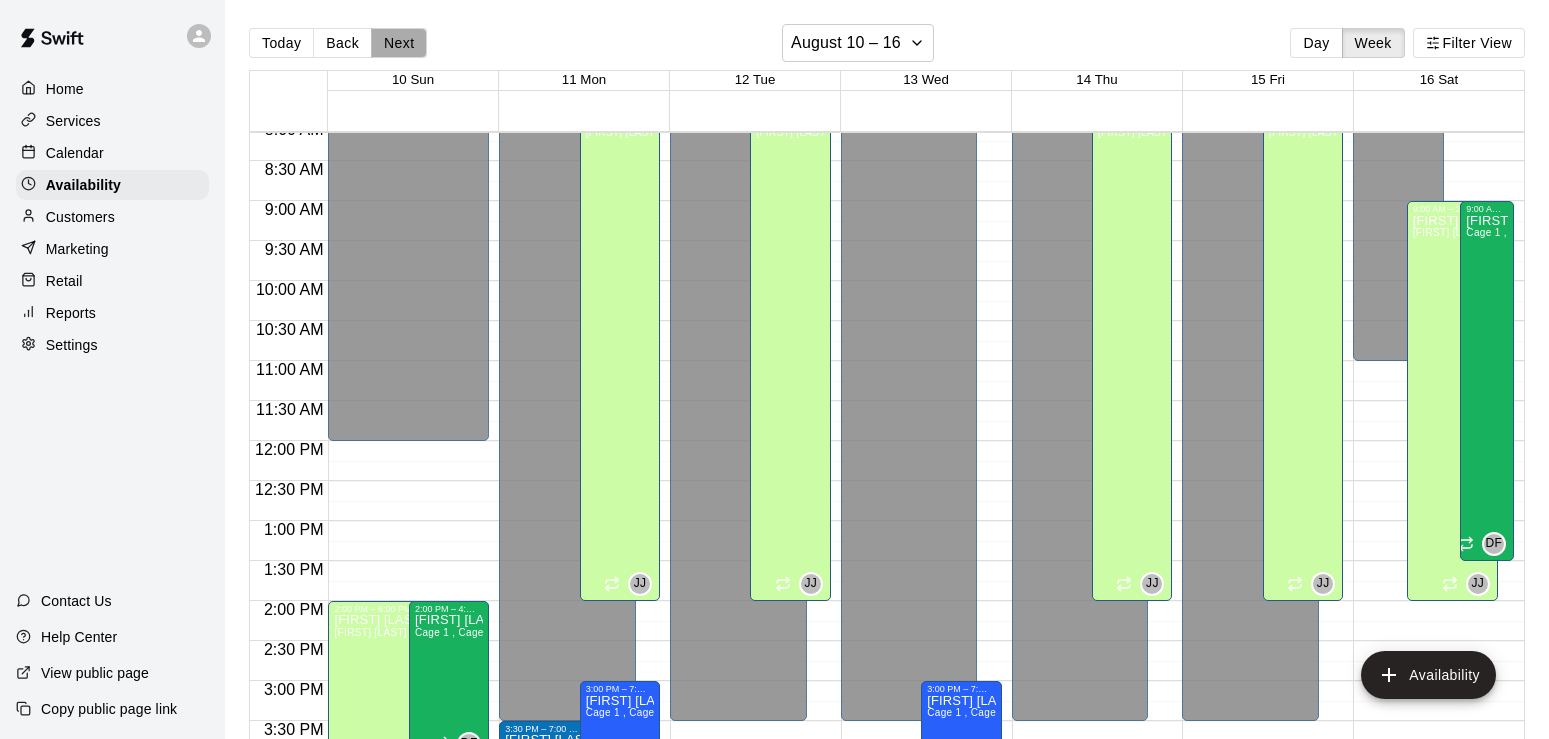 click on "Next" at bounding box center [399, 43] 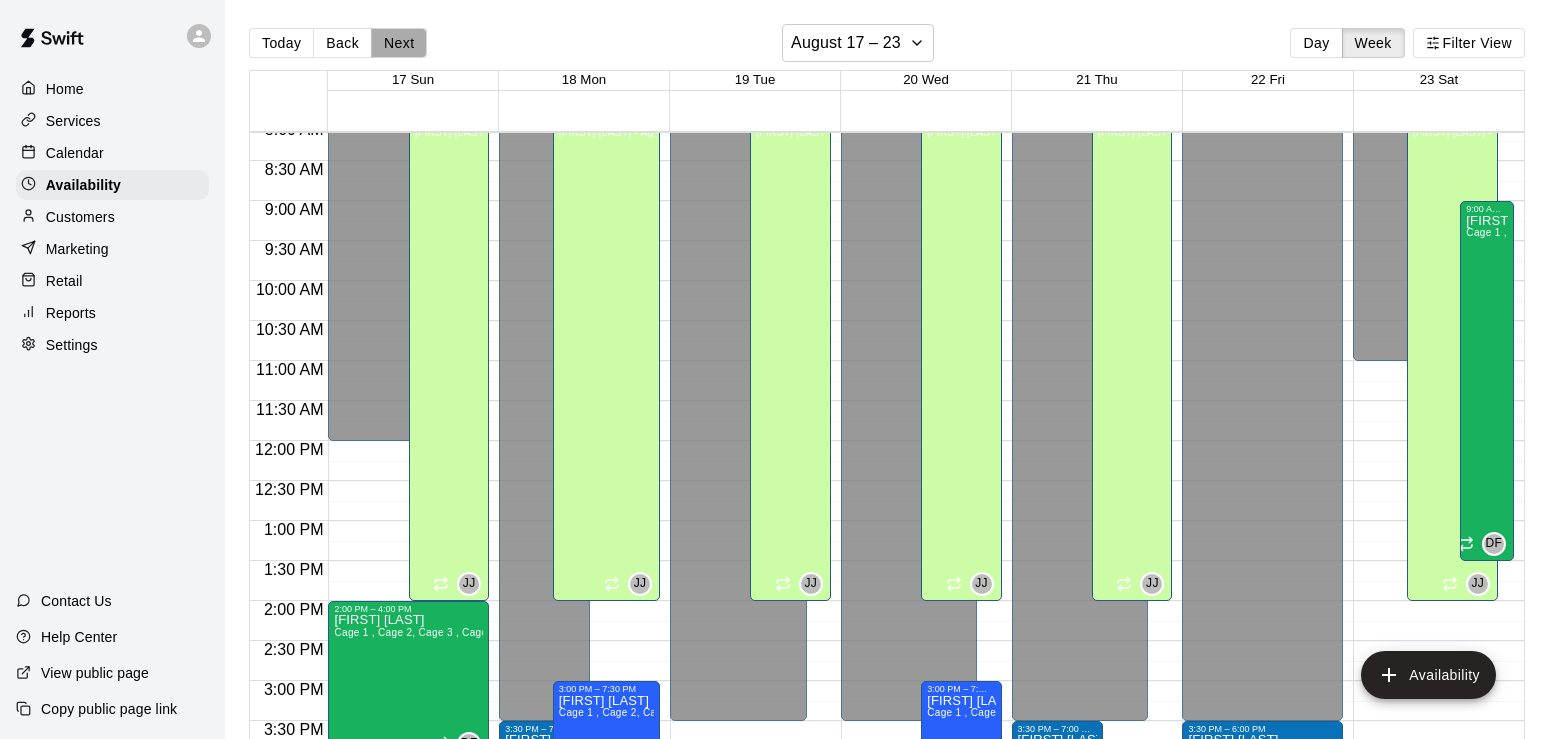 click on "Next" at bounding box center [399, 43] 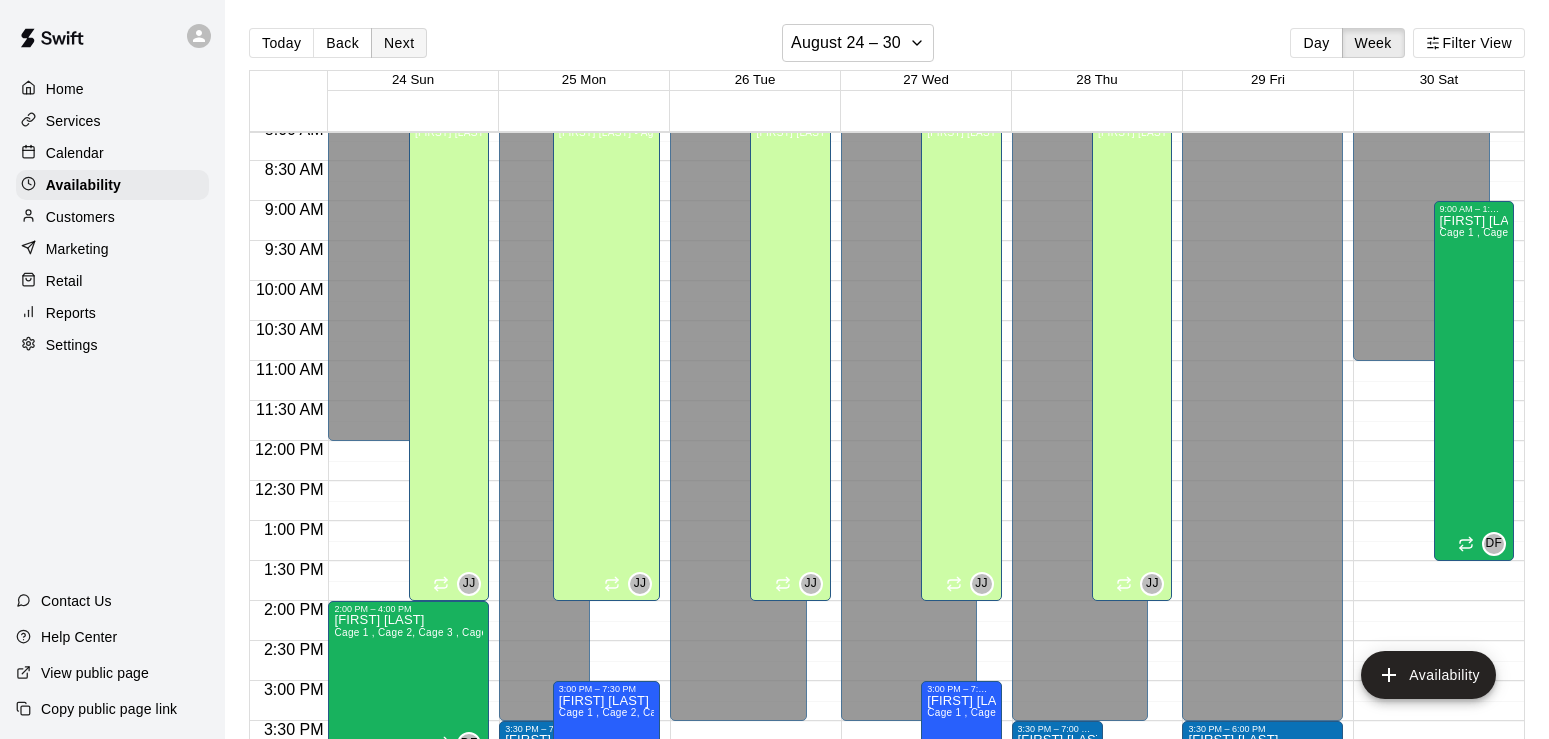 click on "Next" at bounding box center [399, 43] 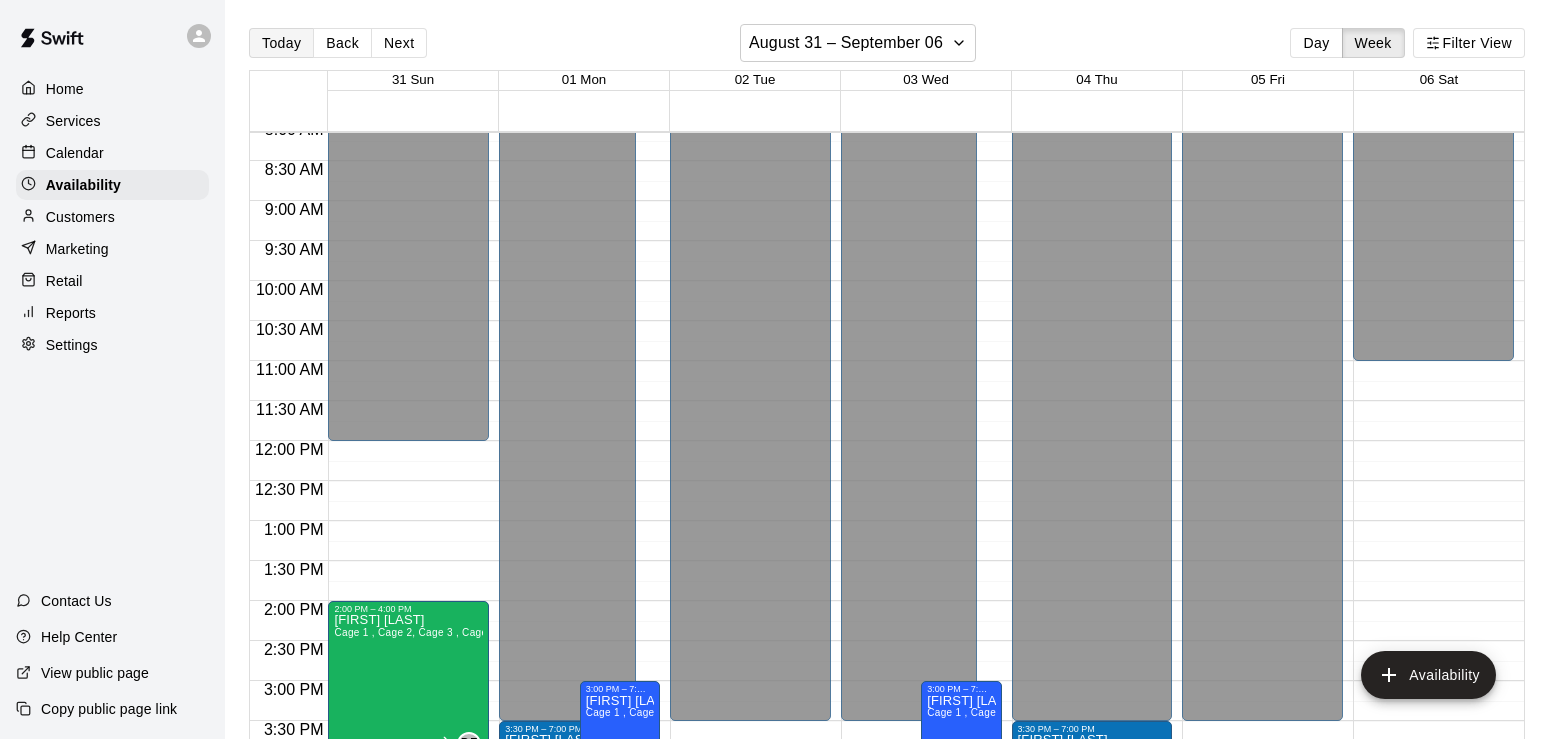 click on "Today" at bounding box center [281, 43] 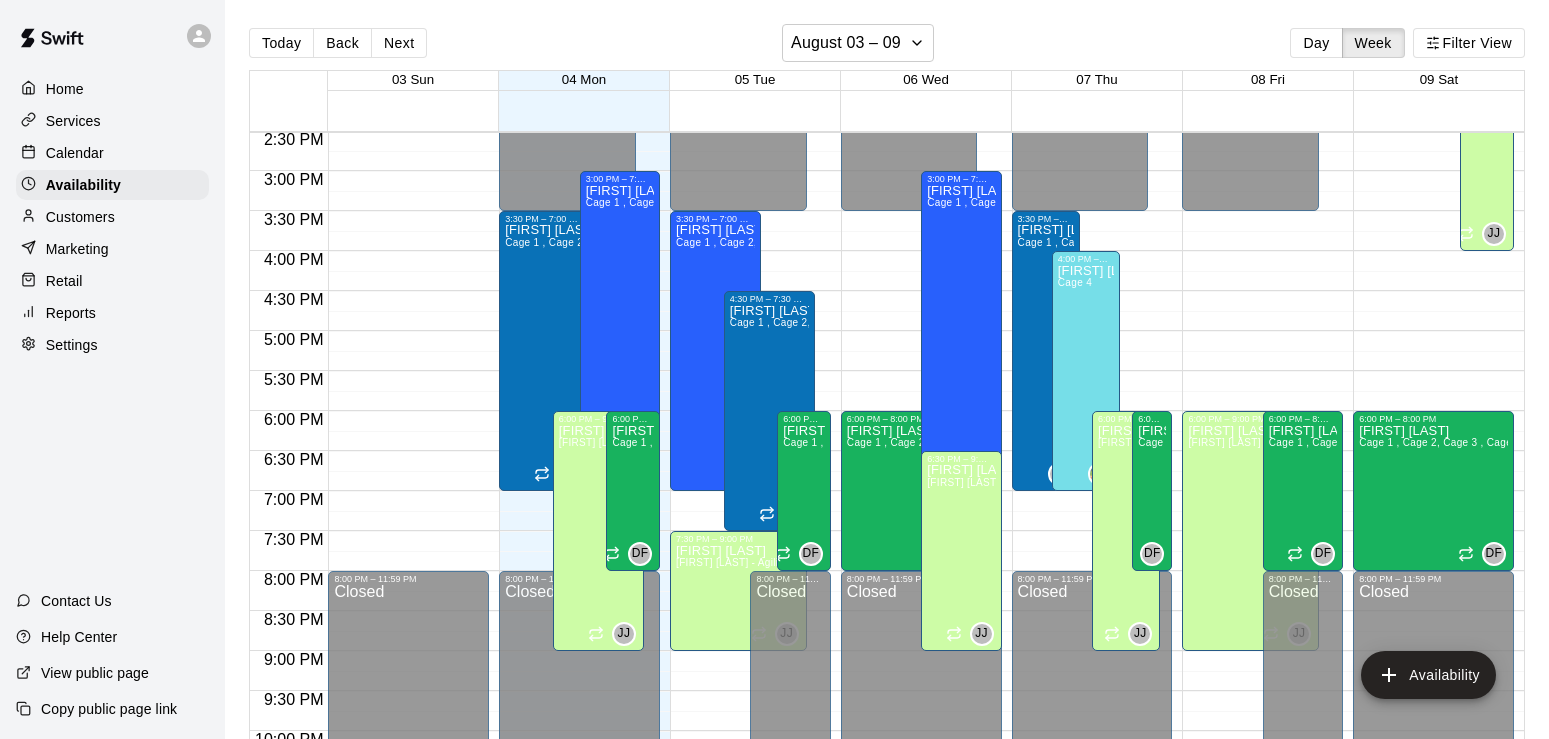 scroll, scrollTop: 1238, scrollLeft: 0, axis: vertical 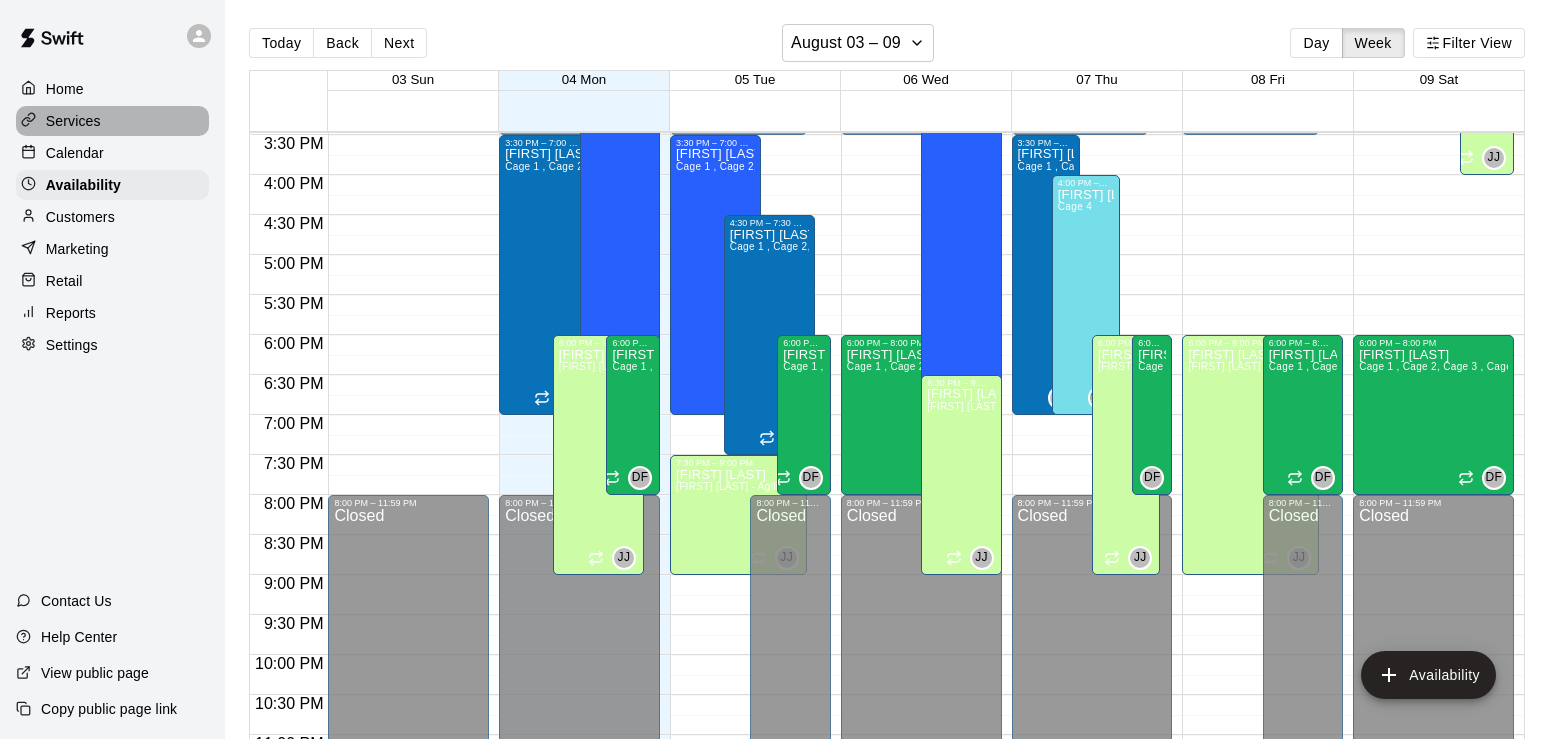 click on "Services" at bounding box center (73, 121) 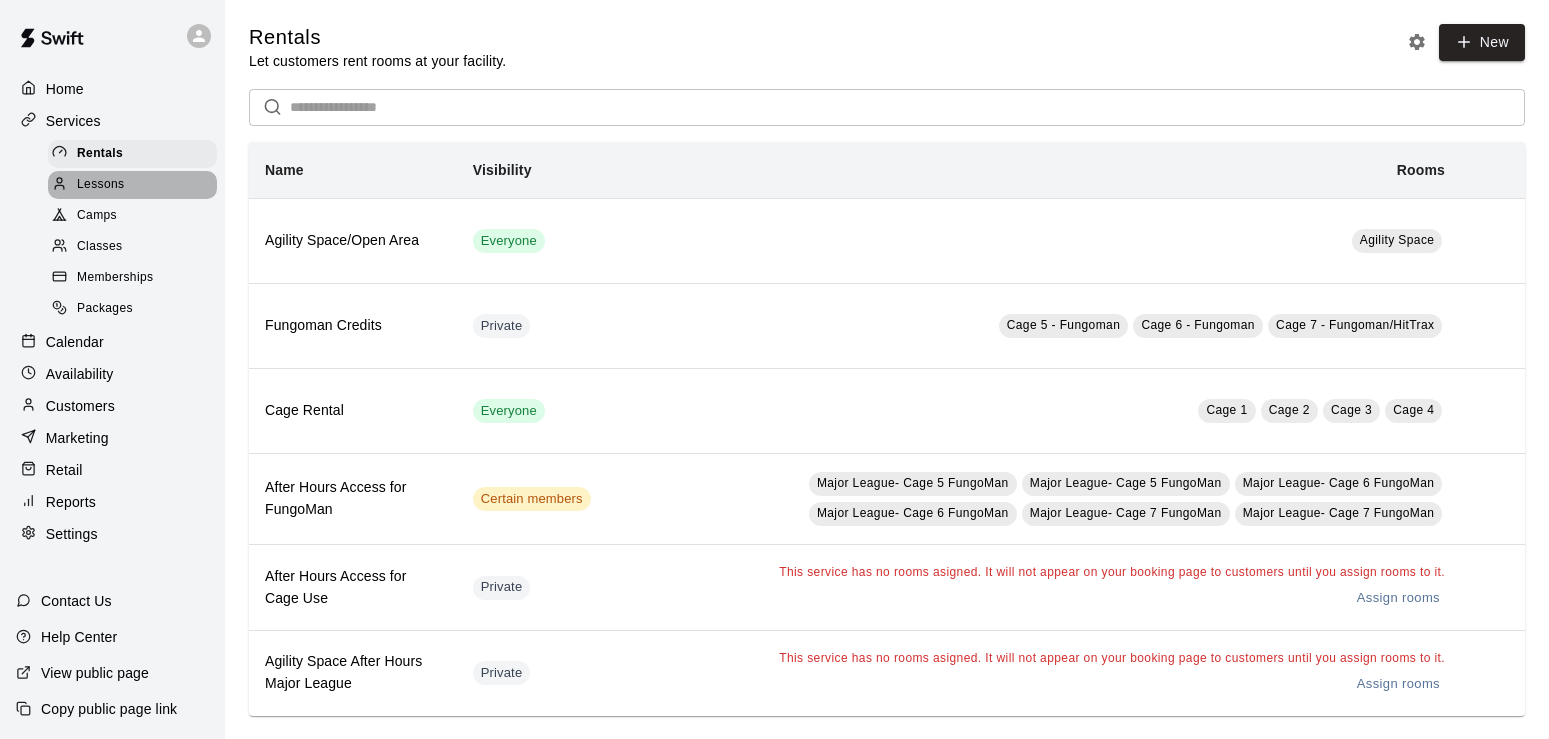 click on "Lessons" at bounding box center (101, 185) 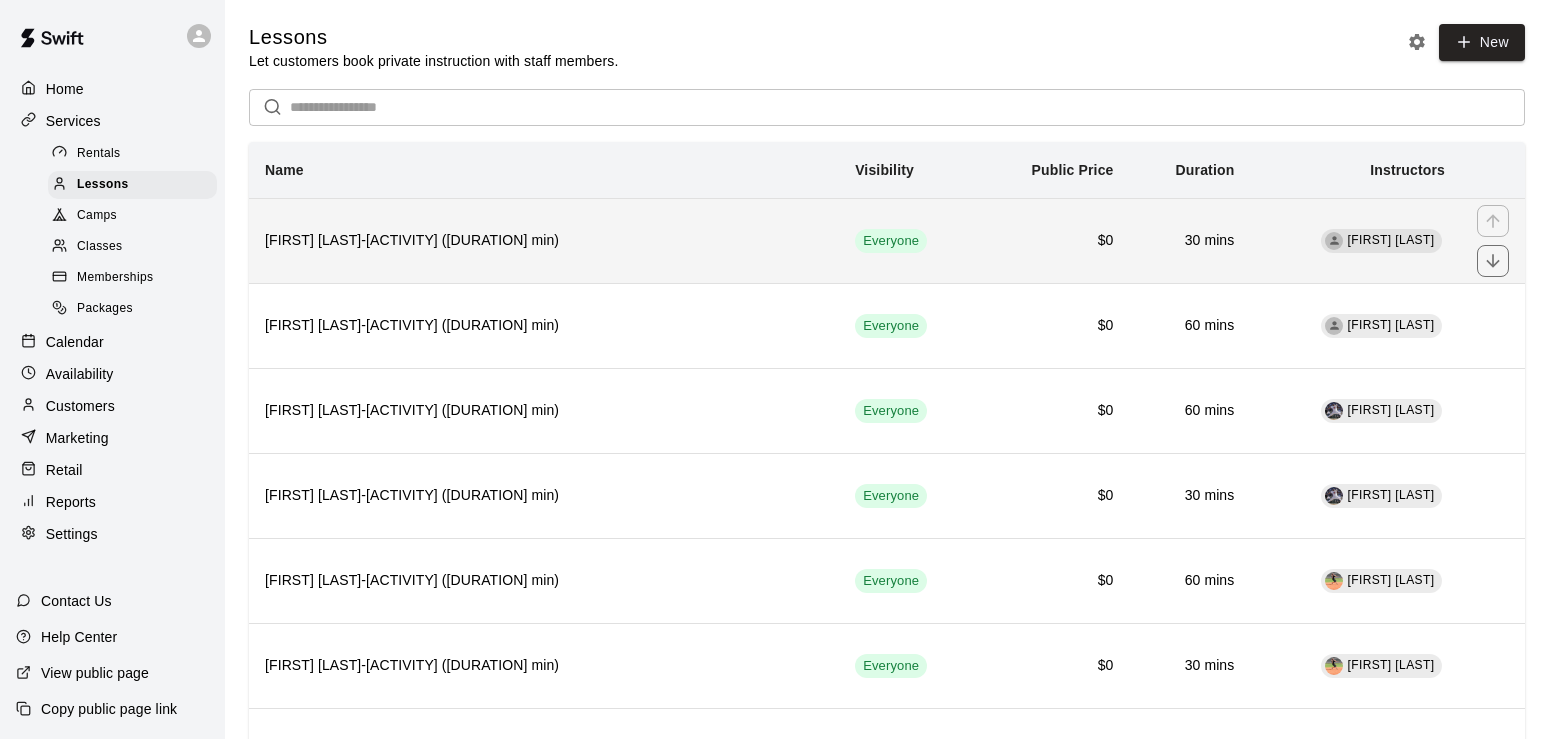 click on "[FIRST] [LAST]-[ACTIVITY] ([DURATION] min)" at bounding box center (544, 241) 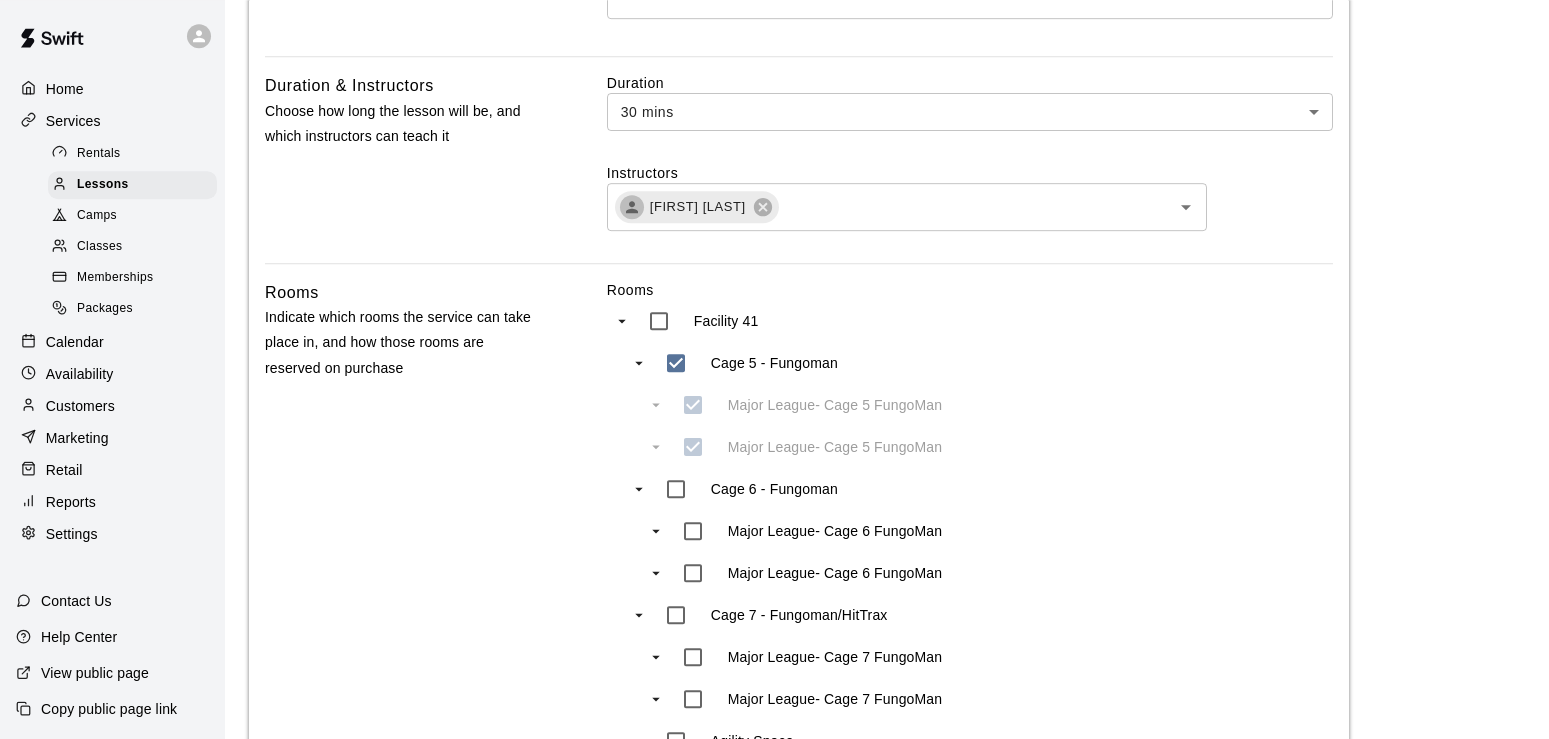 scroll, scrollTop: 705, scrollLeft: 0, axis: vertical 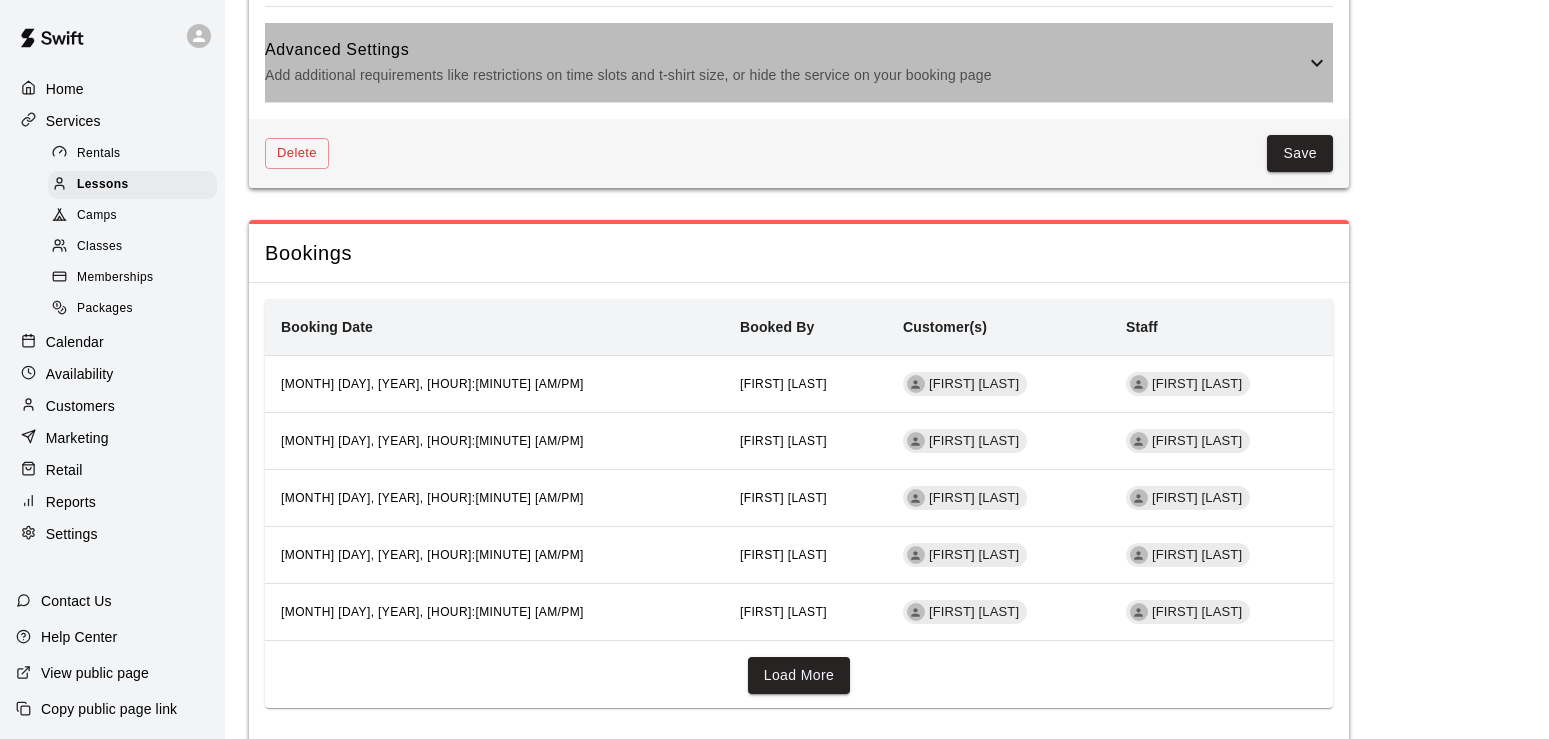click 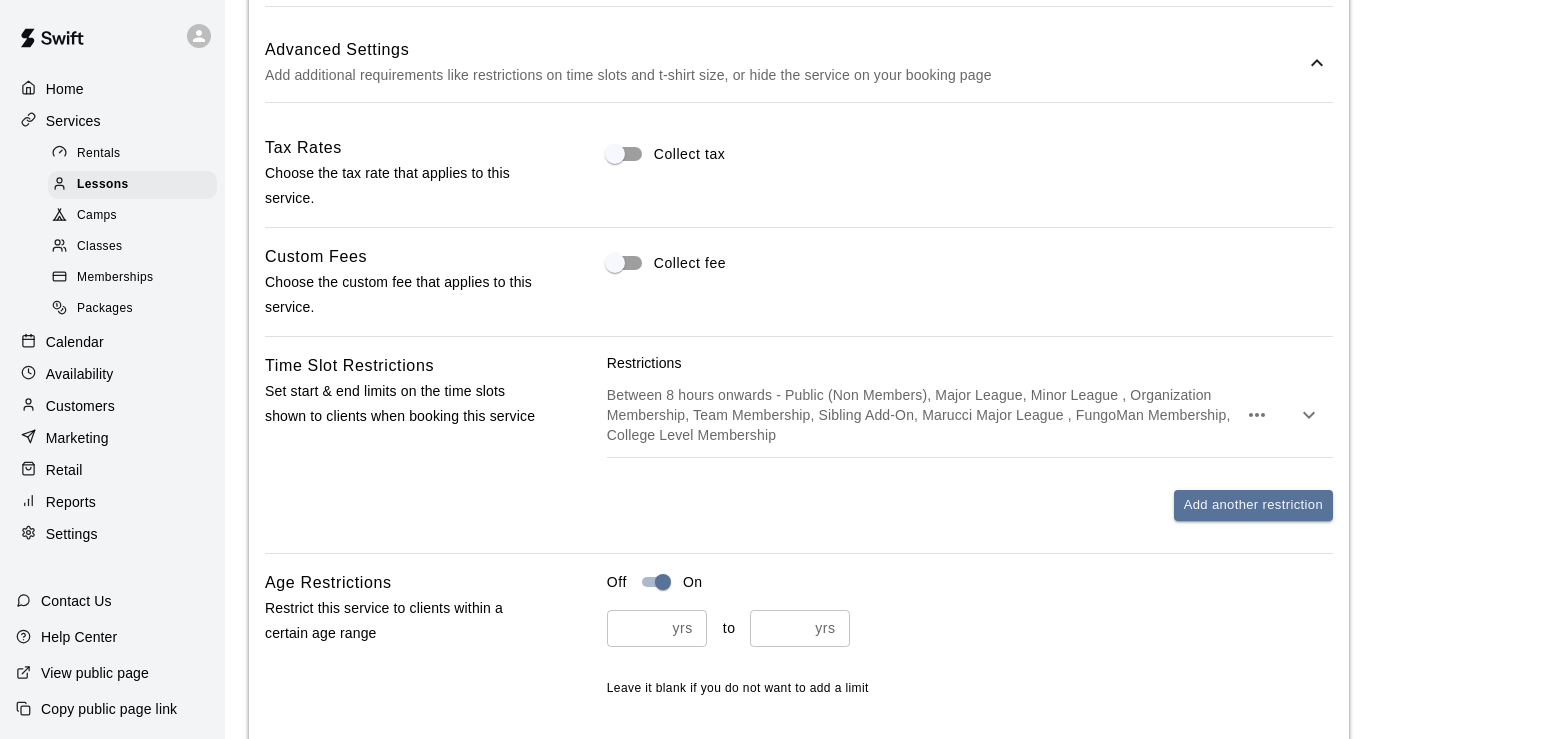 click on "Home Services Rentals Lessons Camps Classes Memberships Packages Calendar Availability Customers Marketing Retail Reports Settings" at bounding box center [112, 311] 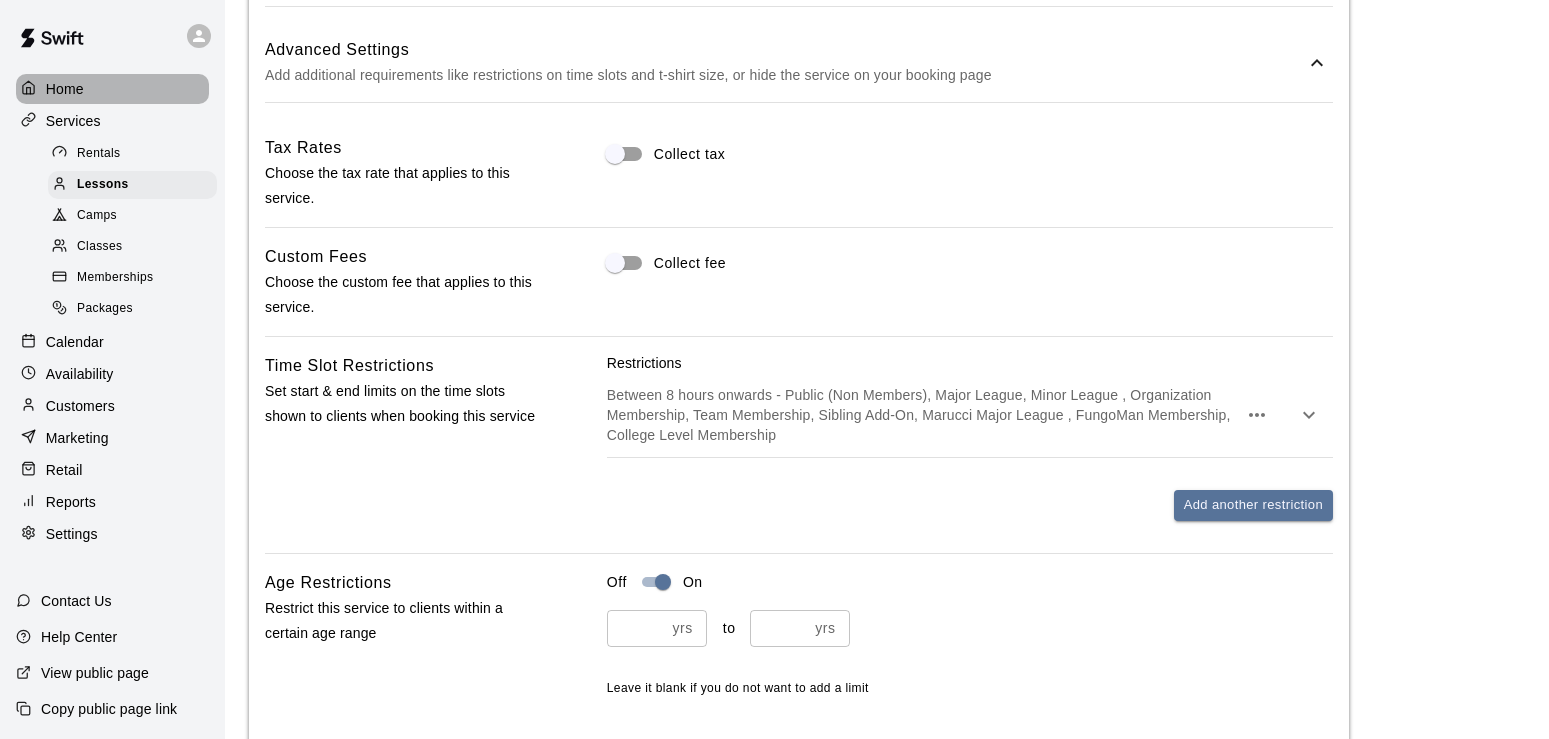 click on "Home" at bounding box center [65, 89] 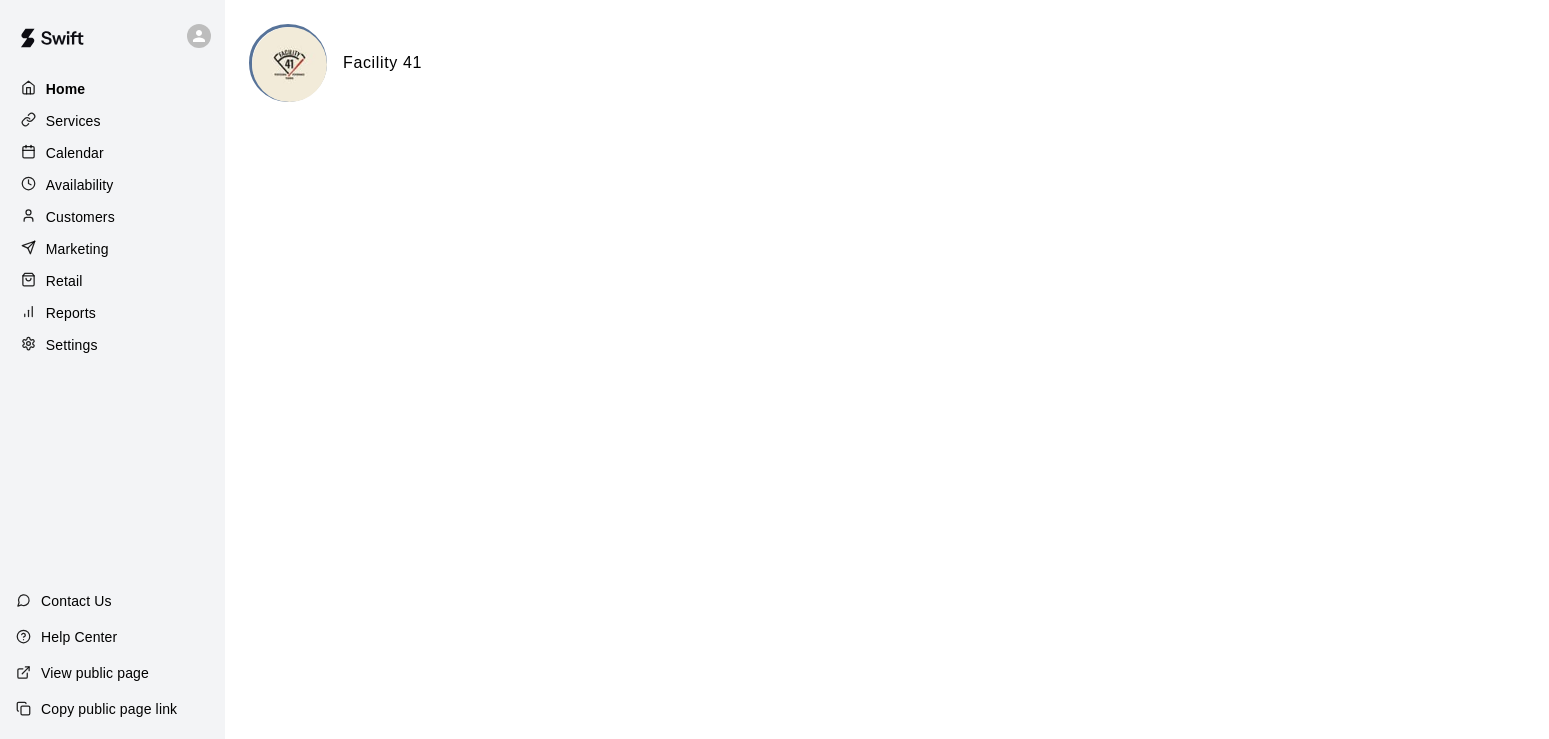 scroll, scrollTop: 0, scrollLeft: 0, axis: both 